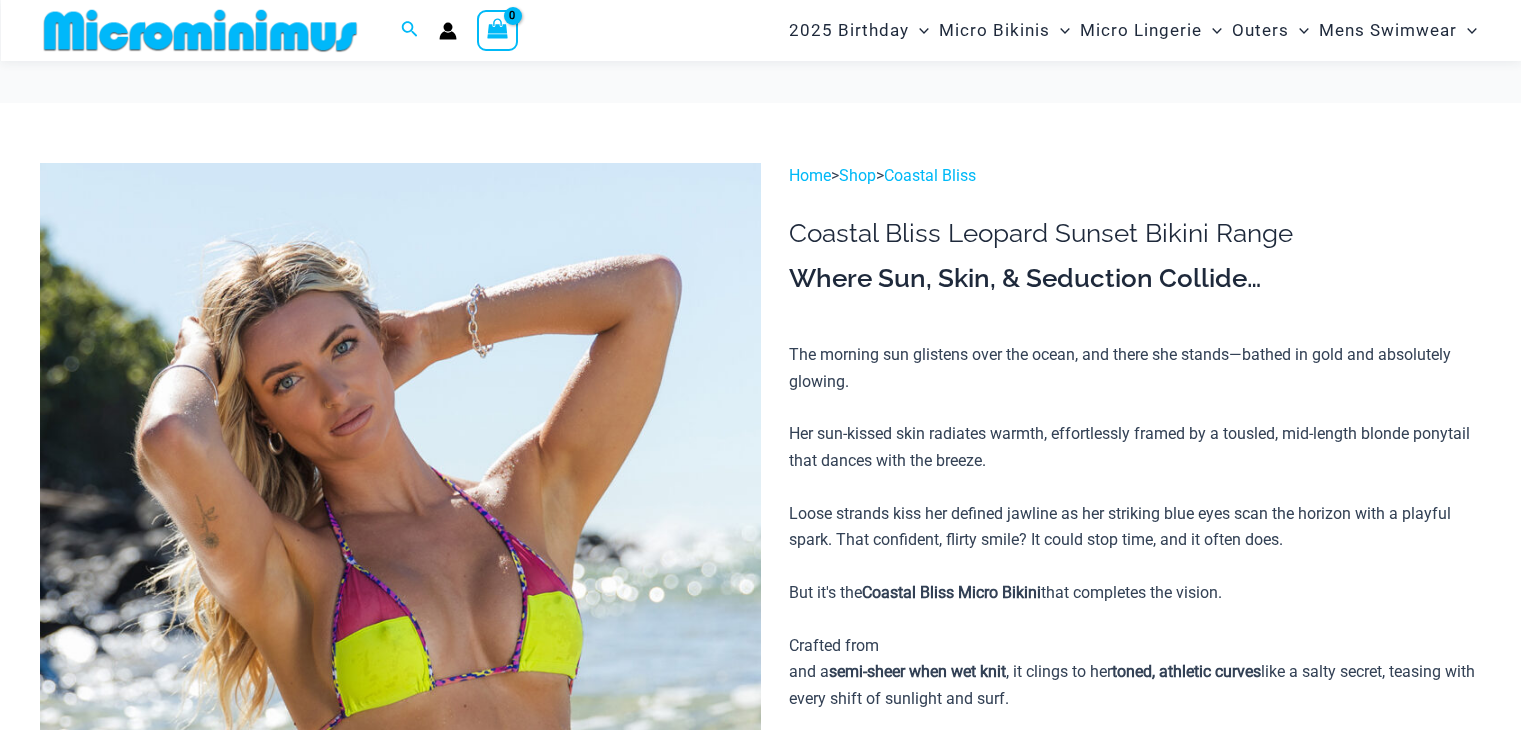 scroll, scrollTop: 1075, scrollLeft: 0, axis: vertical 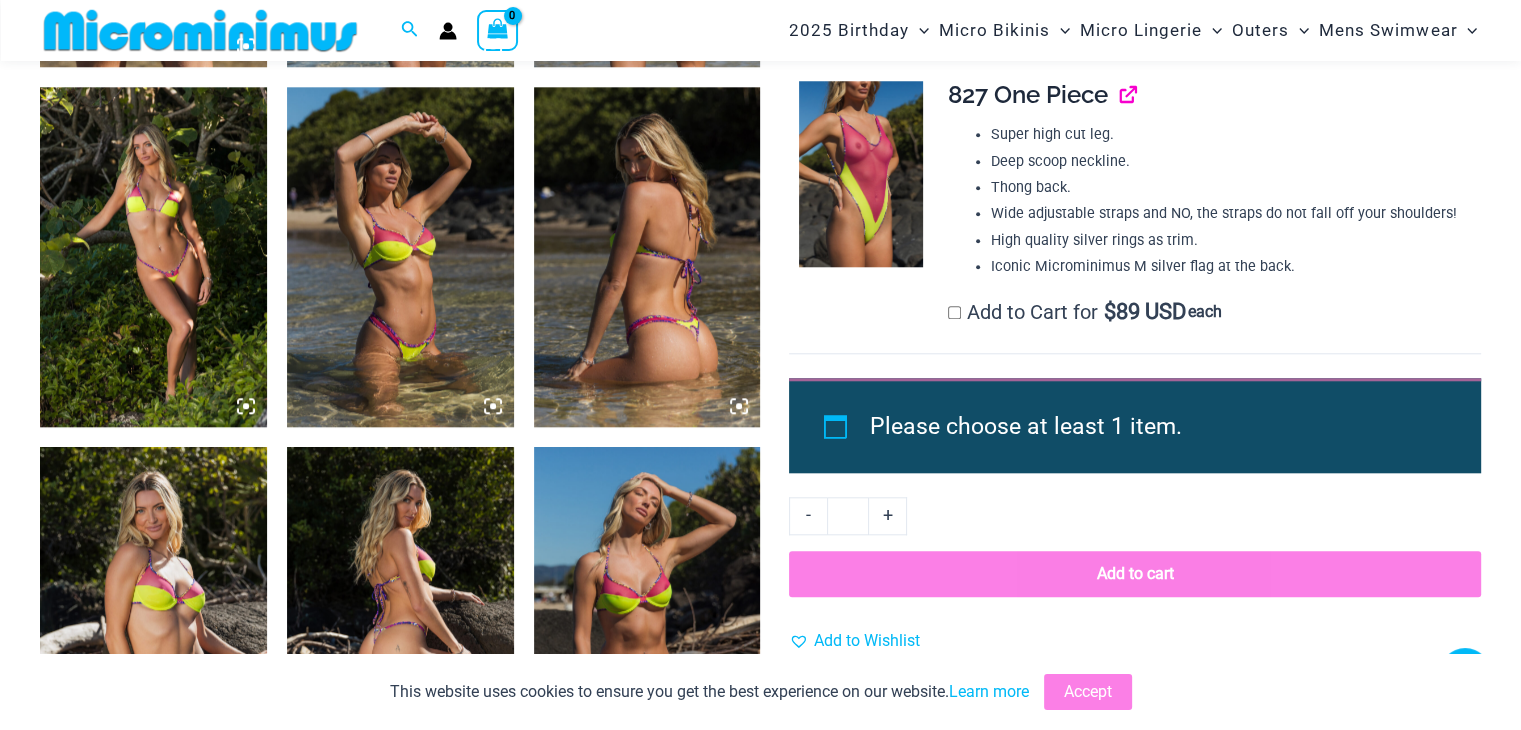 click at bounding box center (1120, 94) 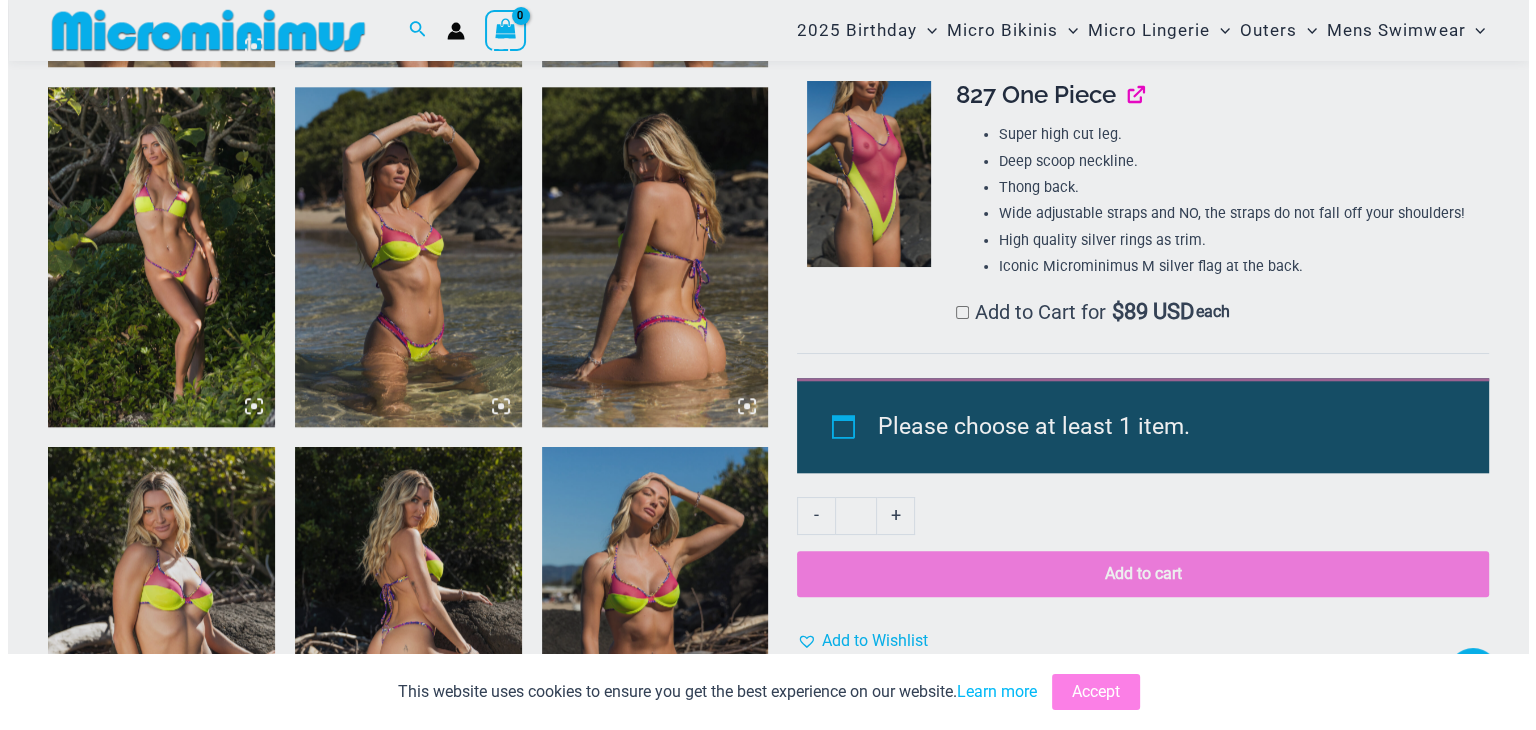 scroll, scrollTop: 1904, scrollLeft: 0, axis: vertical 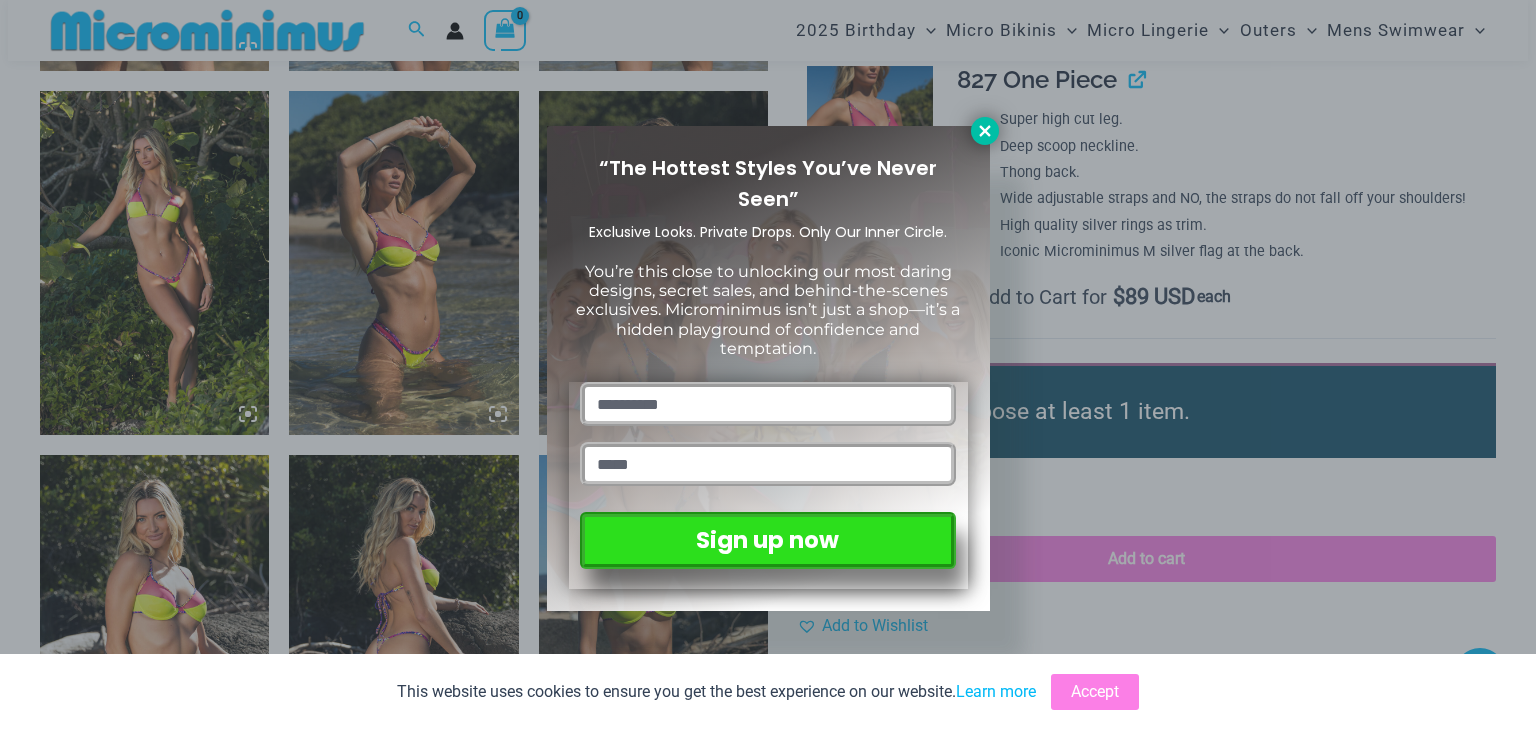 click 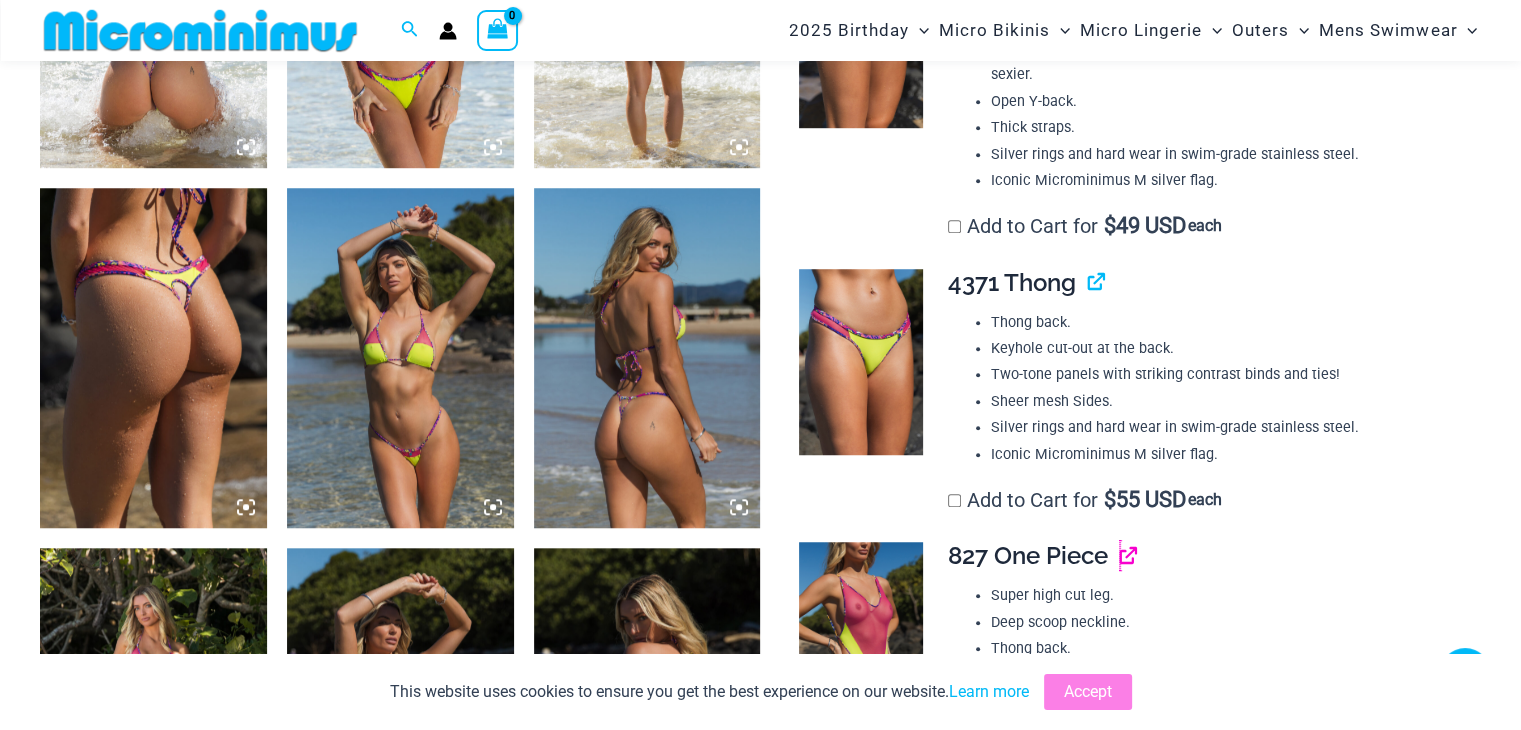 scroll, scrollTop: 1389, scrollLeft: 0, axis: vertical 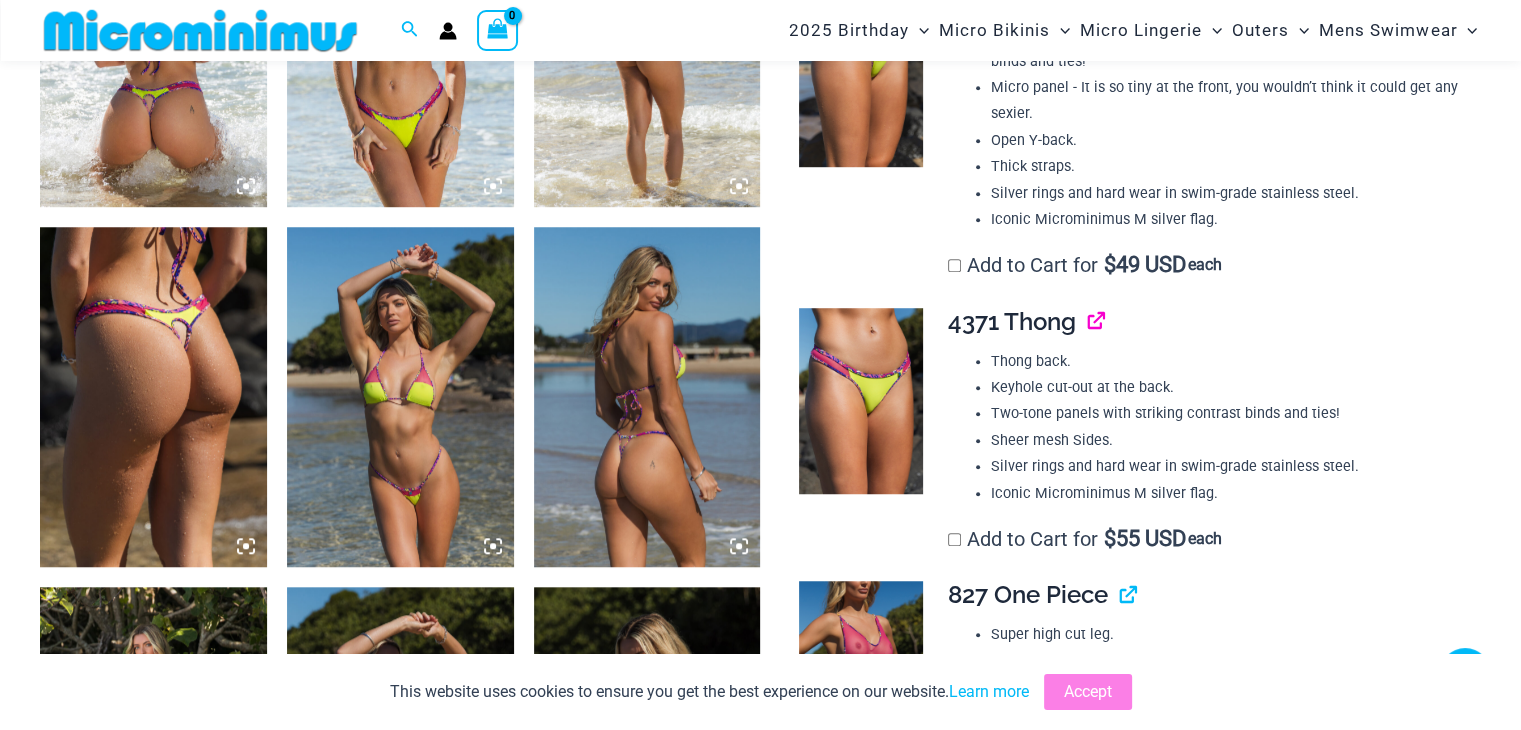 click at bounding box center [1088, 321] 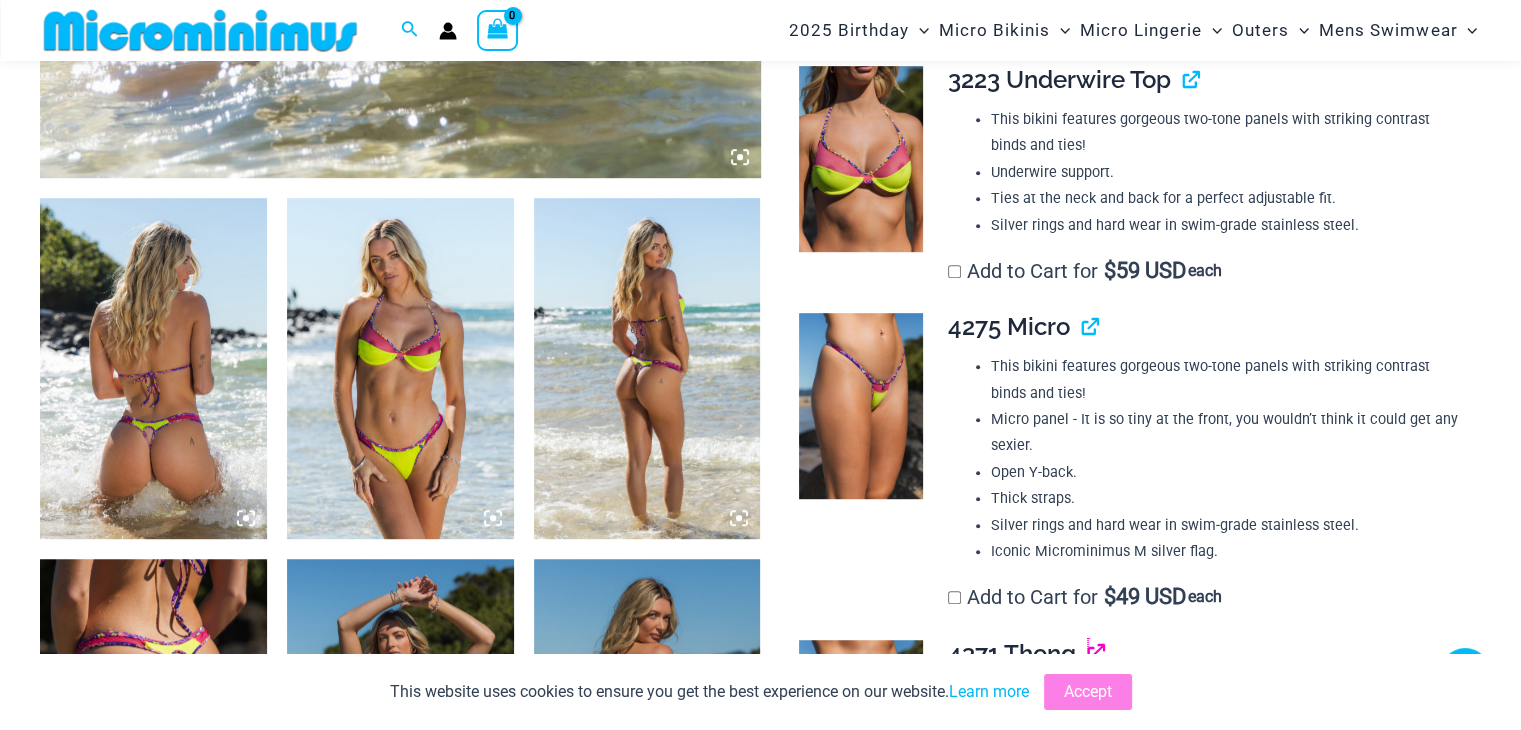 scroll, scrollTop: 989, scrollLeft: 0, axis: vertical 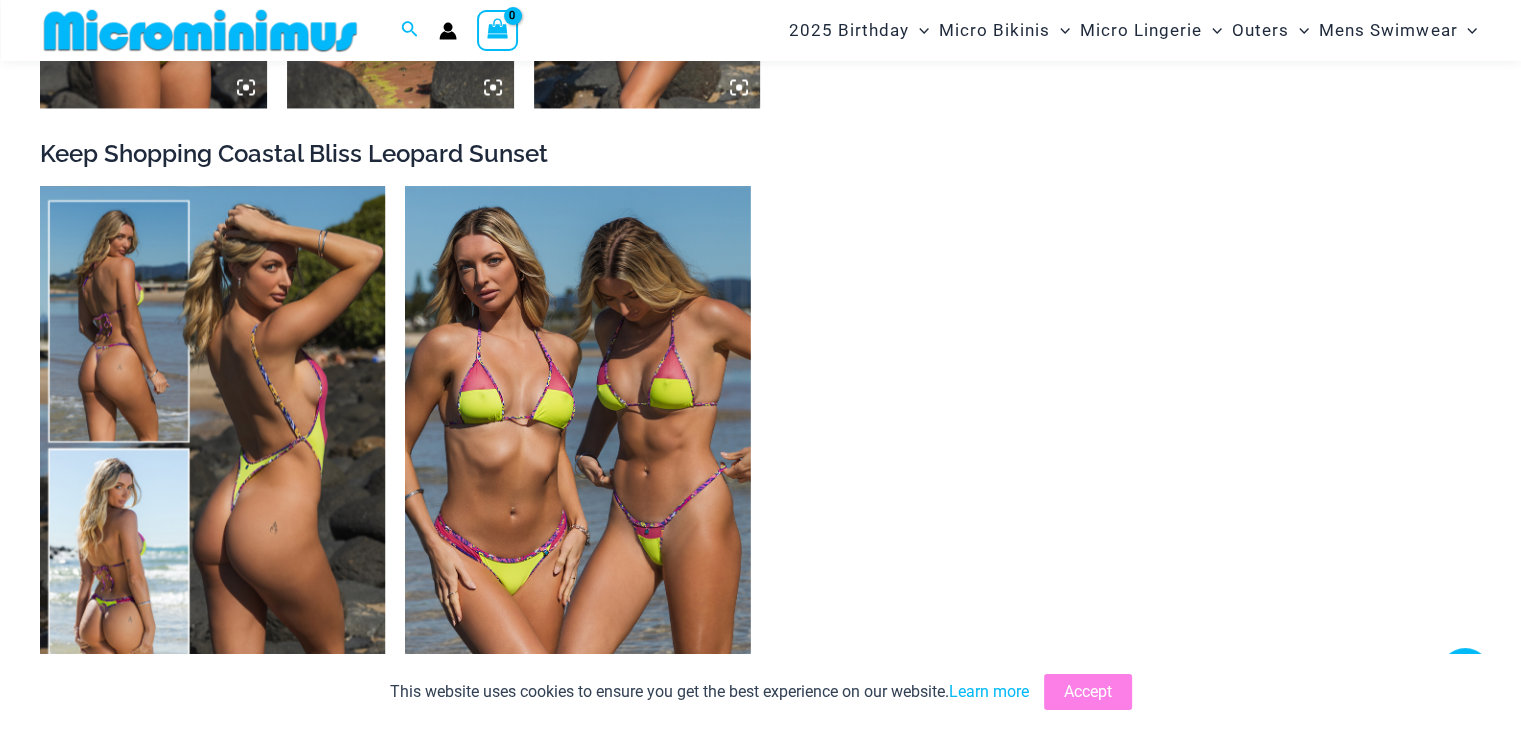 click at bounding box center (212, 445) 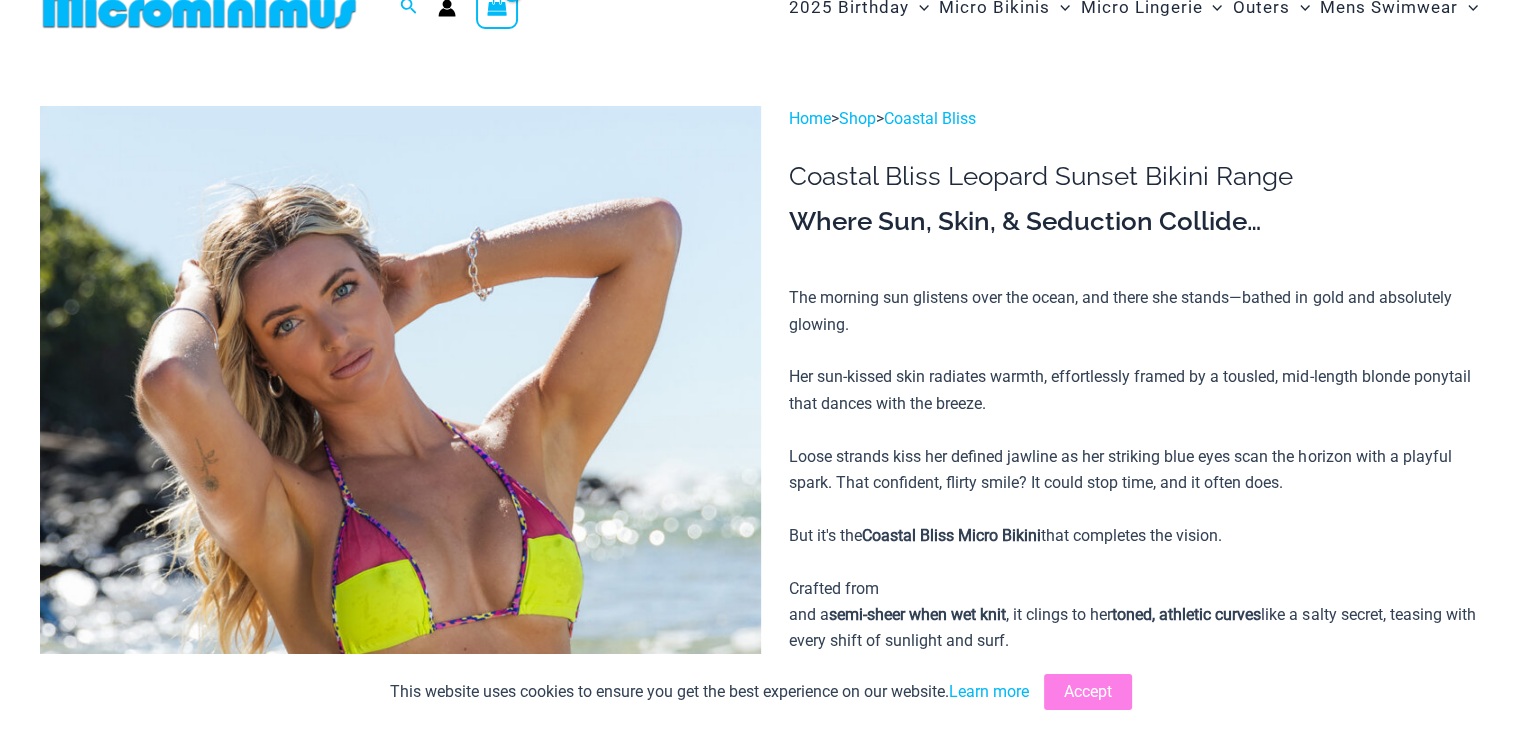 scroll, scrollTop: 0, scrollLeft: 0, axis: both 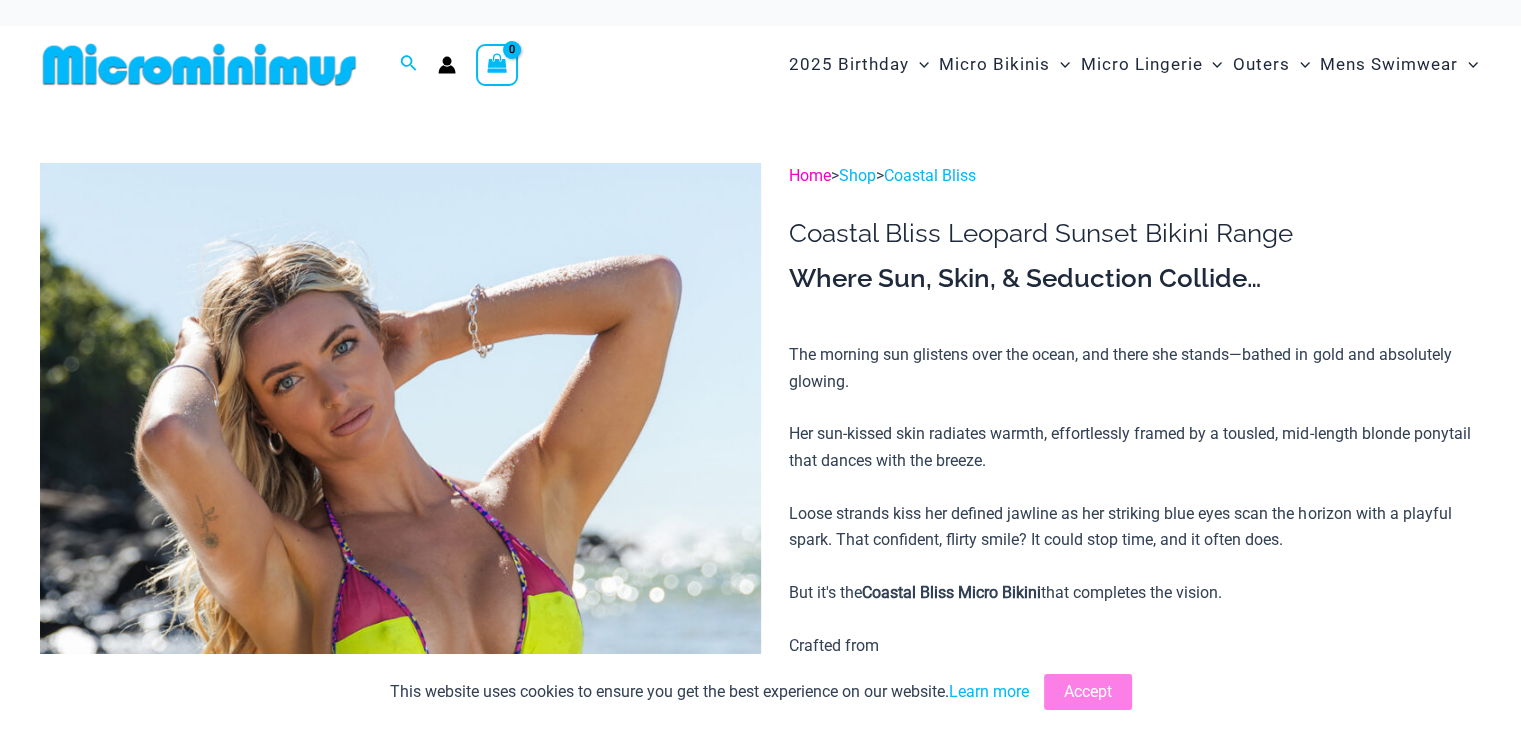 click on "Home" at bounding box center [810, 175] 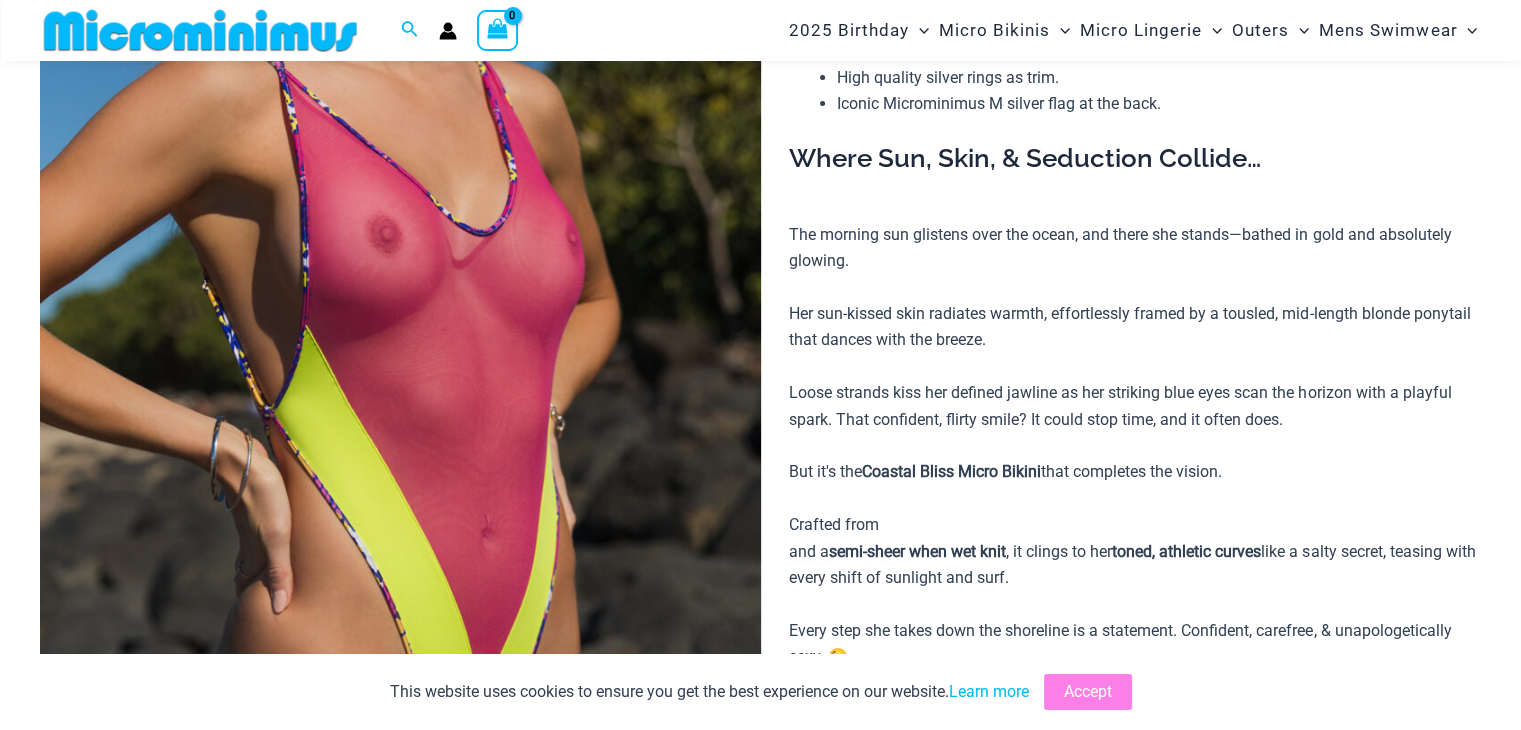 scroll, scrollTop: 284, scrollLeft: 0, axis: vertical 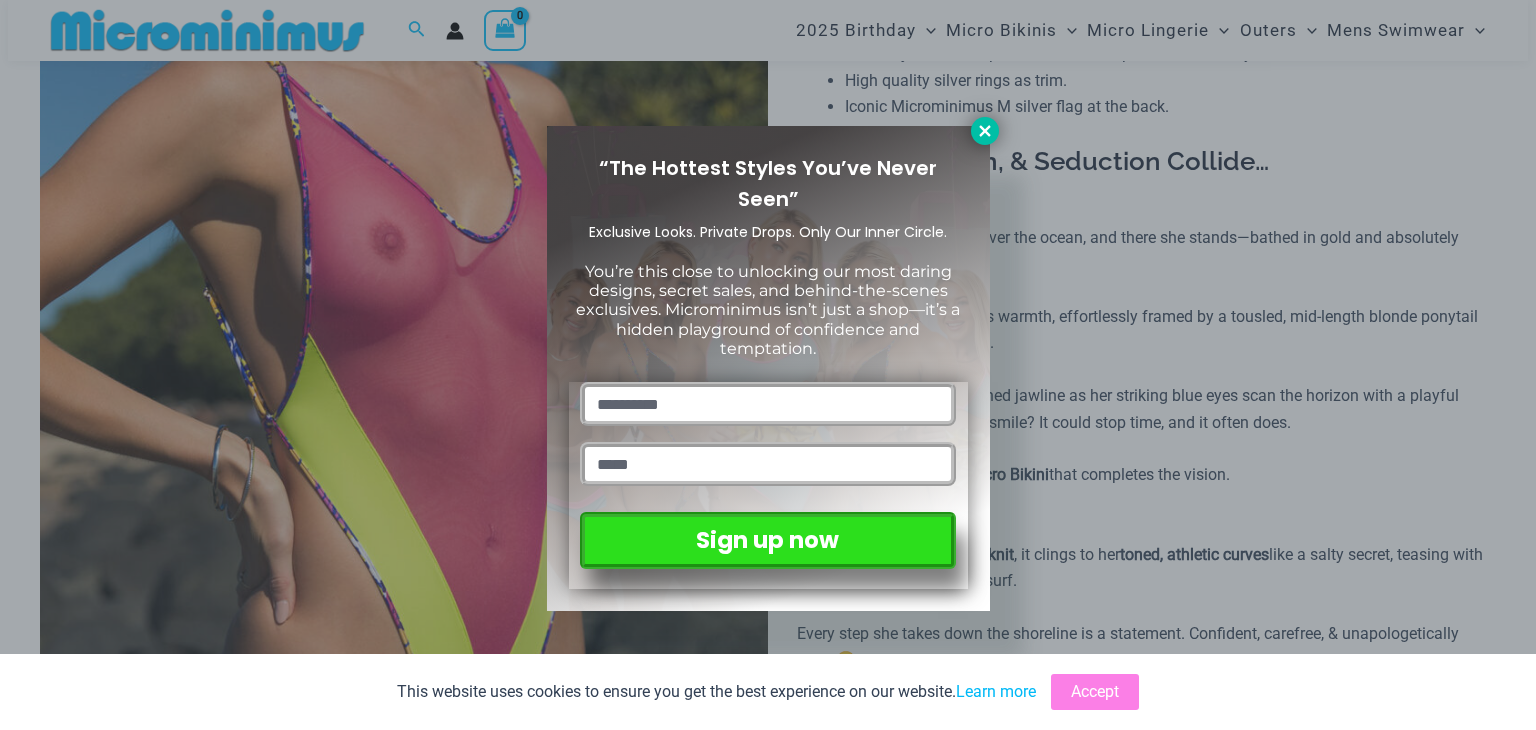 click 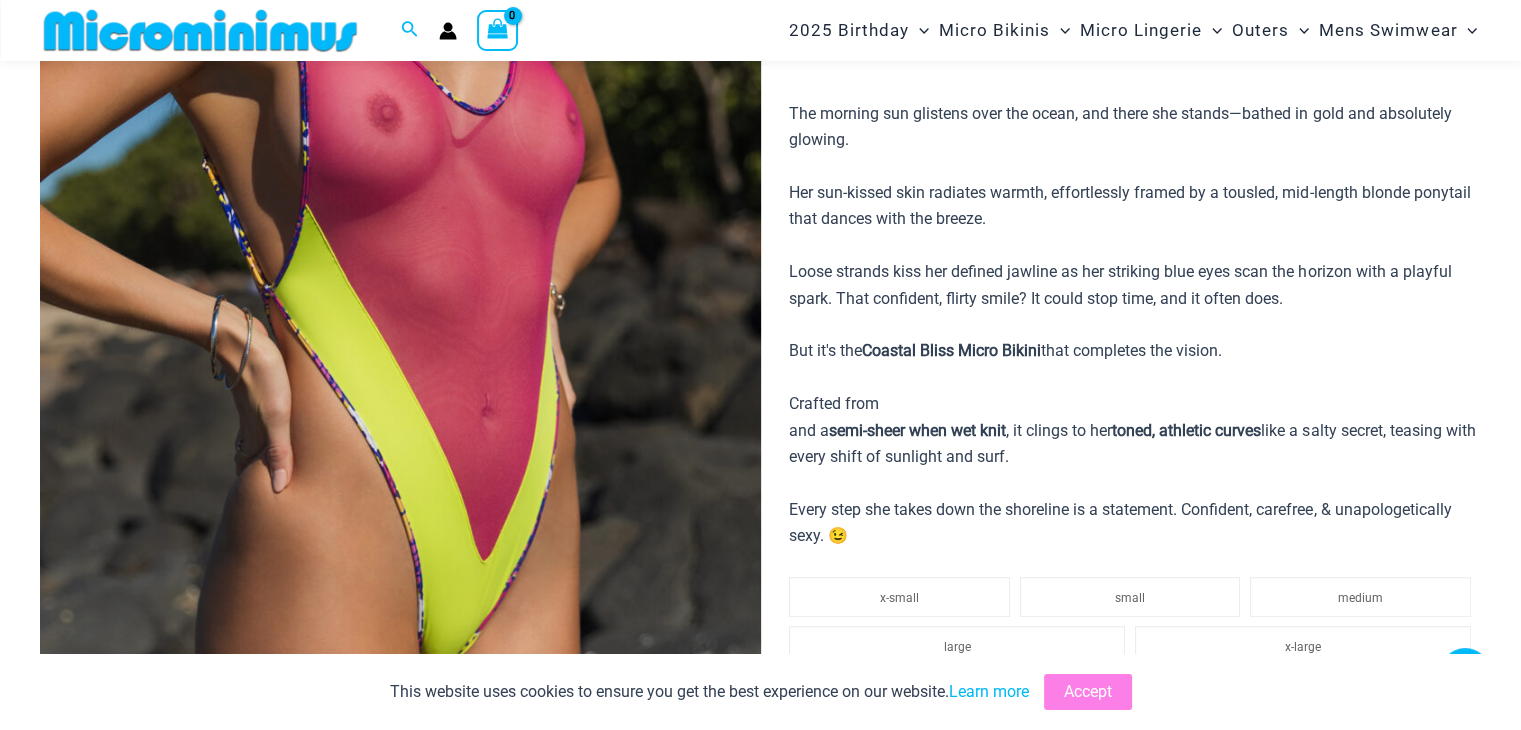 scroll, scrollTop: 384, scrollLeft: 0, axis: vertical 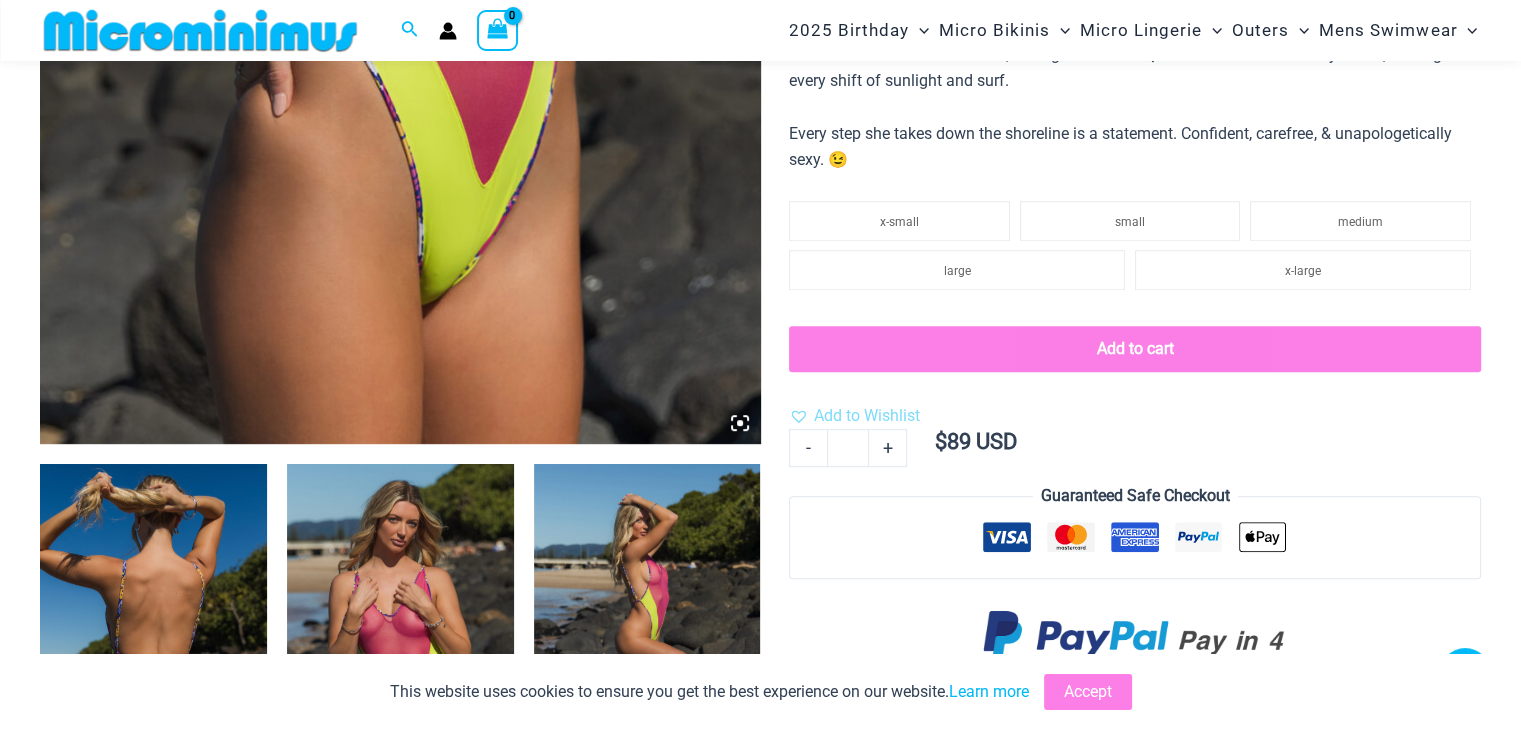 click 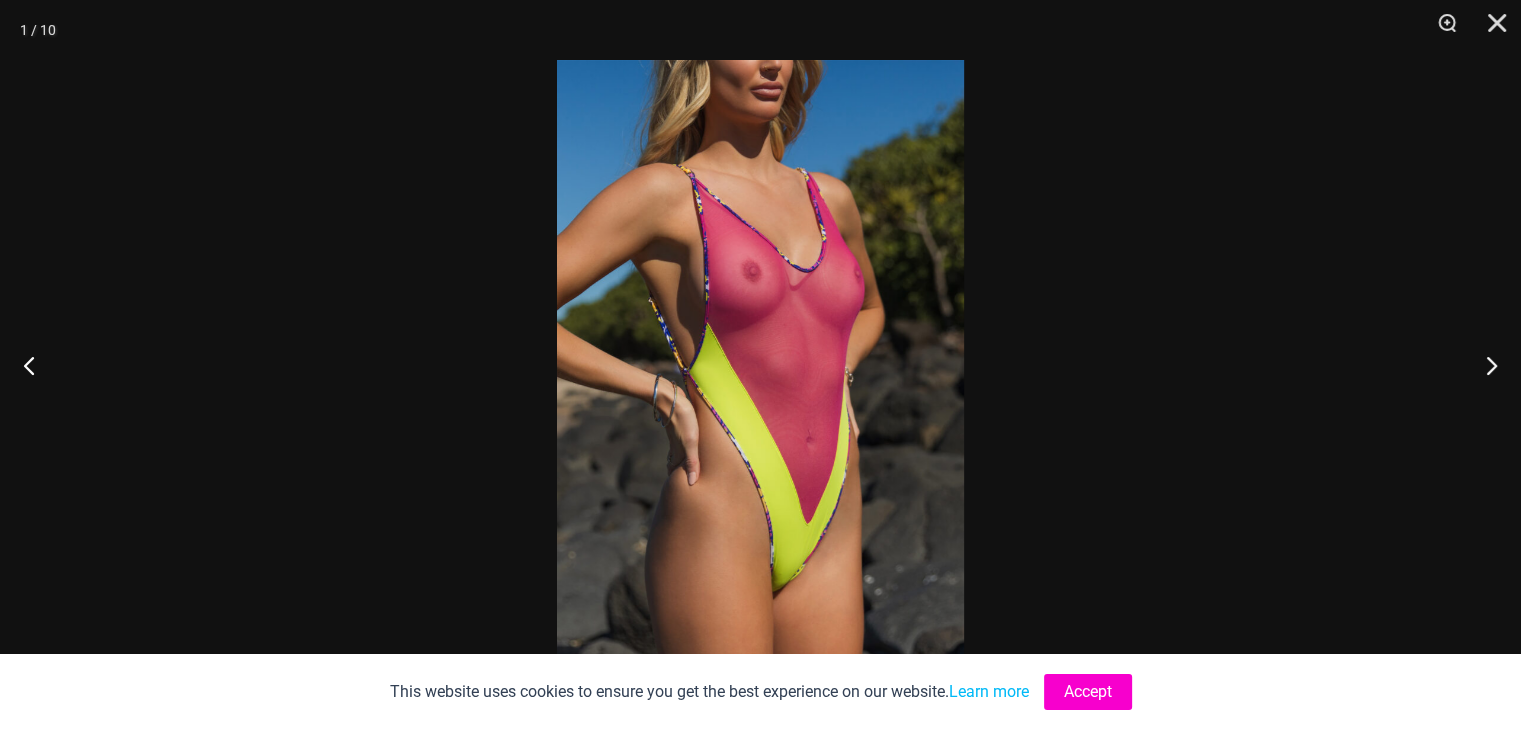 click on "Accept" at bounding box center [1088, 692] 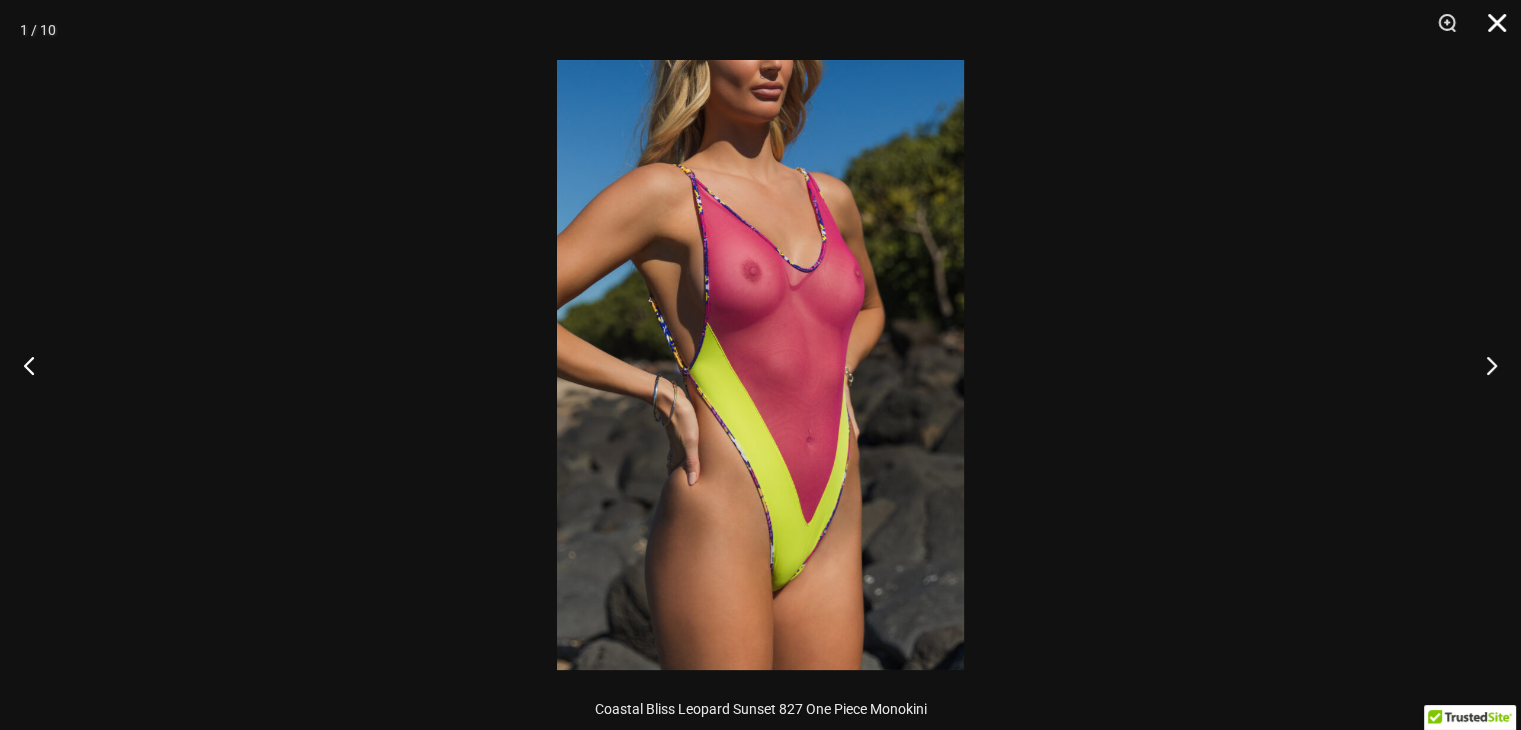 click at bounding box center [1490, 30] 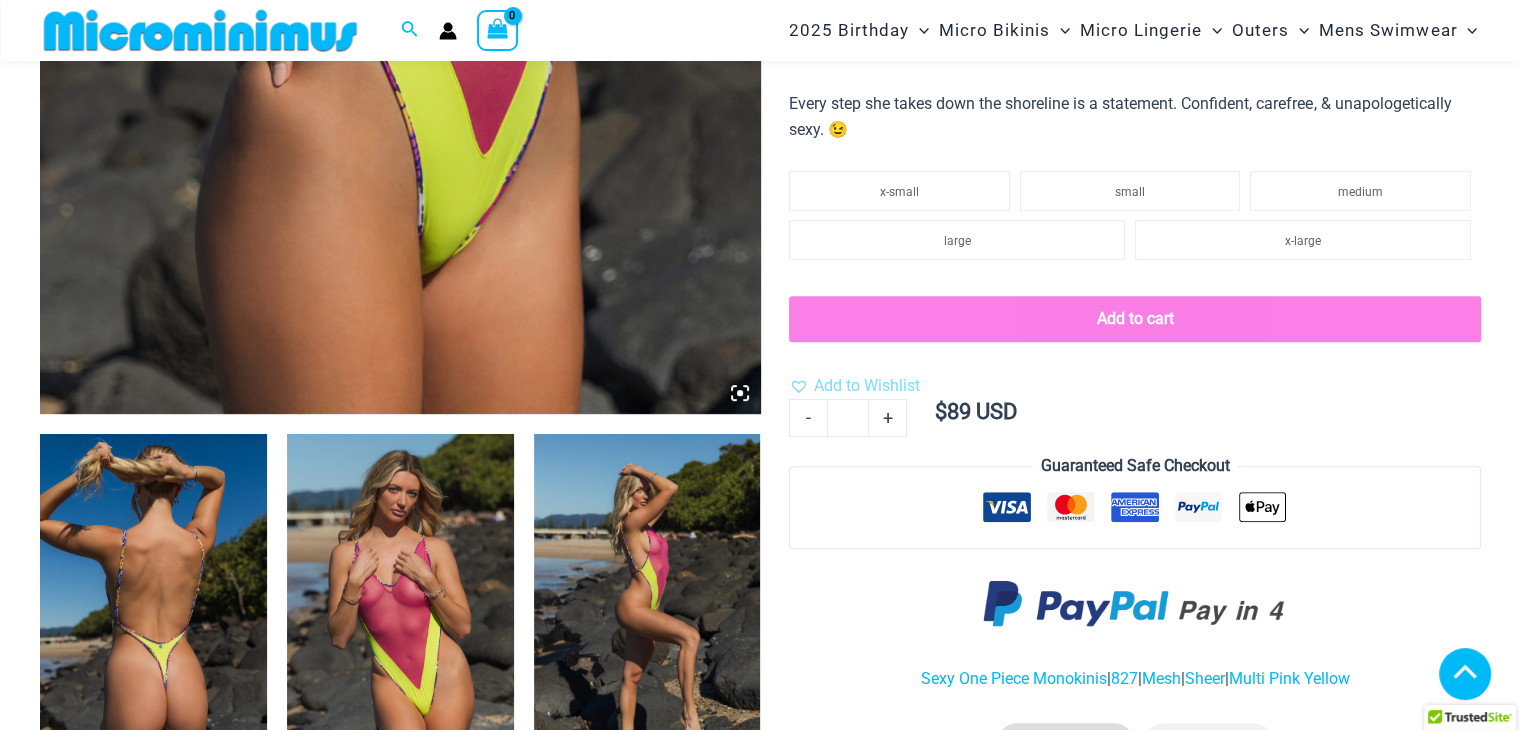 scroll, scrollTop: 884, scrollLeft: 0, axis: vertical 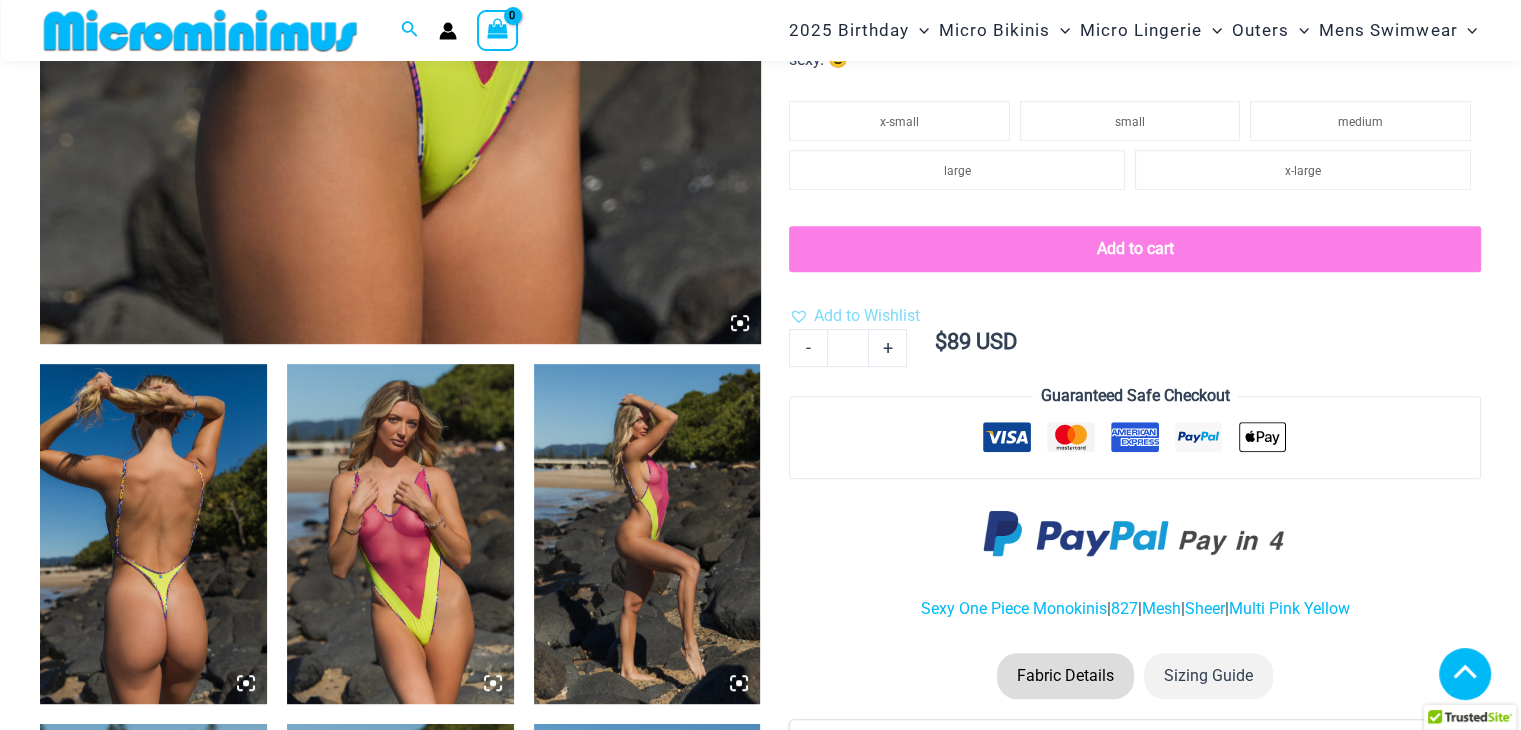 click 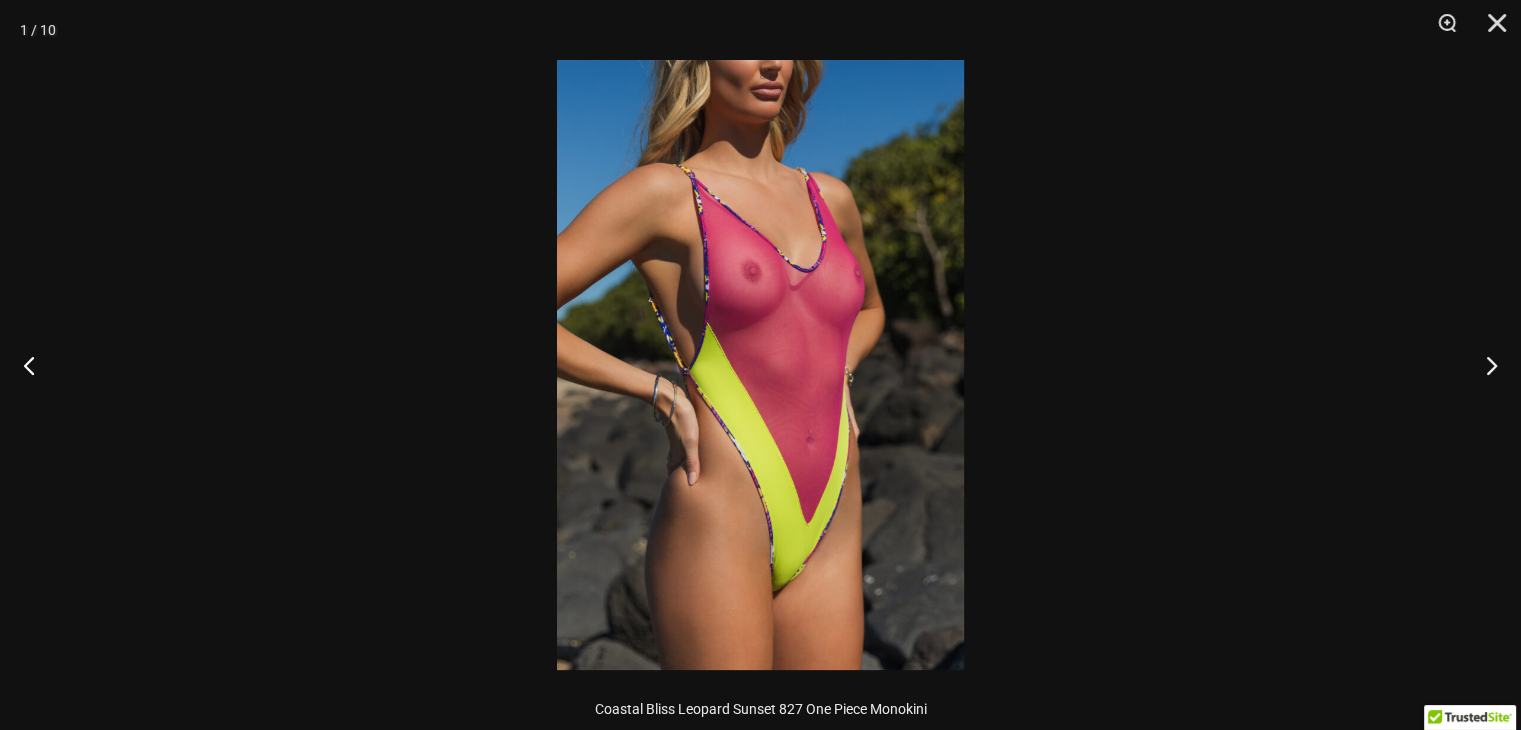 click at bounding box center (760, 365) 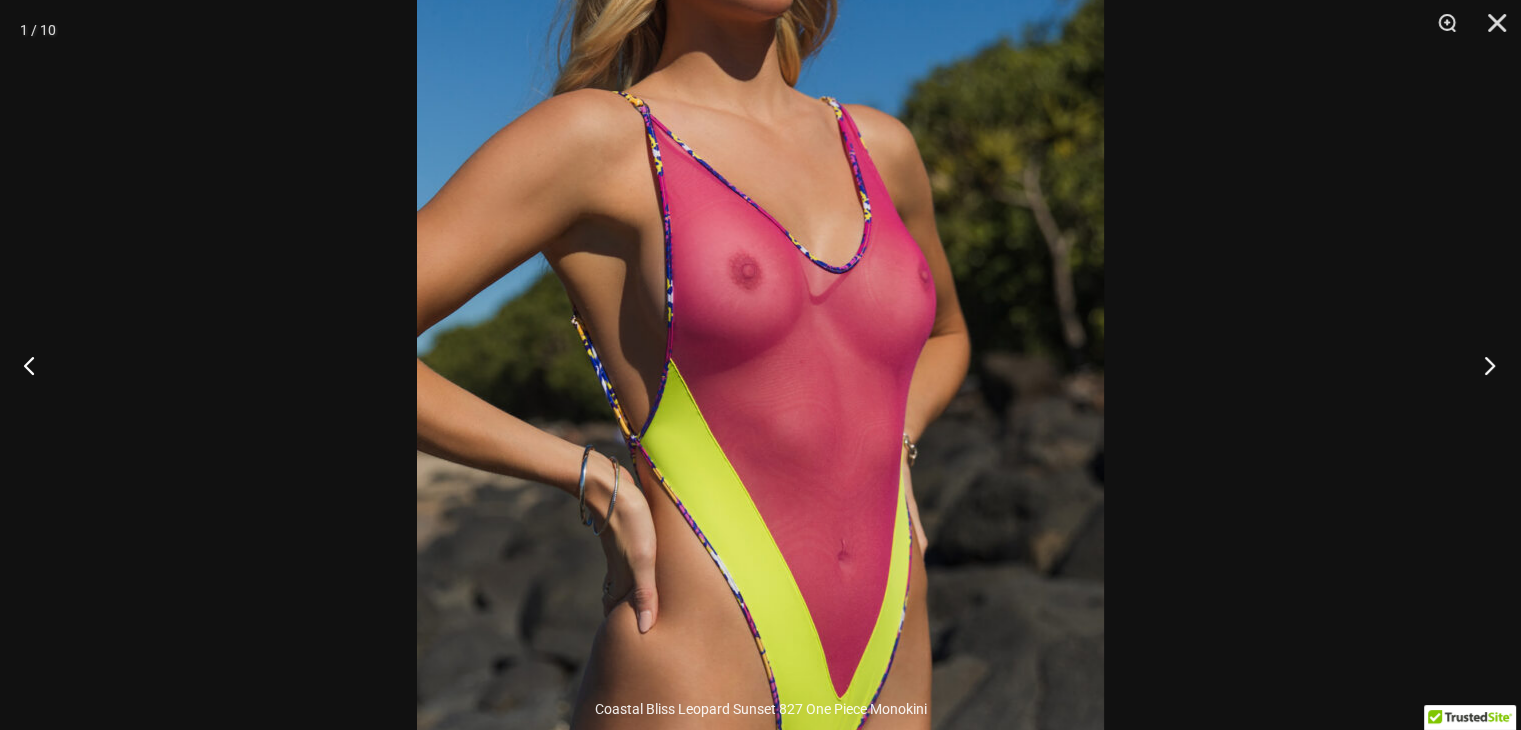 click at bounding box center (1483, 365) 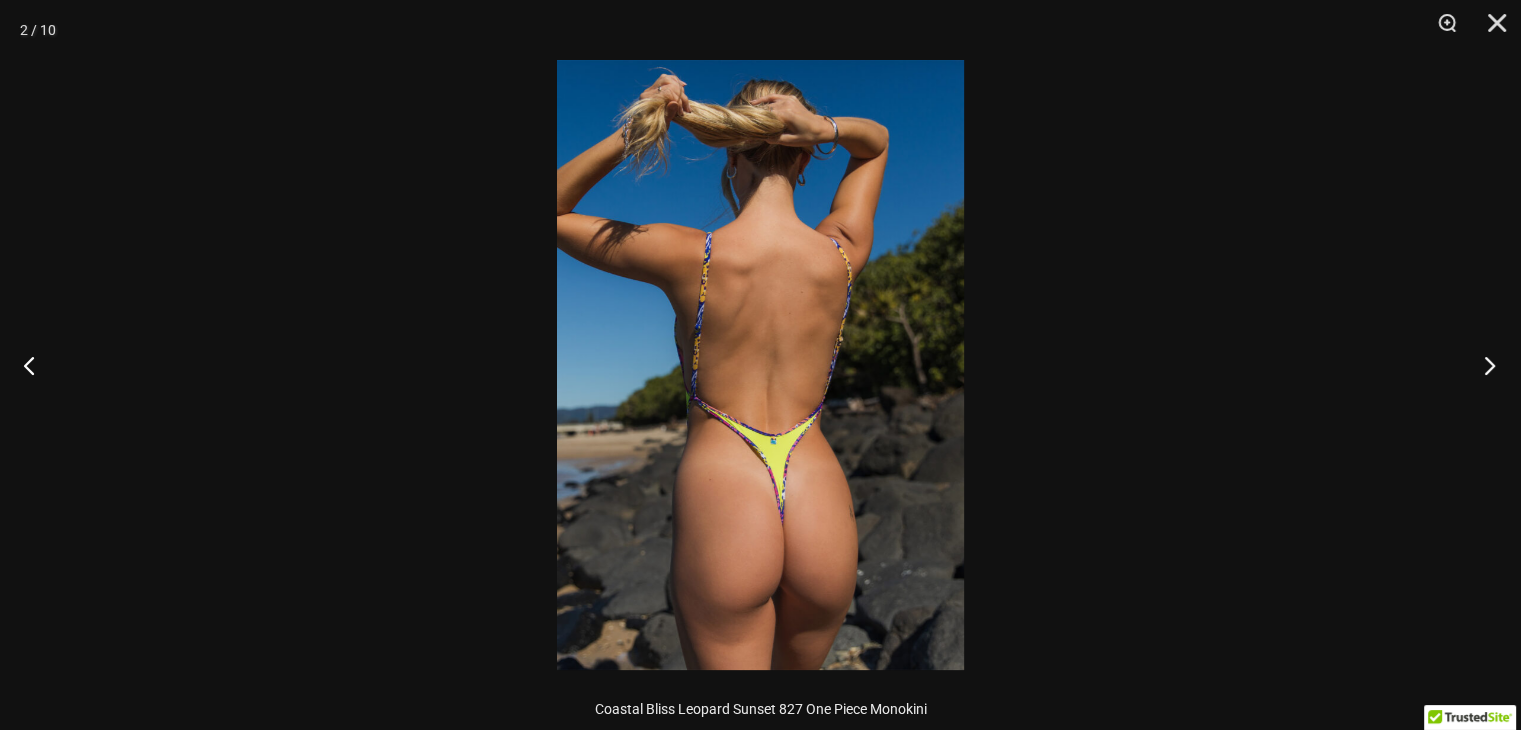 click at bounding box center [1483, 365] 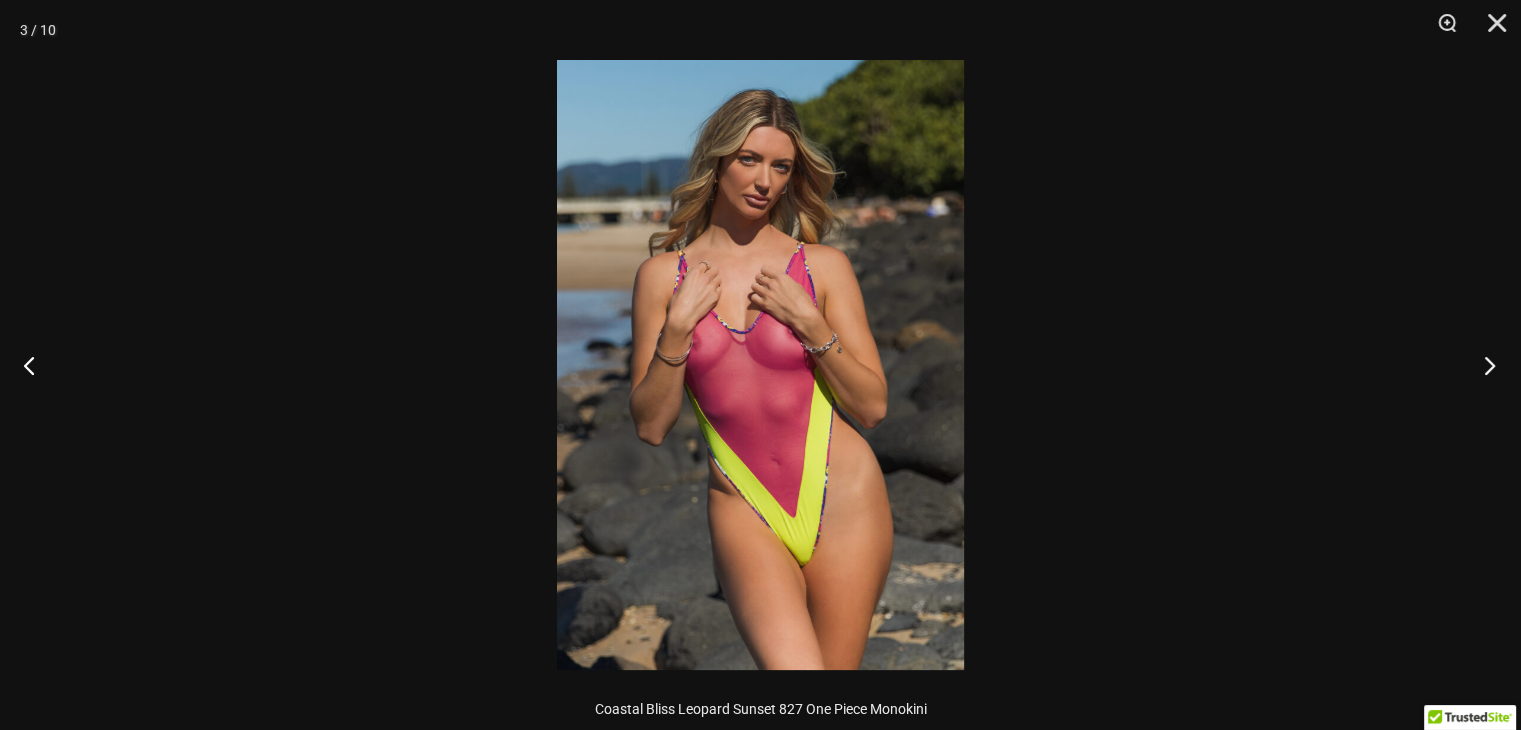 click at bounding box center (1483, 365) 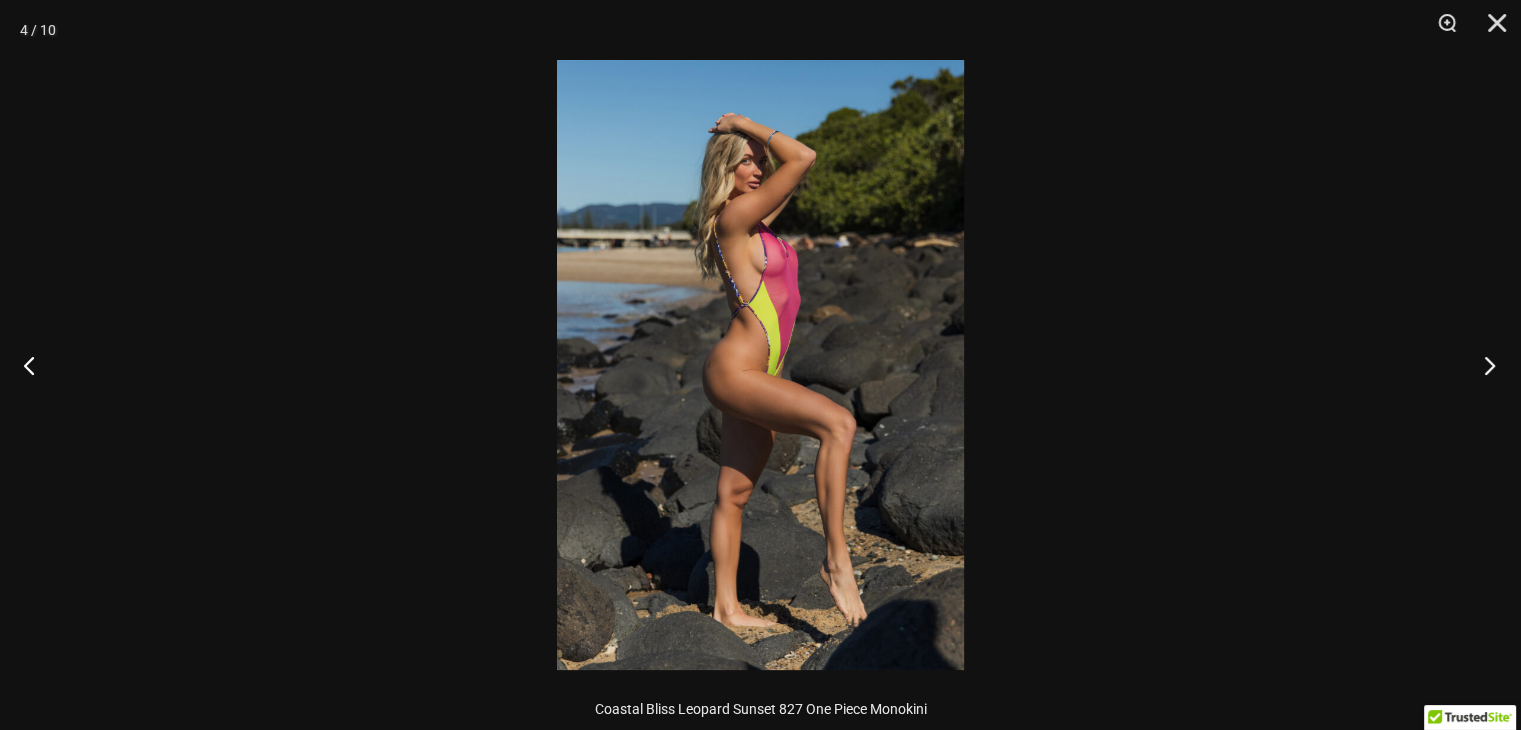 click at bounding box center [1483, 365] 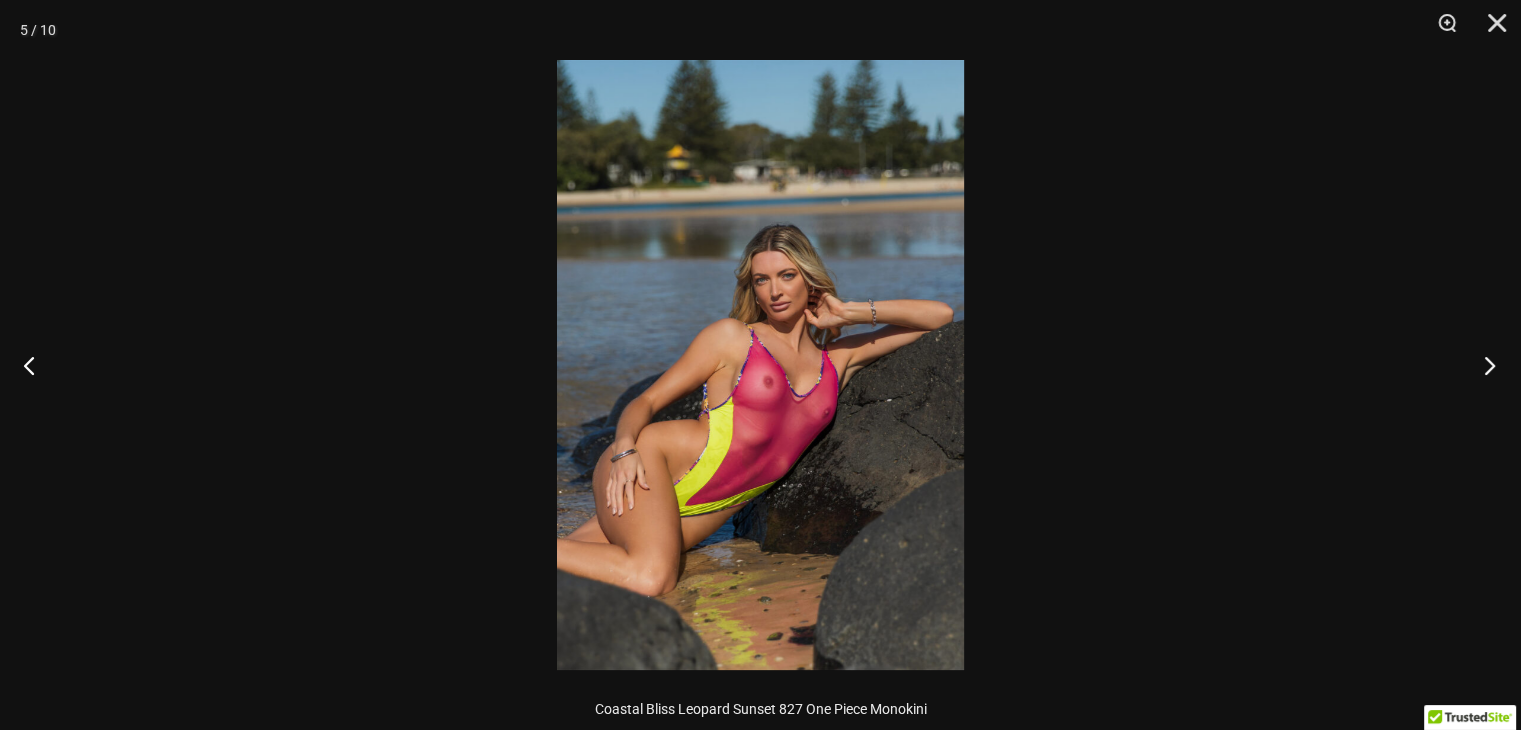 click at bounding box center [1483, 365] 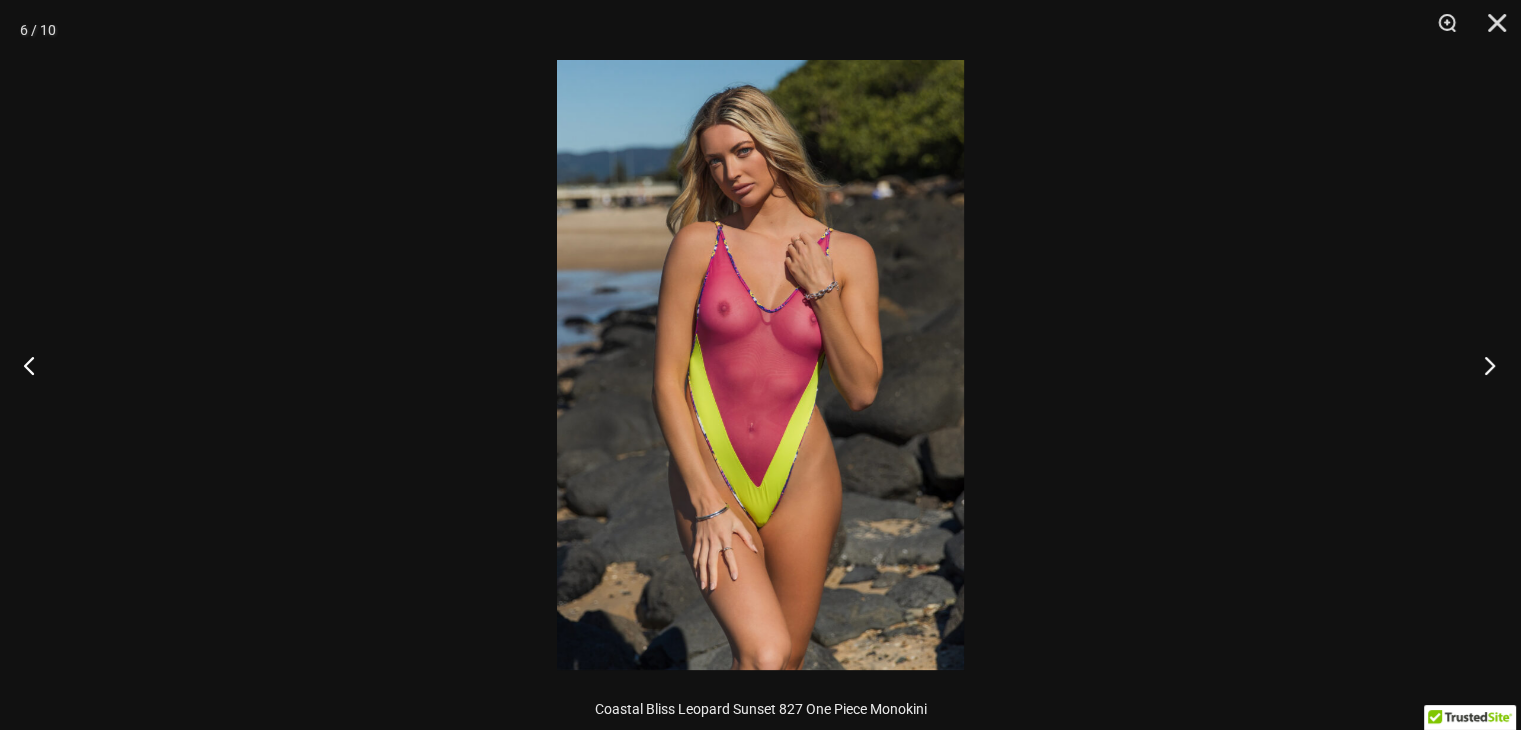 click at bounding box center (1483, 365) 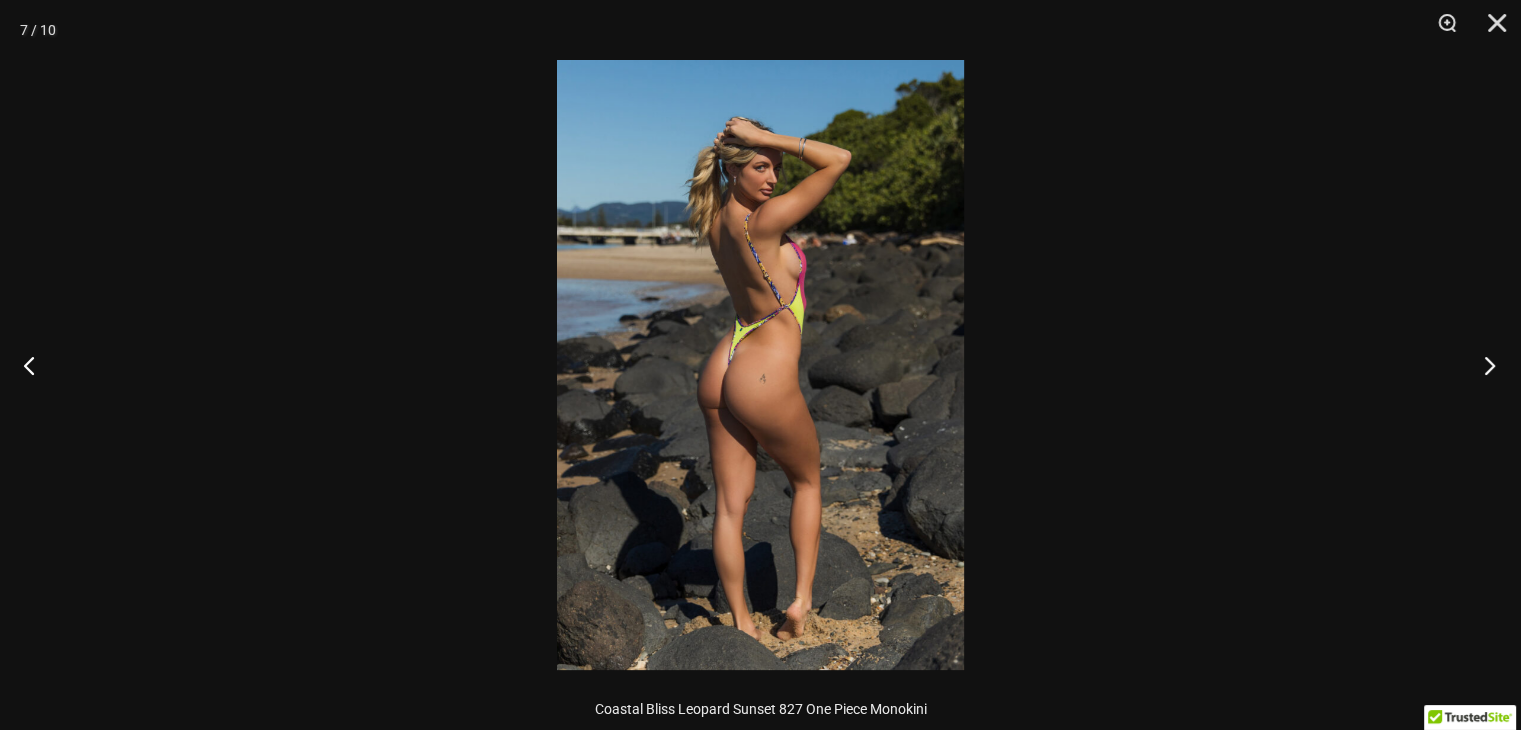 click at bounding box center [1483, 365] 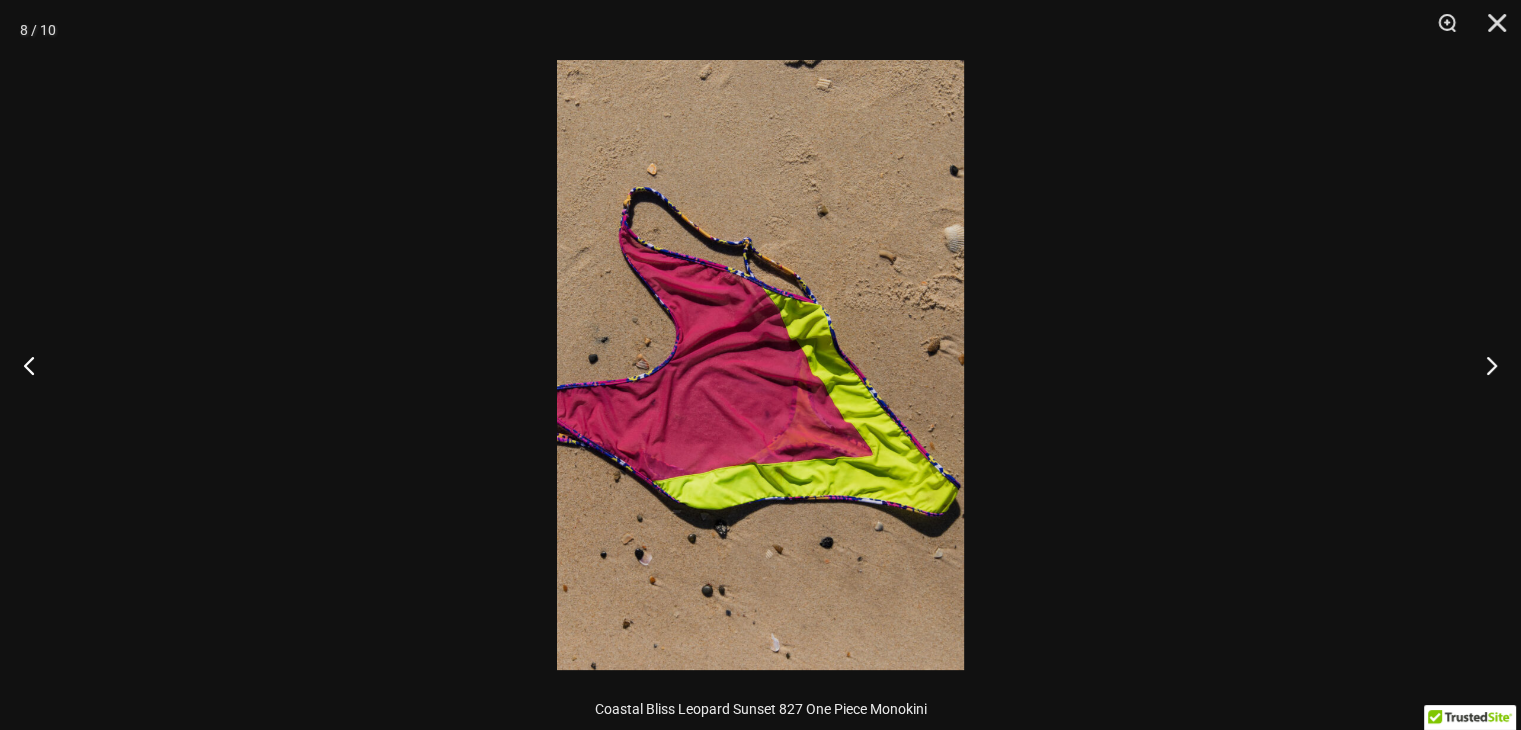 click at bounding box center (1483, 365) 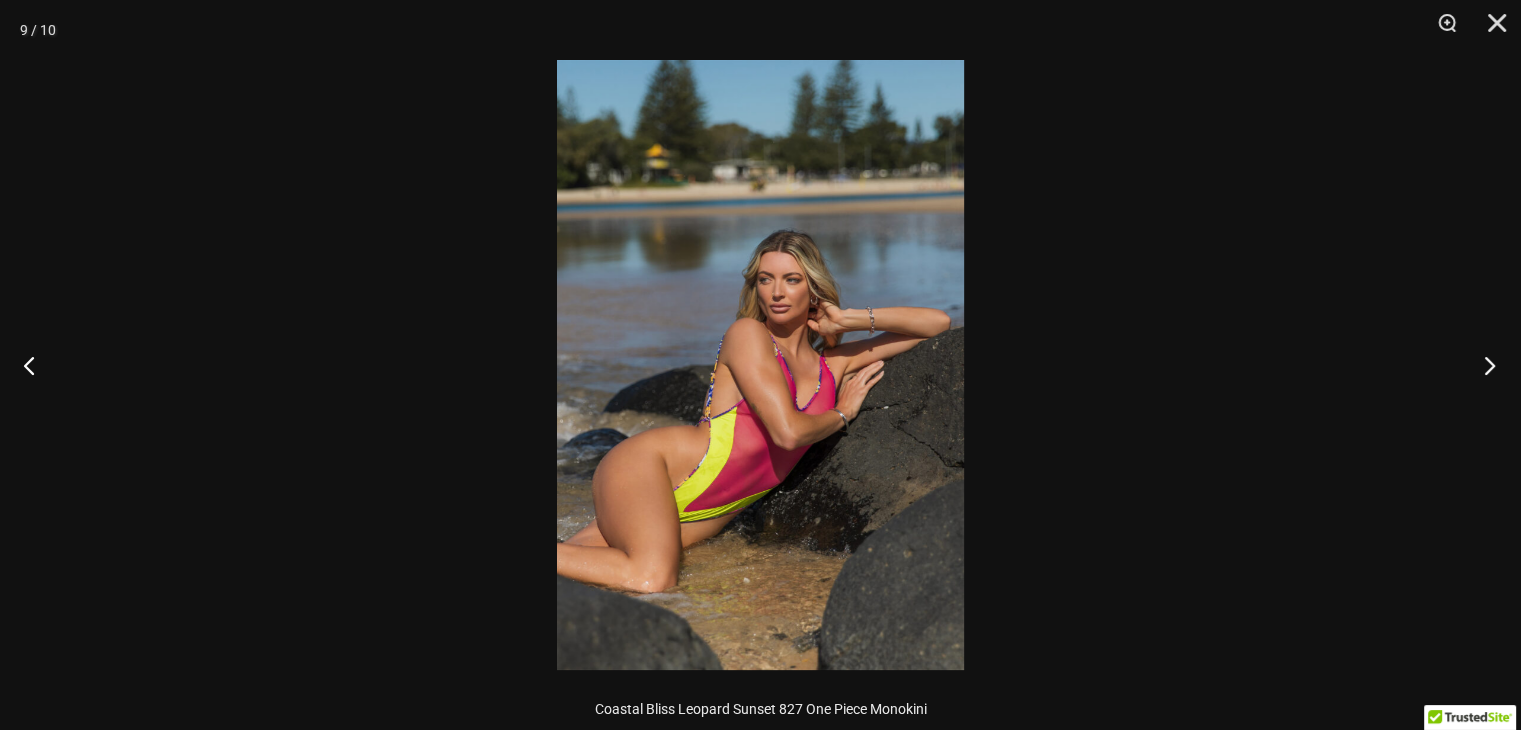 click at bounding box center [1483, 365] 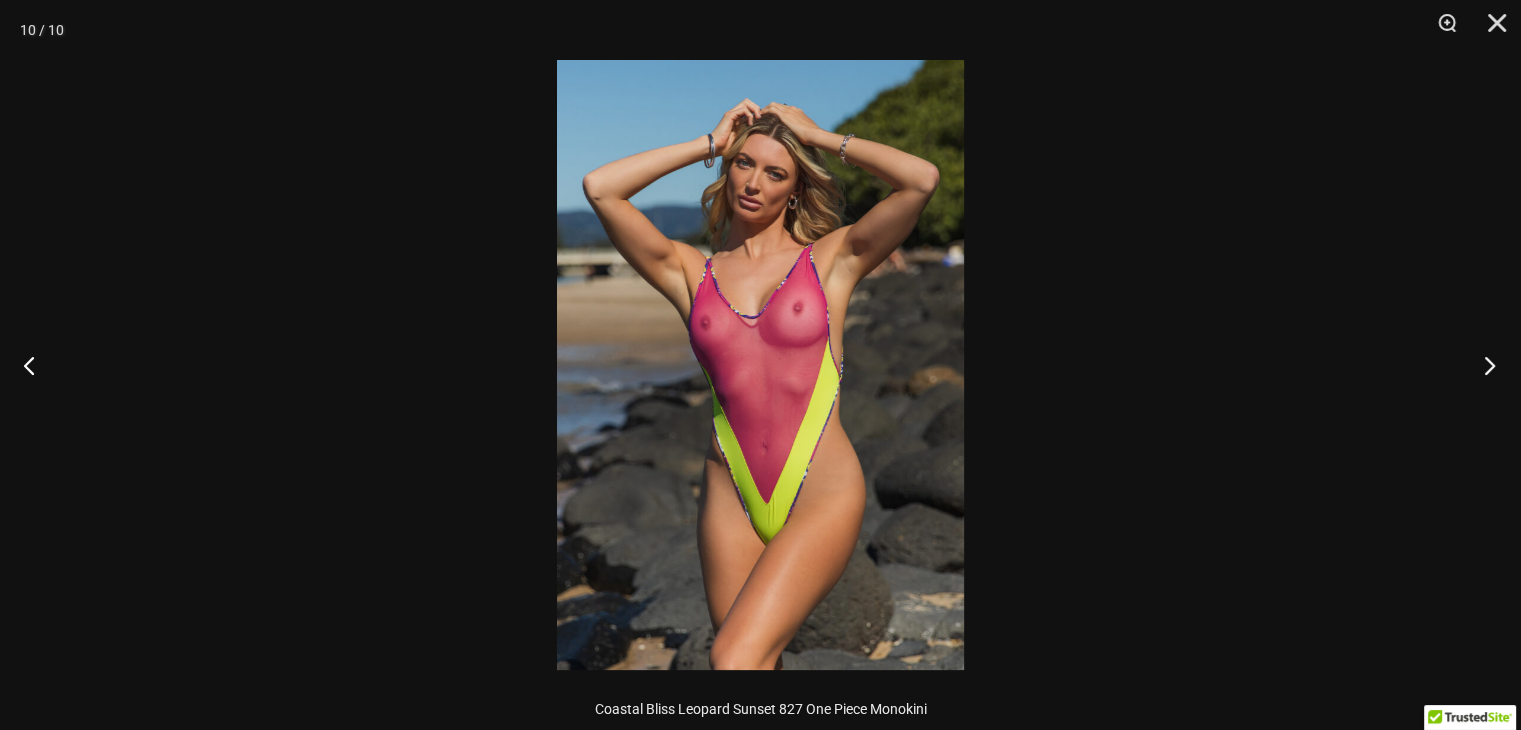 click at bounding box center (1483, 365) 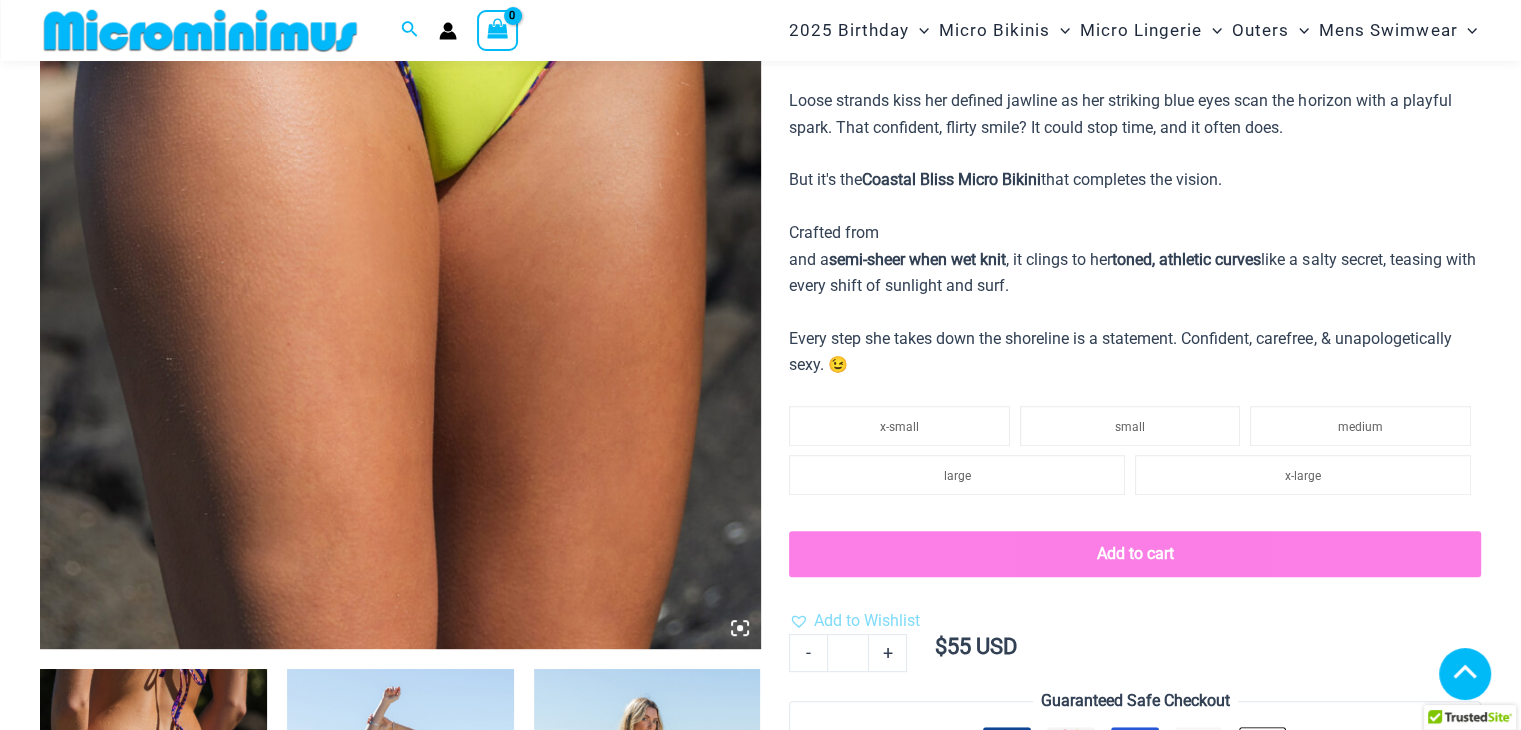 scroll, scrollTop: 584, scrollLeft: 0, axis: vertical 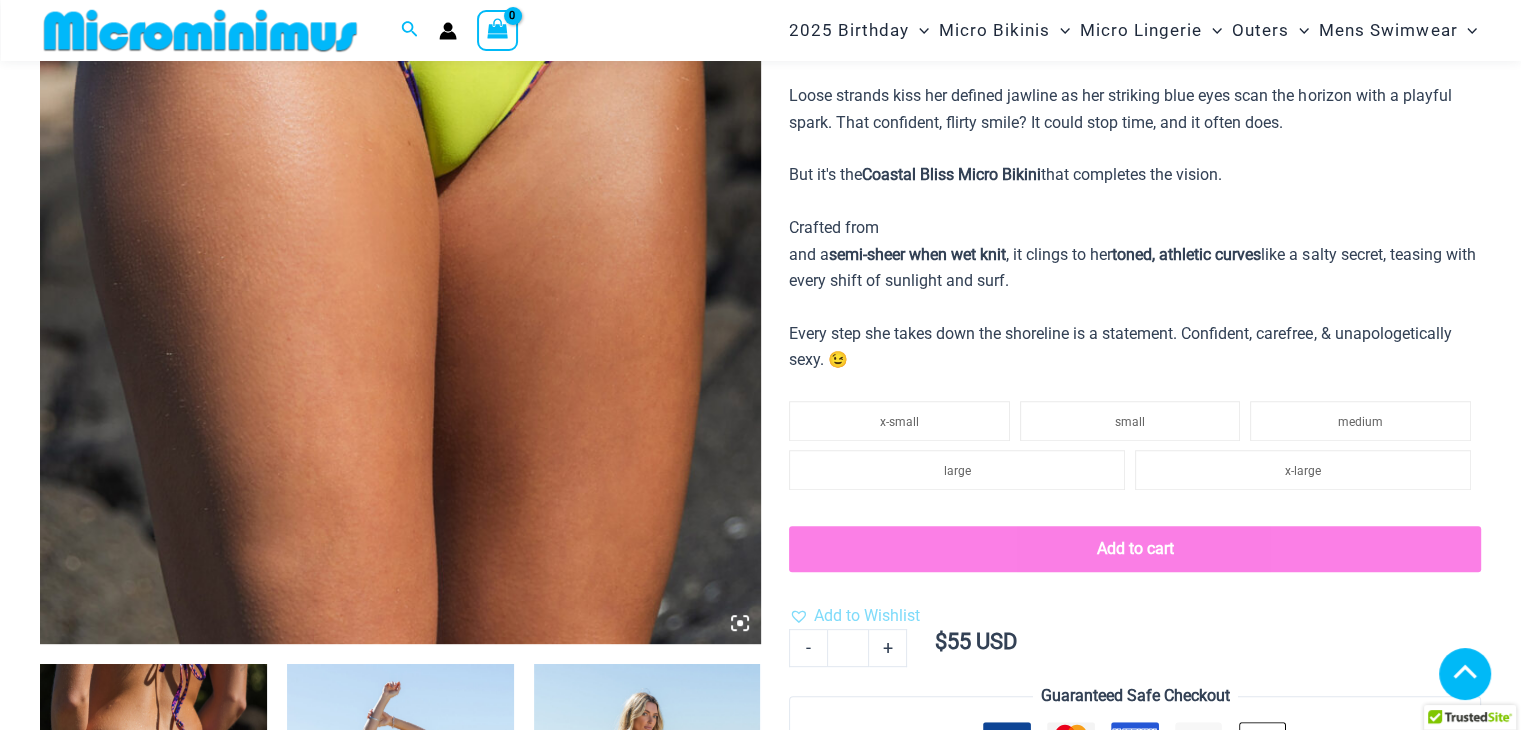 click 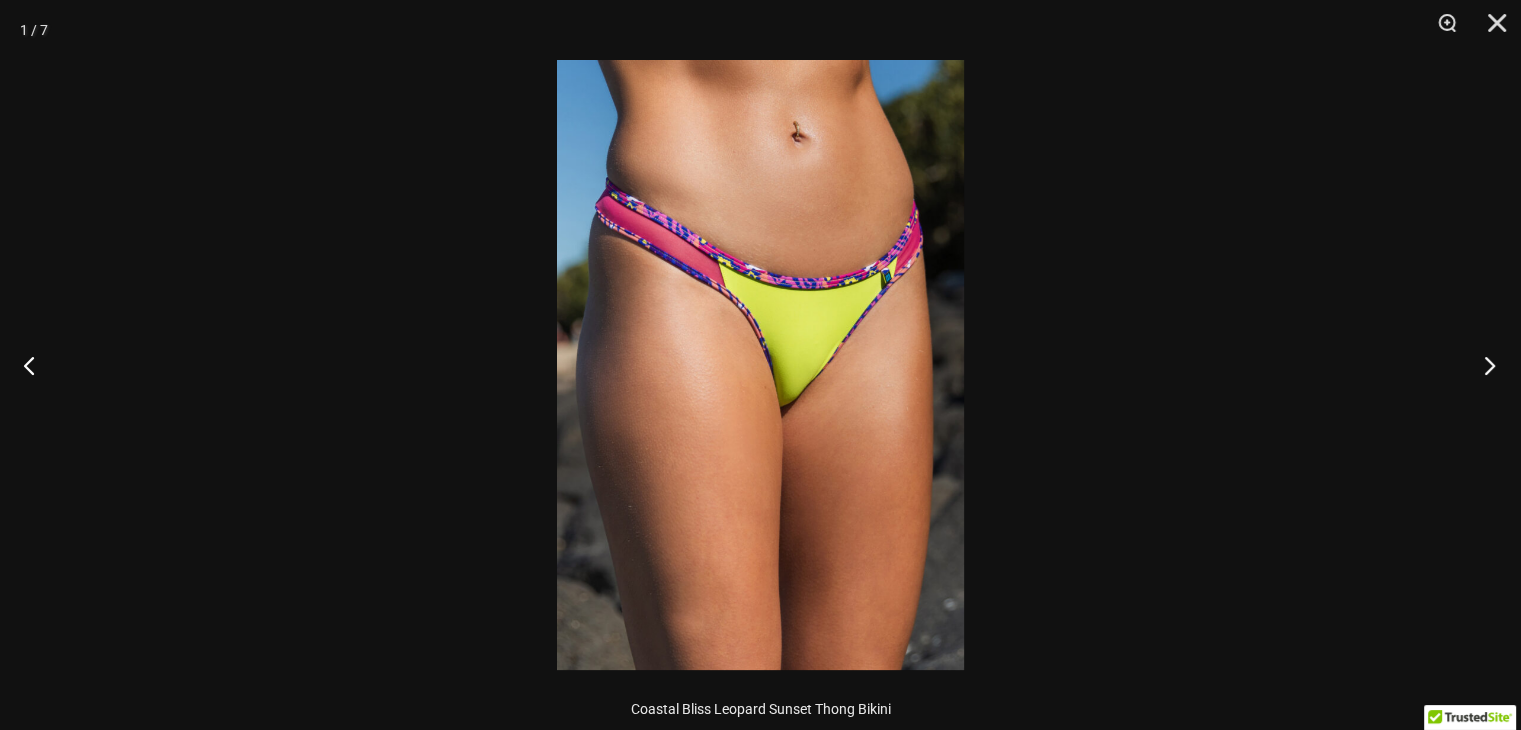 click at bounding box center [1483, 365] 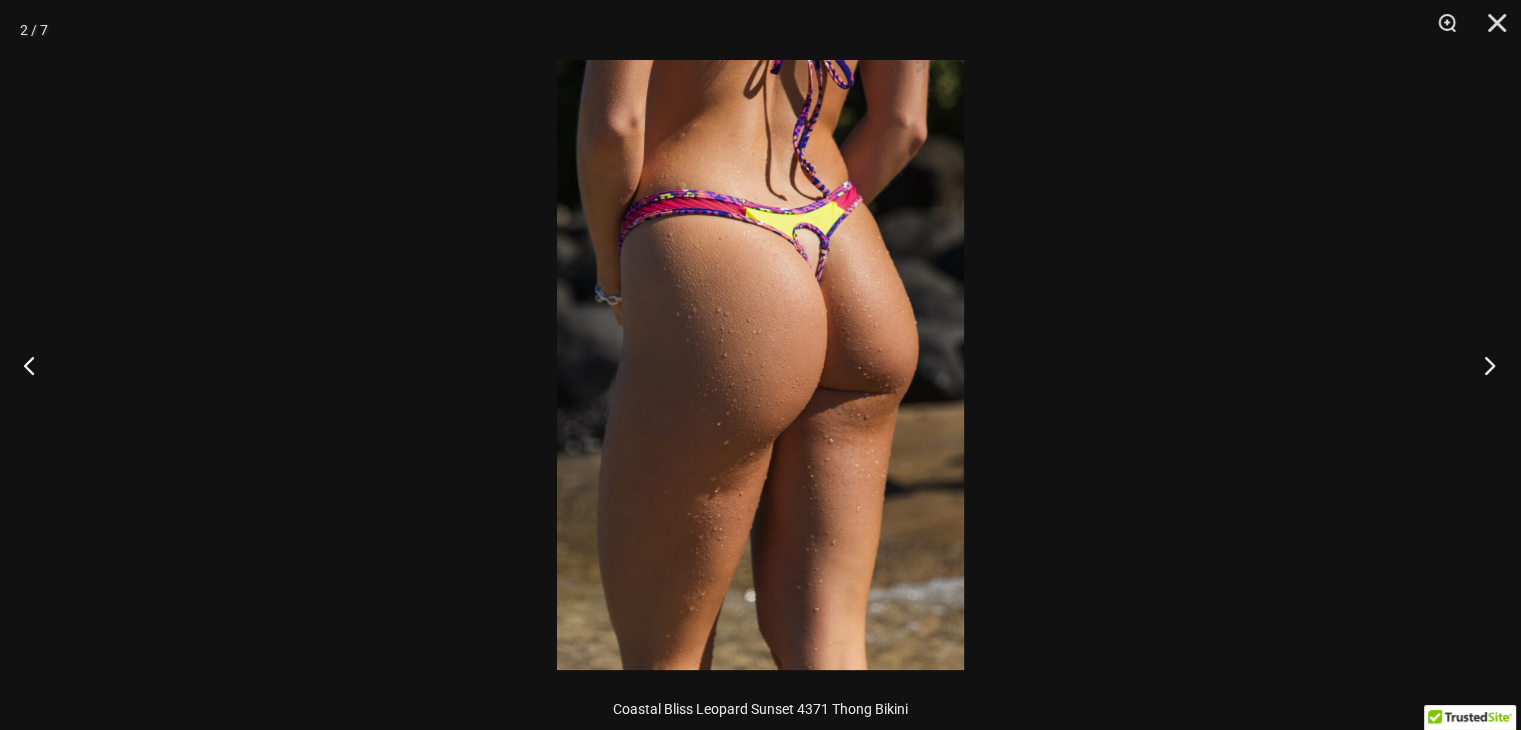 click at bounding box center [1483, 365] 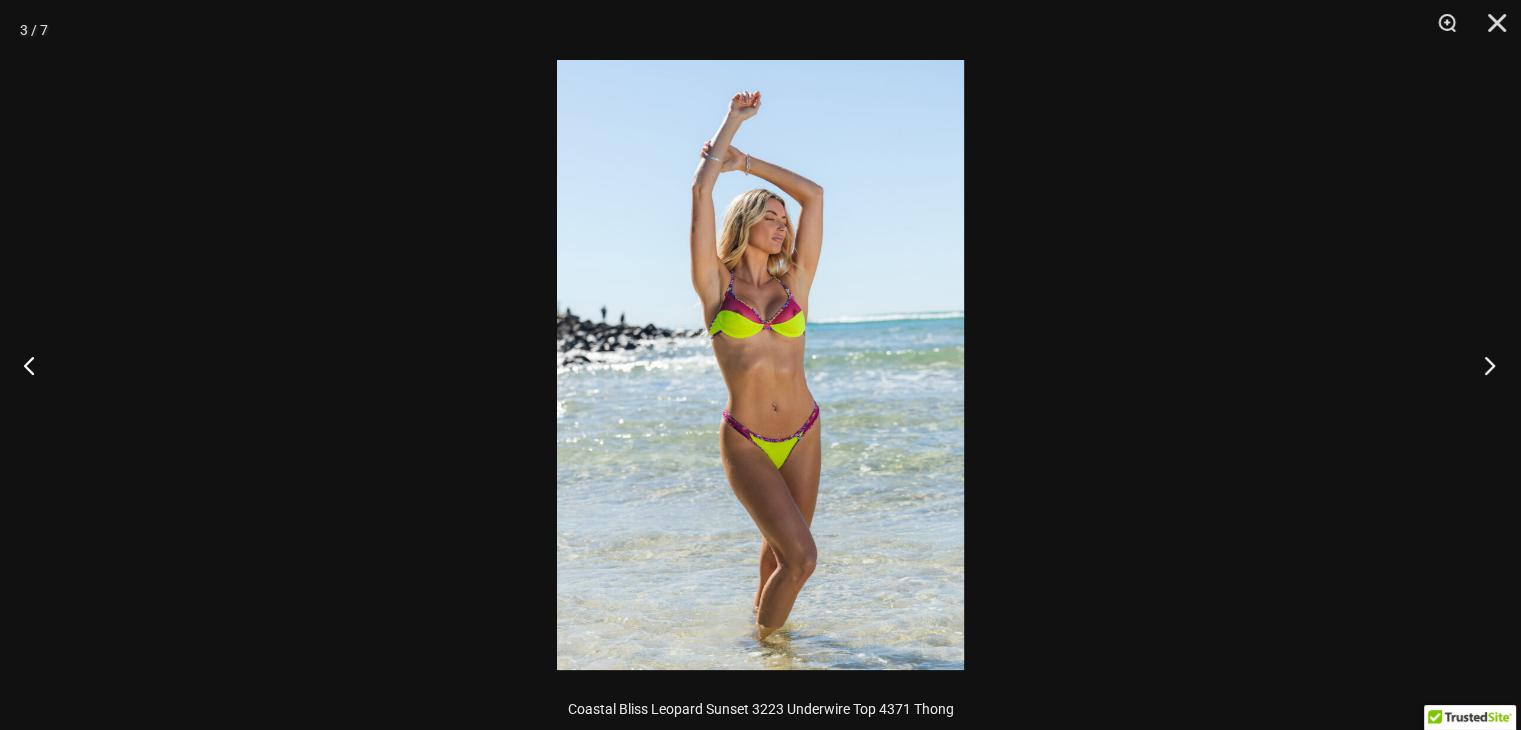 click at bounding box center (1483, 365) 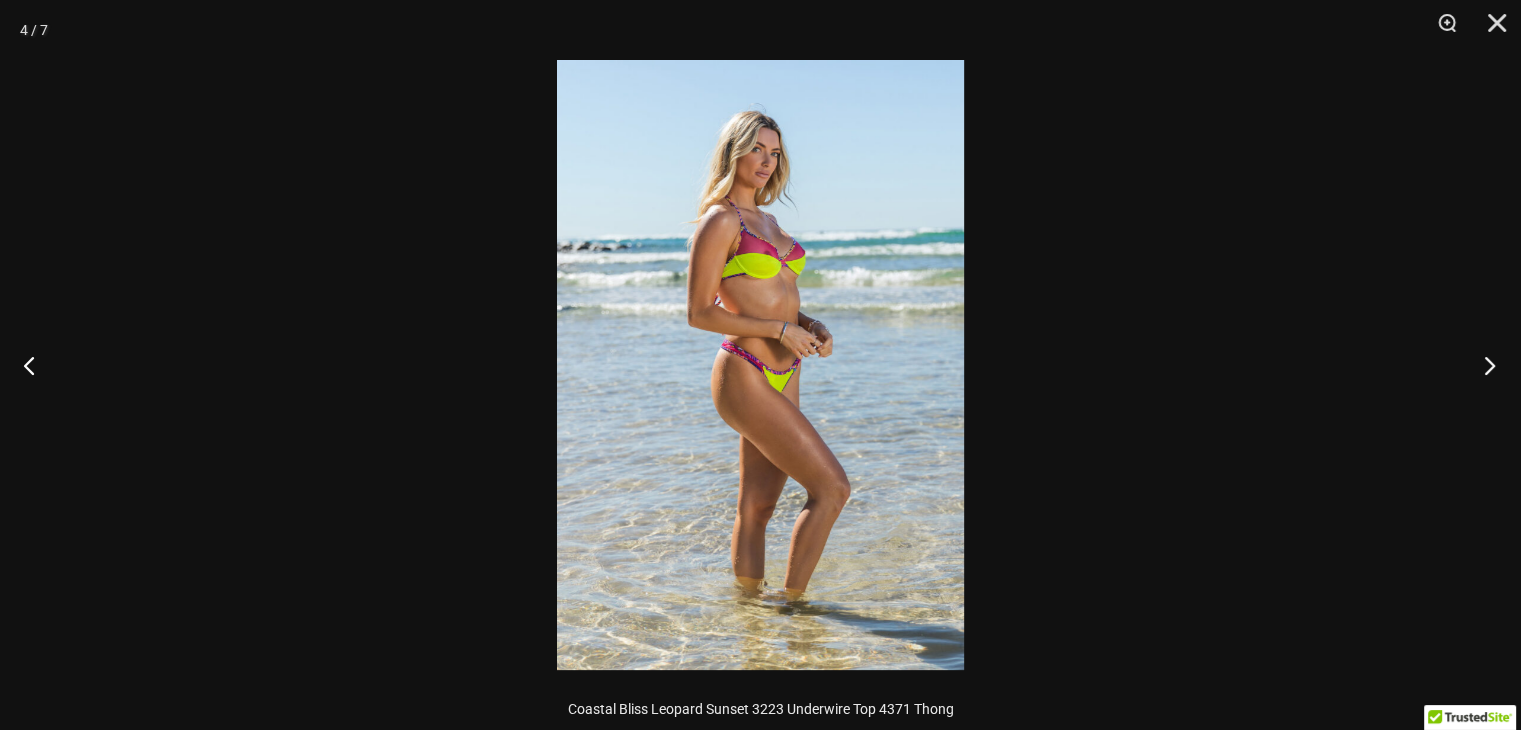 click at bounding box center [1483, 365] 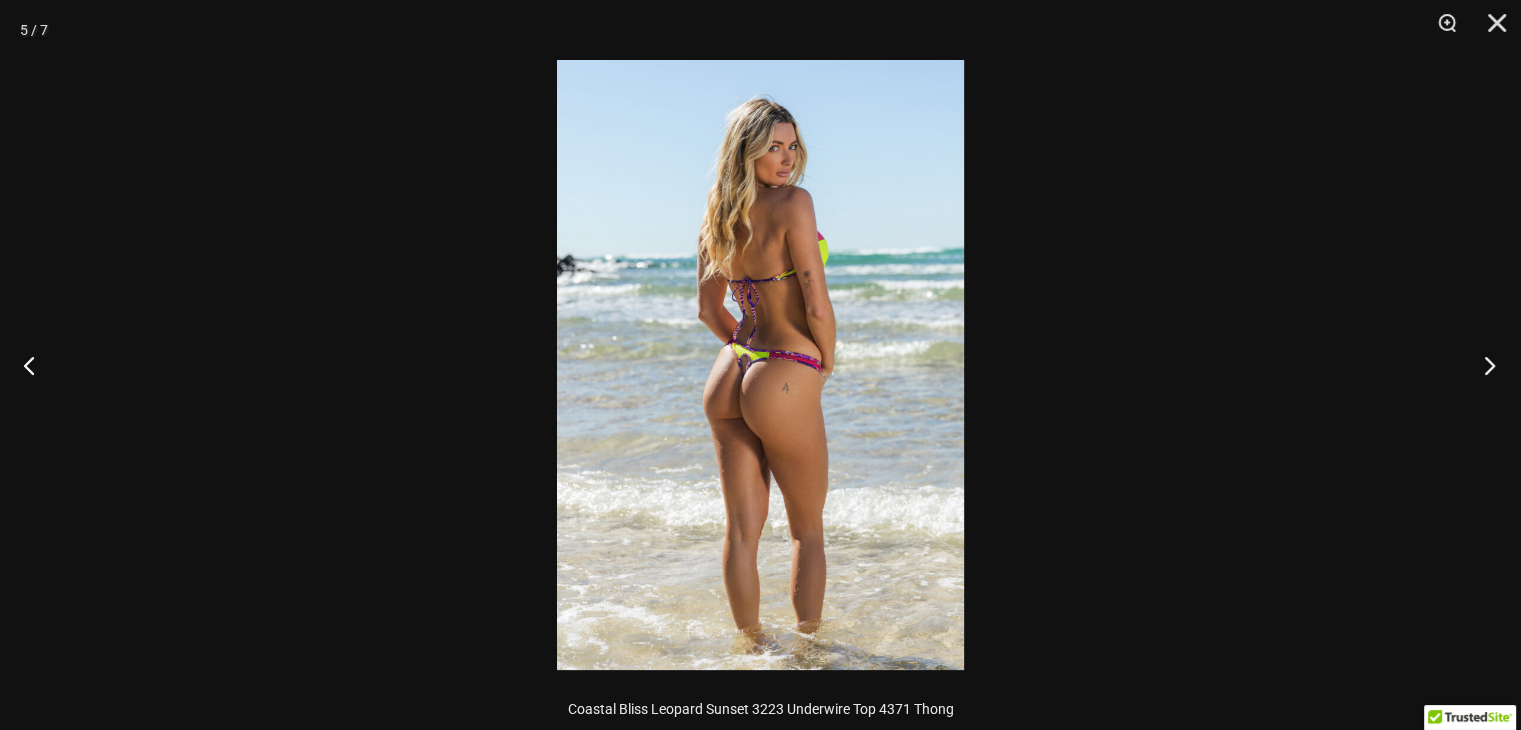 click at bounding box center (1483, 365) 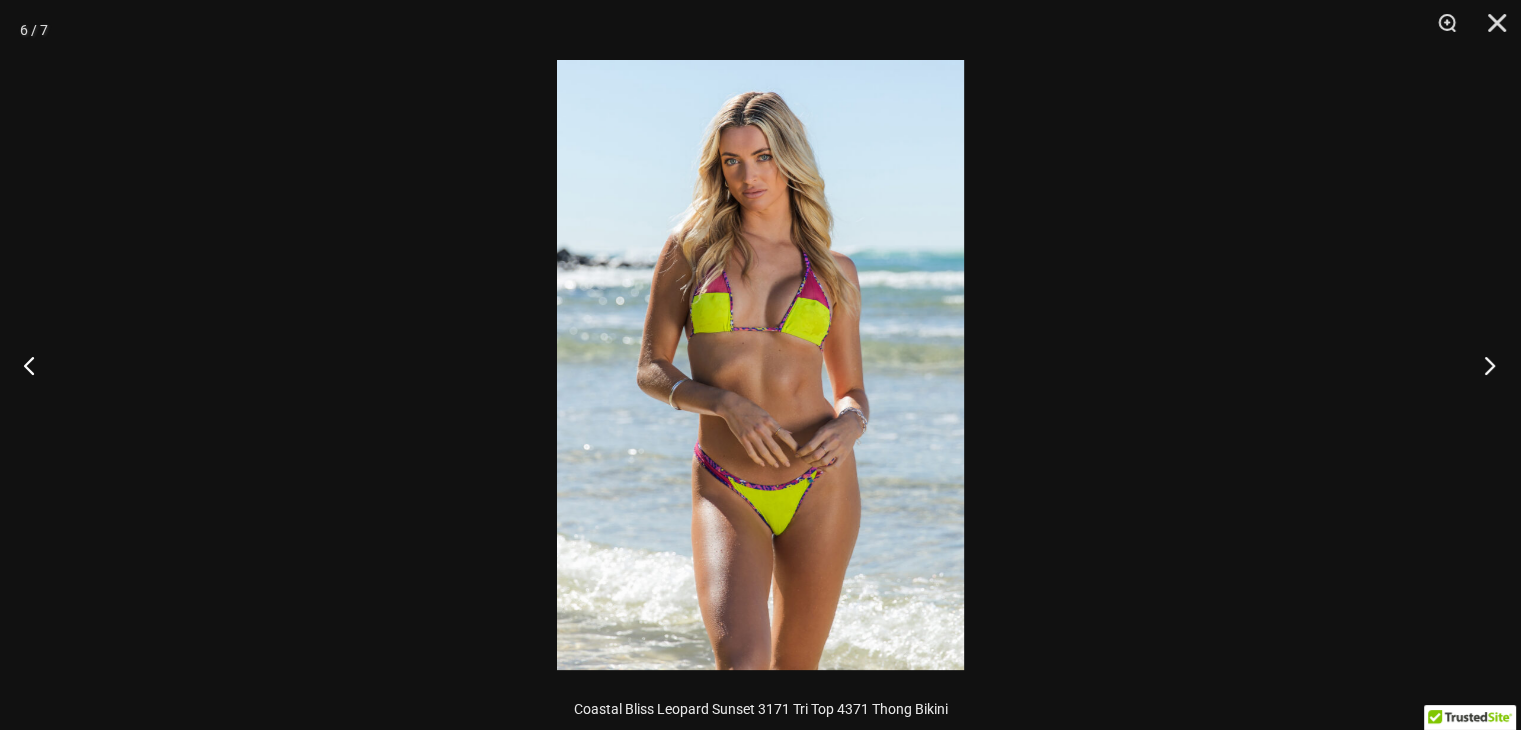 click at bounding box center [1483, 365] 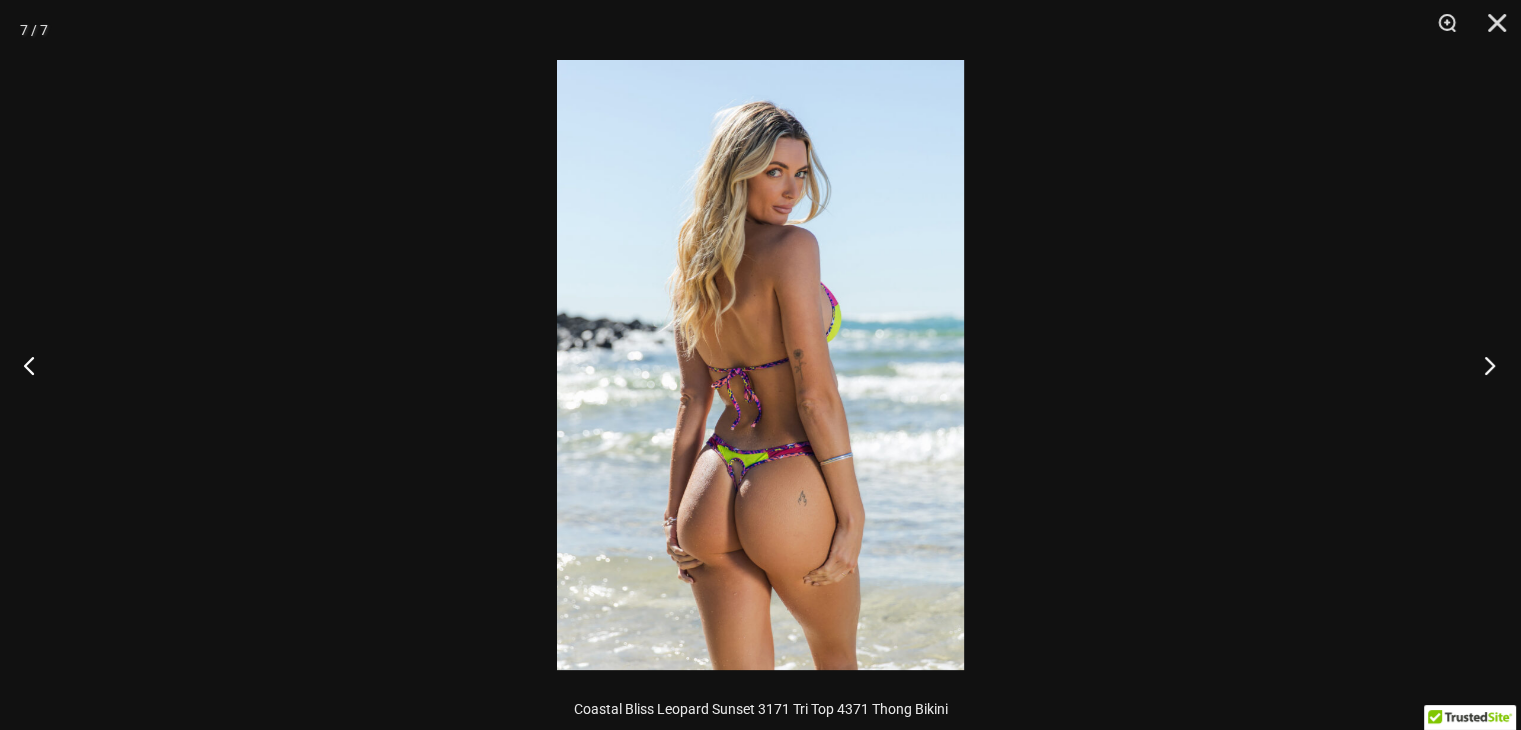 click at bounding box center (1483, 365) 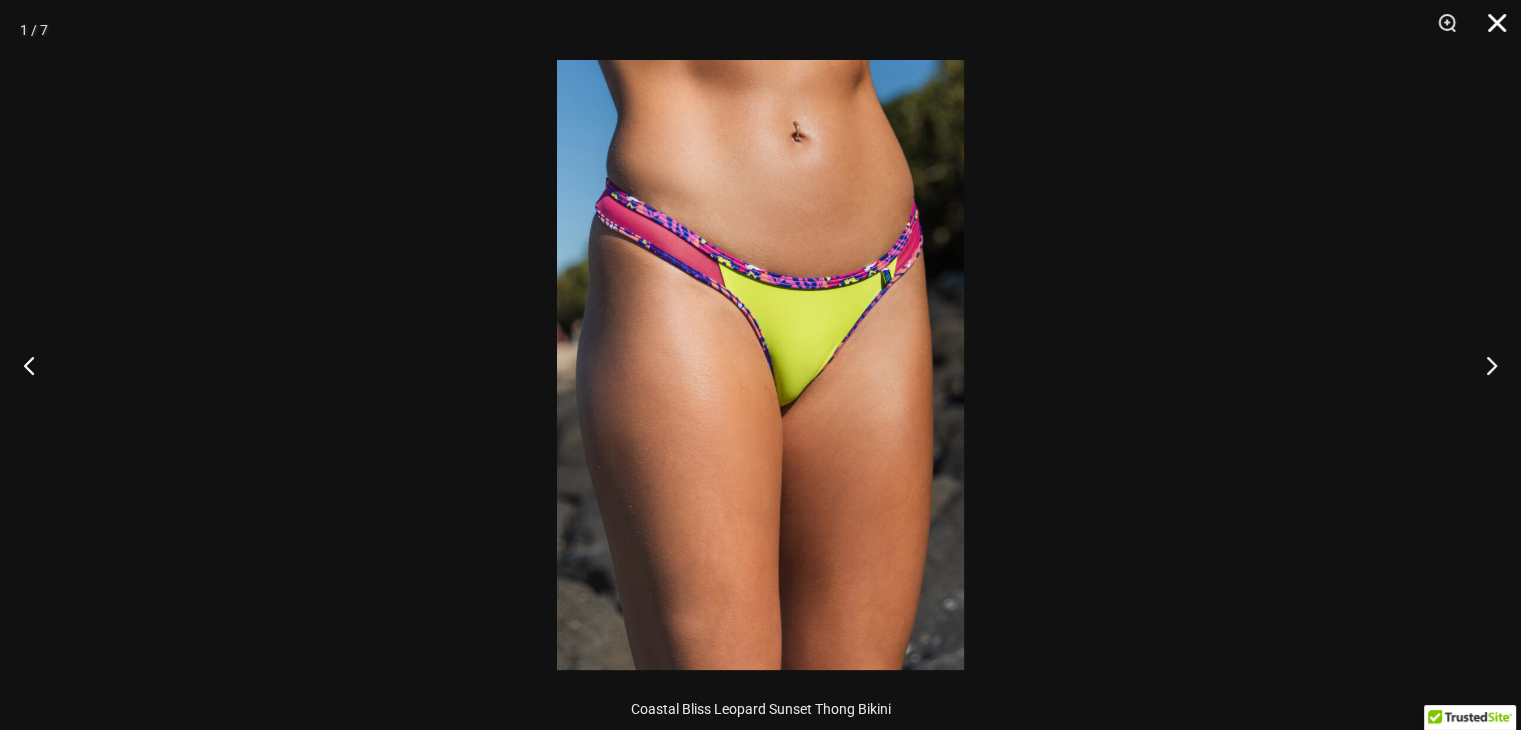 click at bounding box center (1490, 30) 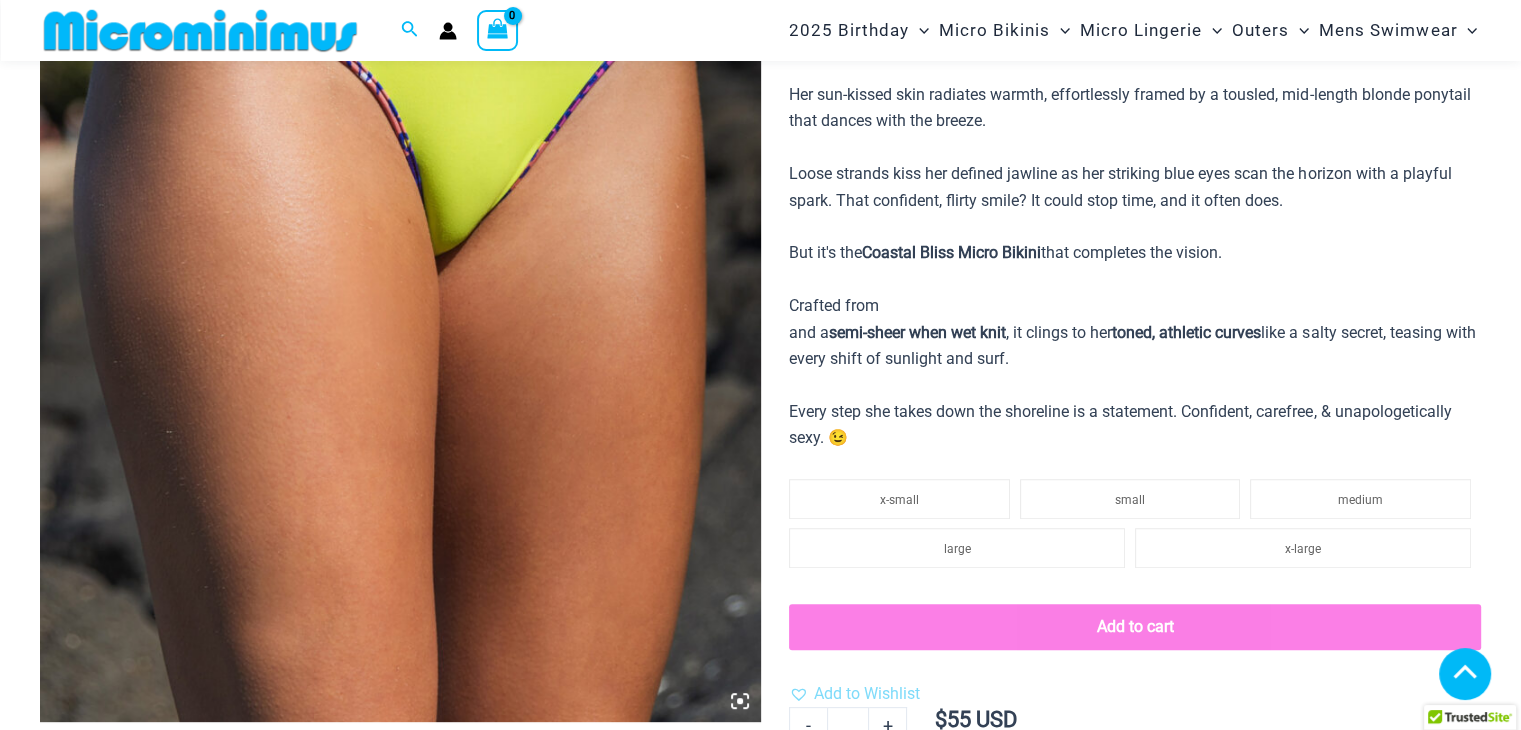 scroll, scrollTop: 384, scrollLeft: 0, axis: vertical 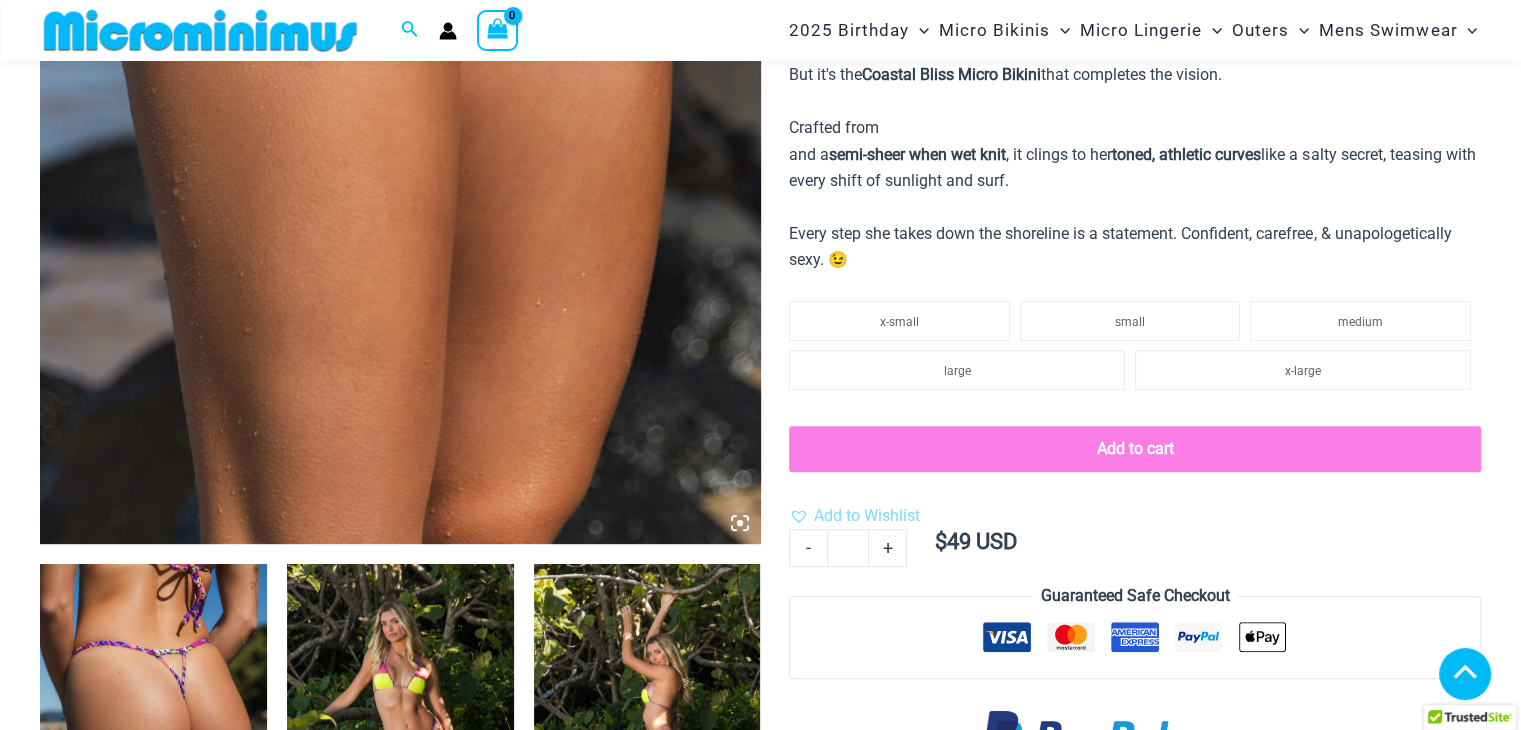 click 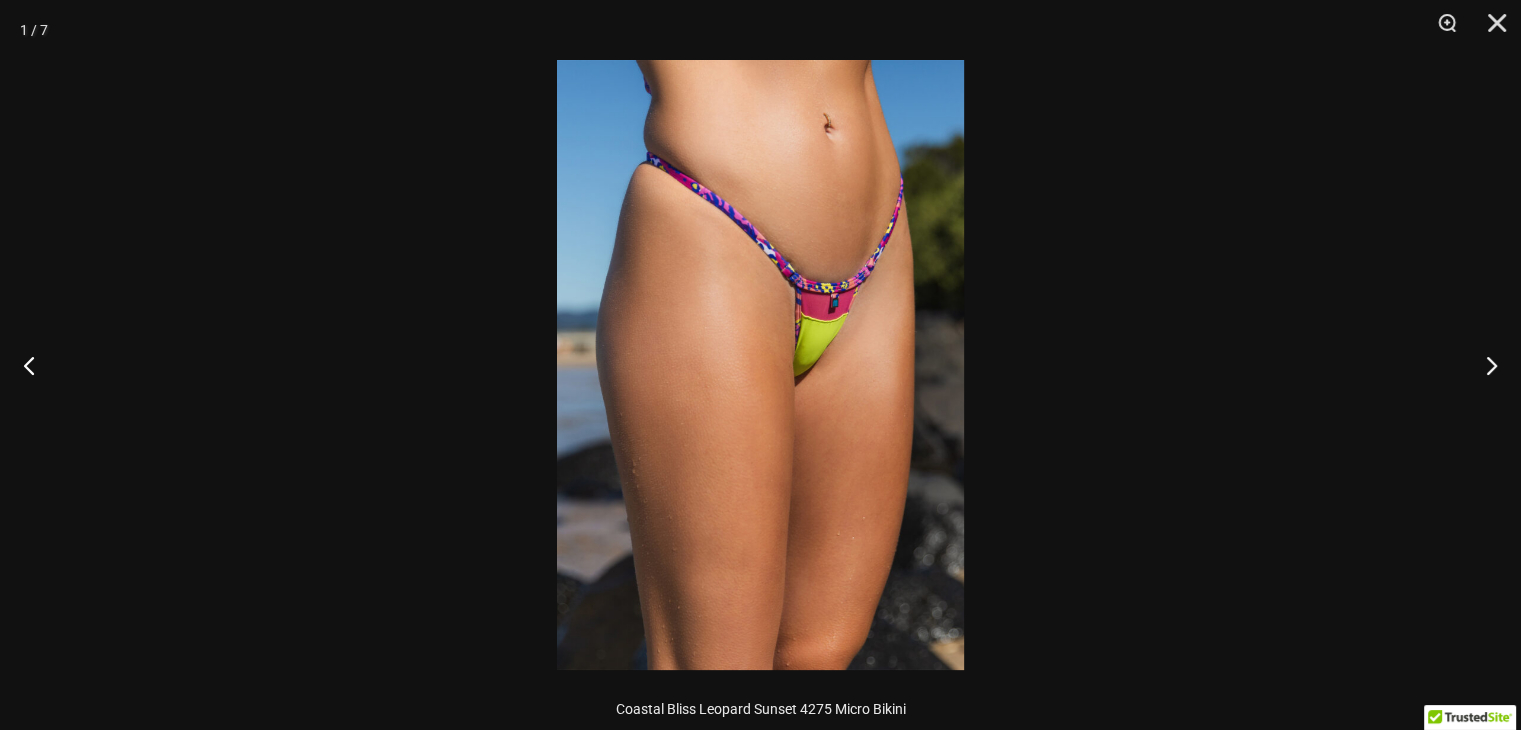 click at bounding box center [760, 365] 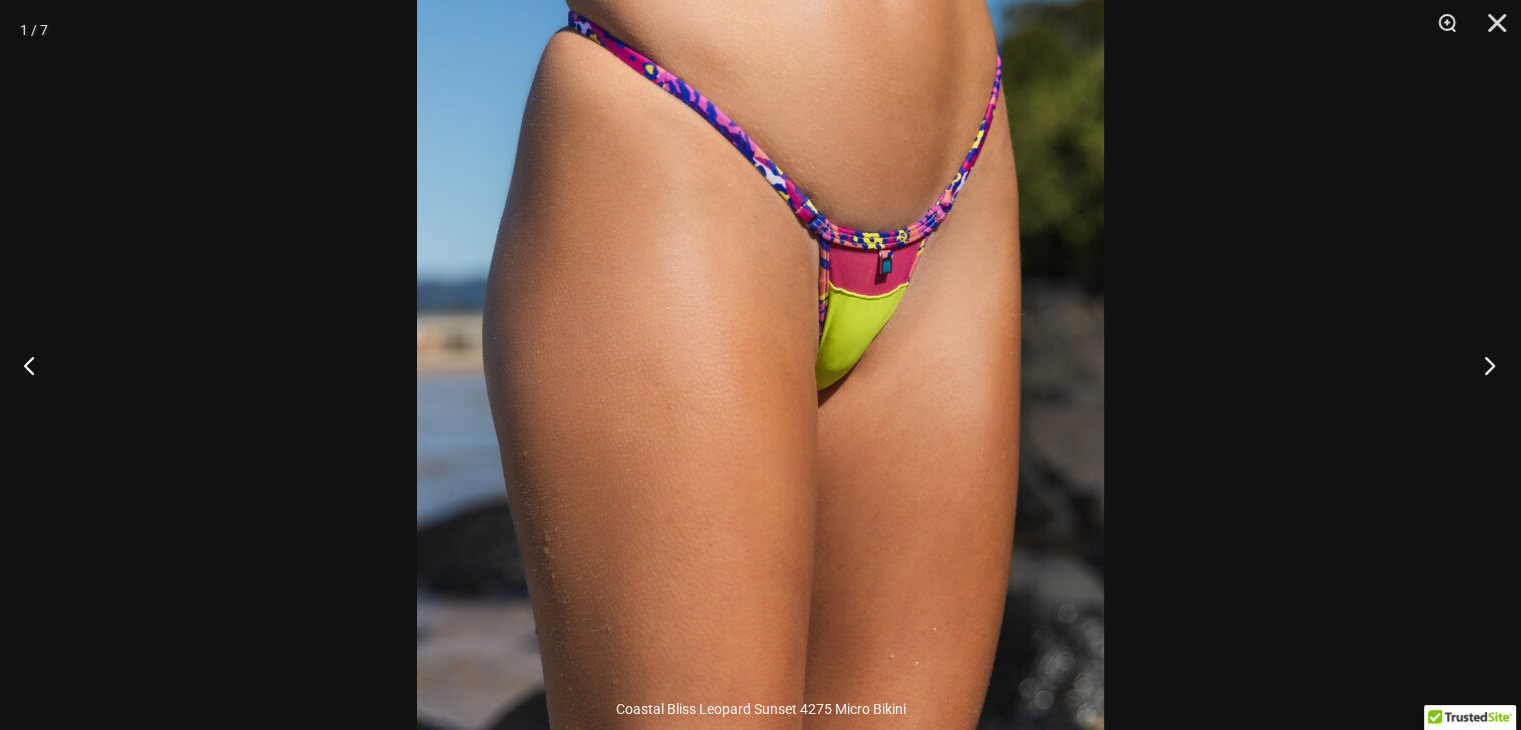 click at bounding box center [1483, 365] 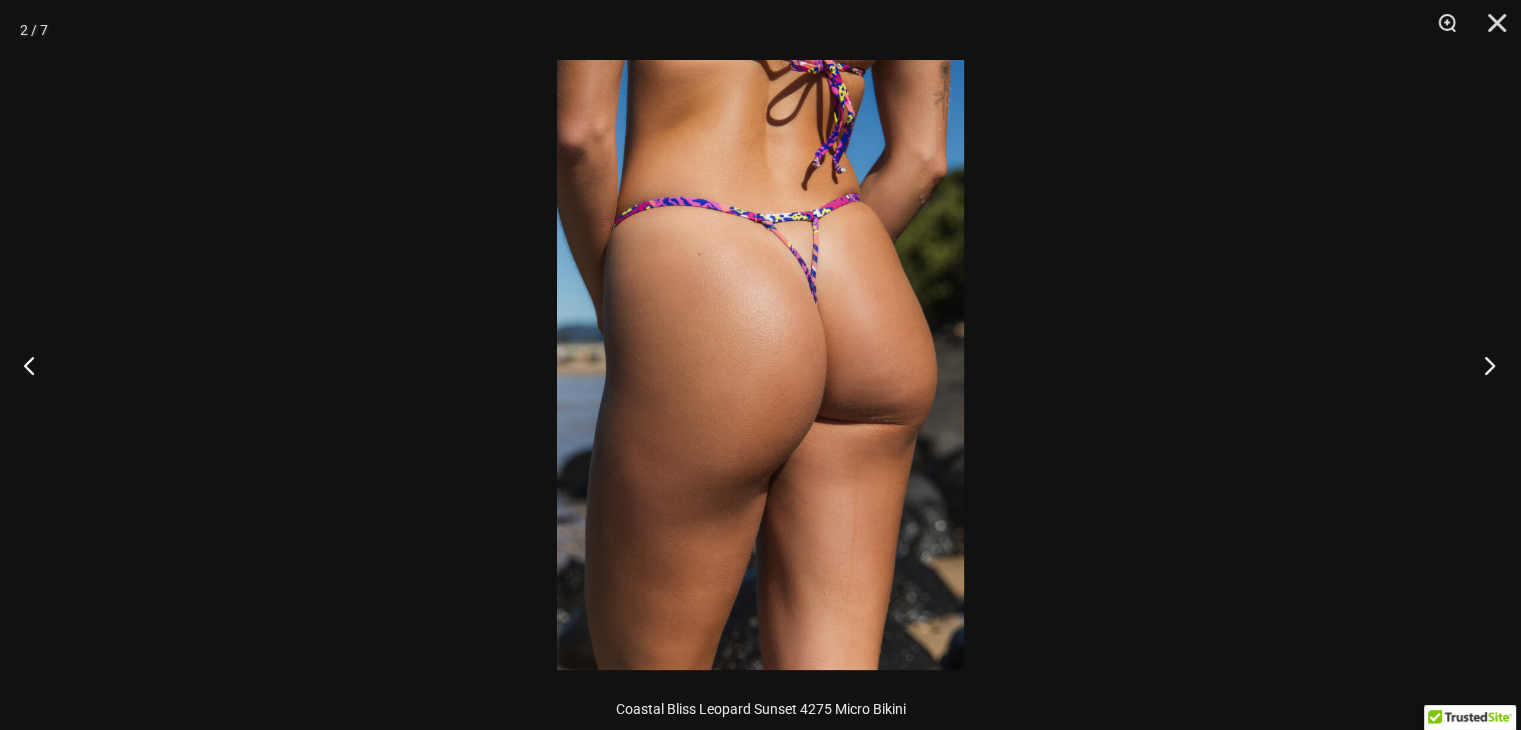 click at bounding box center (1483, 365) 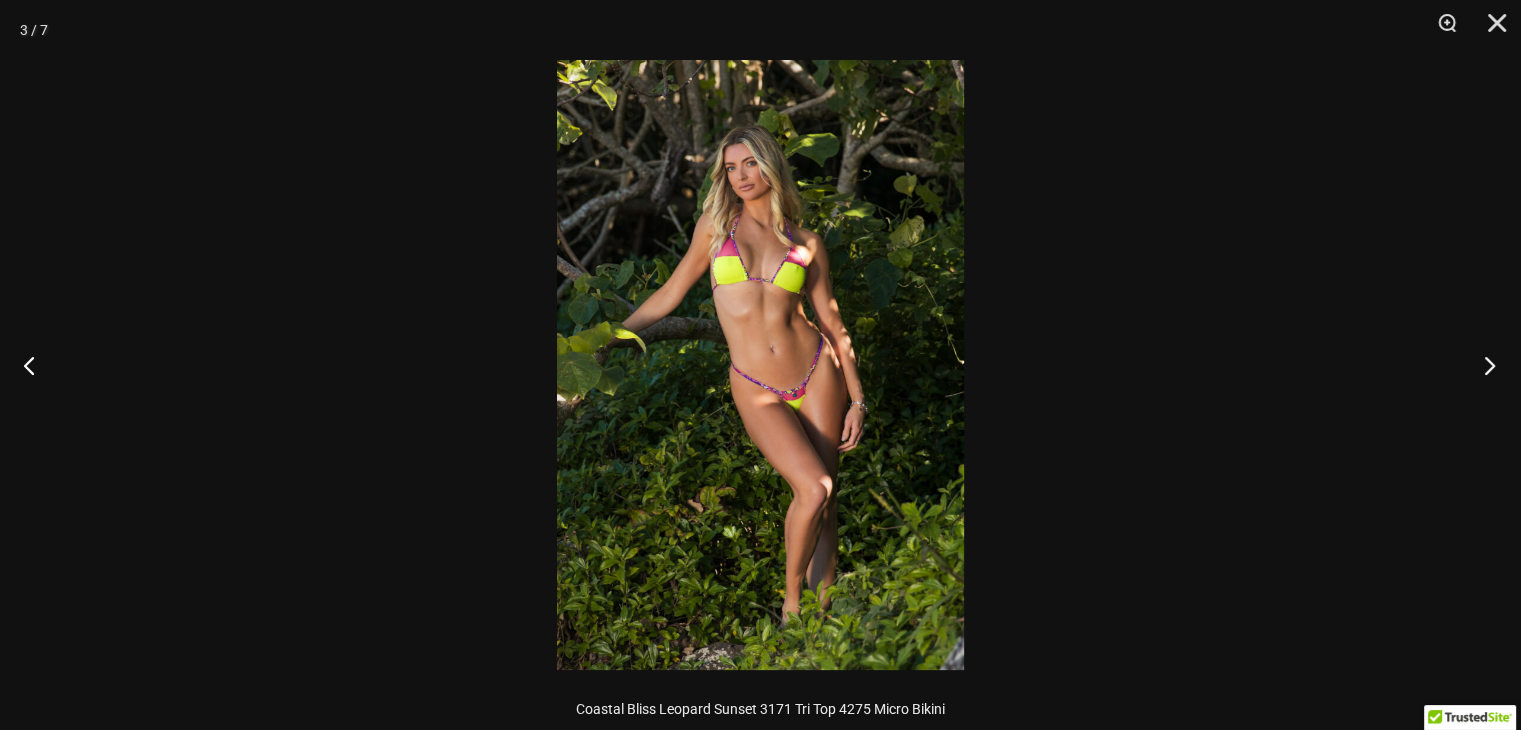 click at bounding box center [1483, 365] 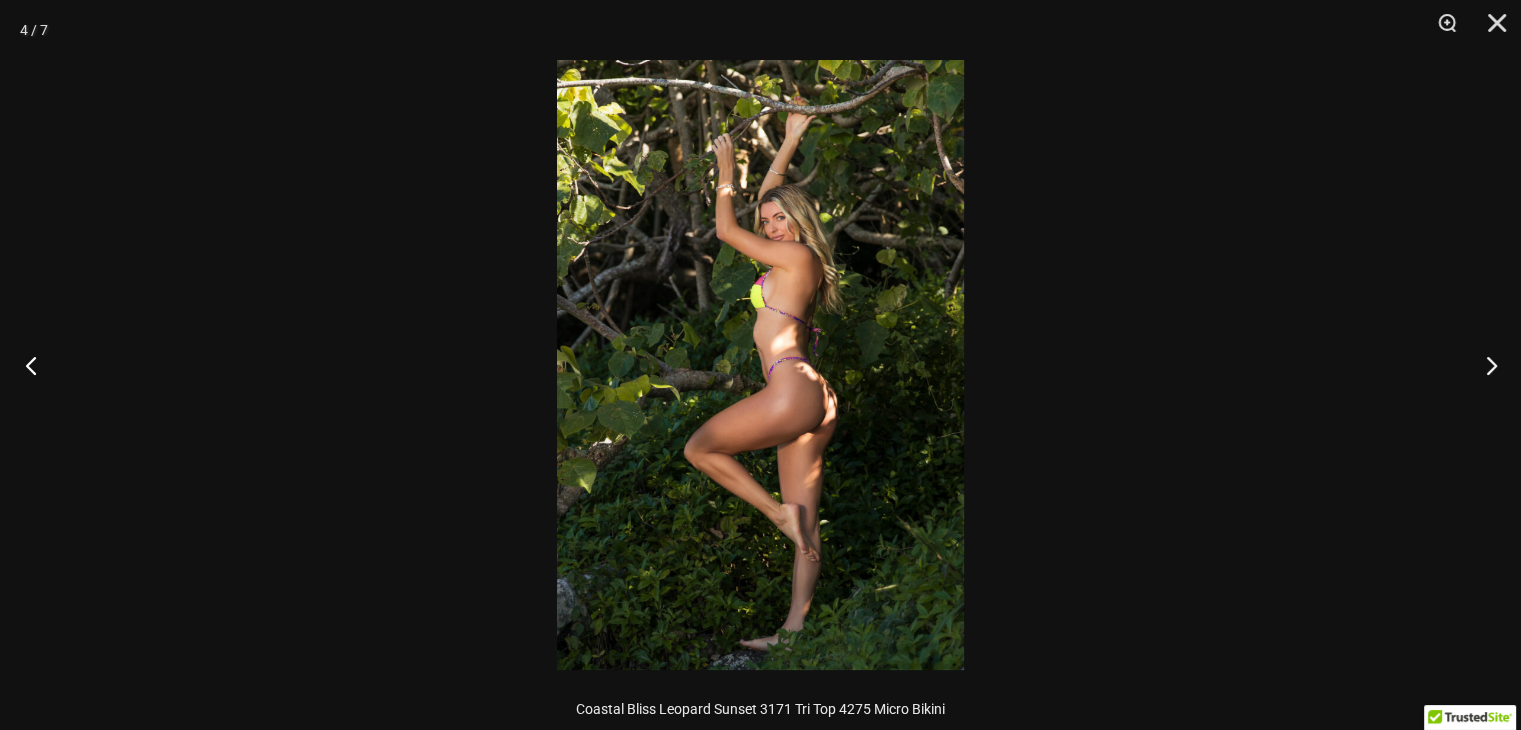 click at bounding box center [37, 365] 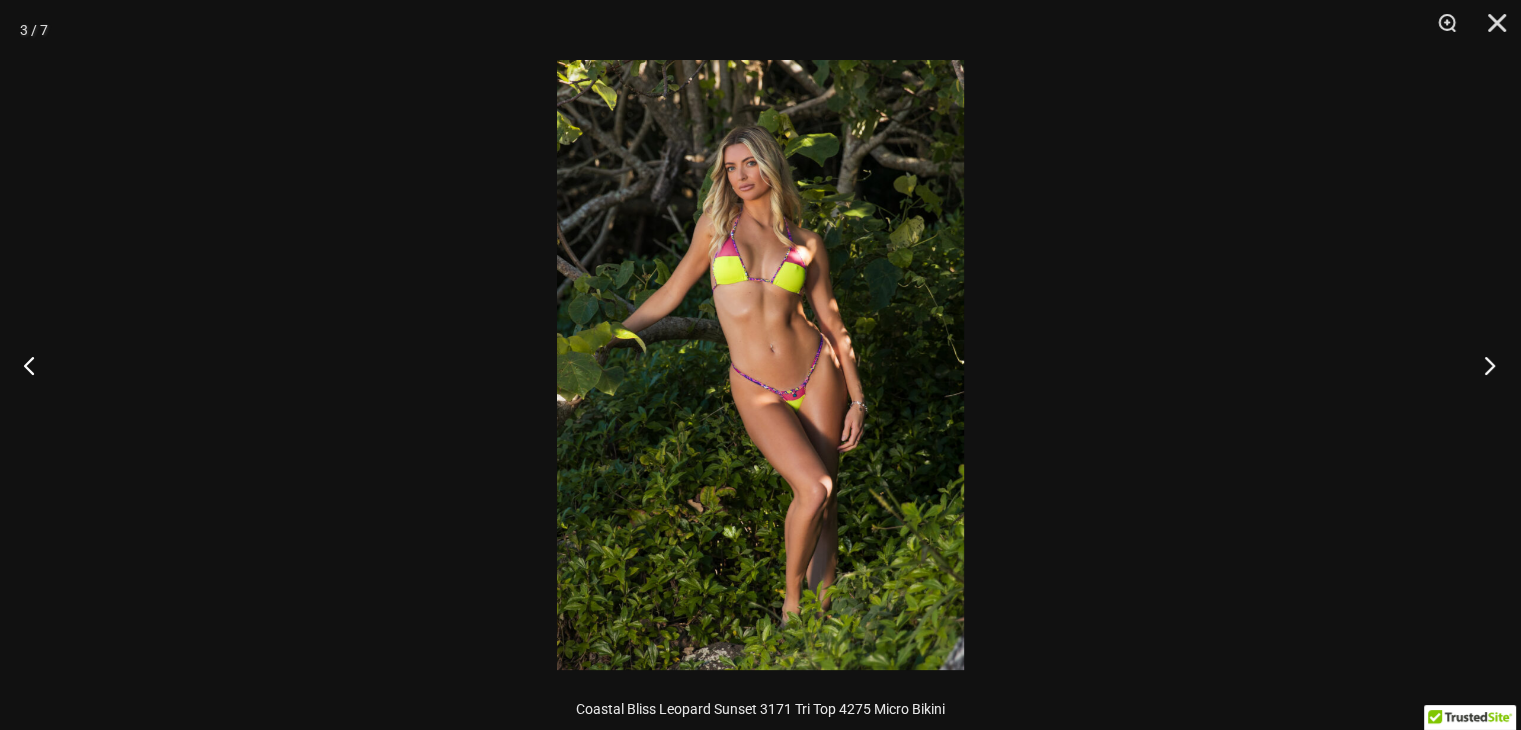 click at bounding box center [1483, 365] 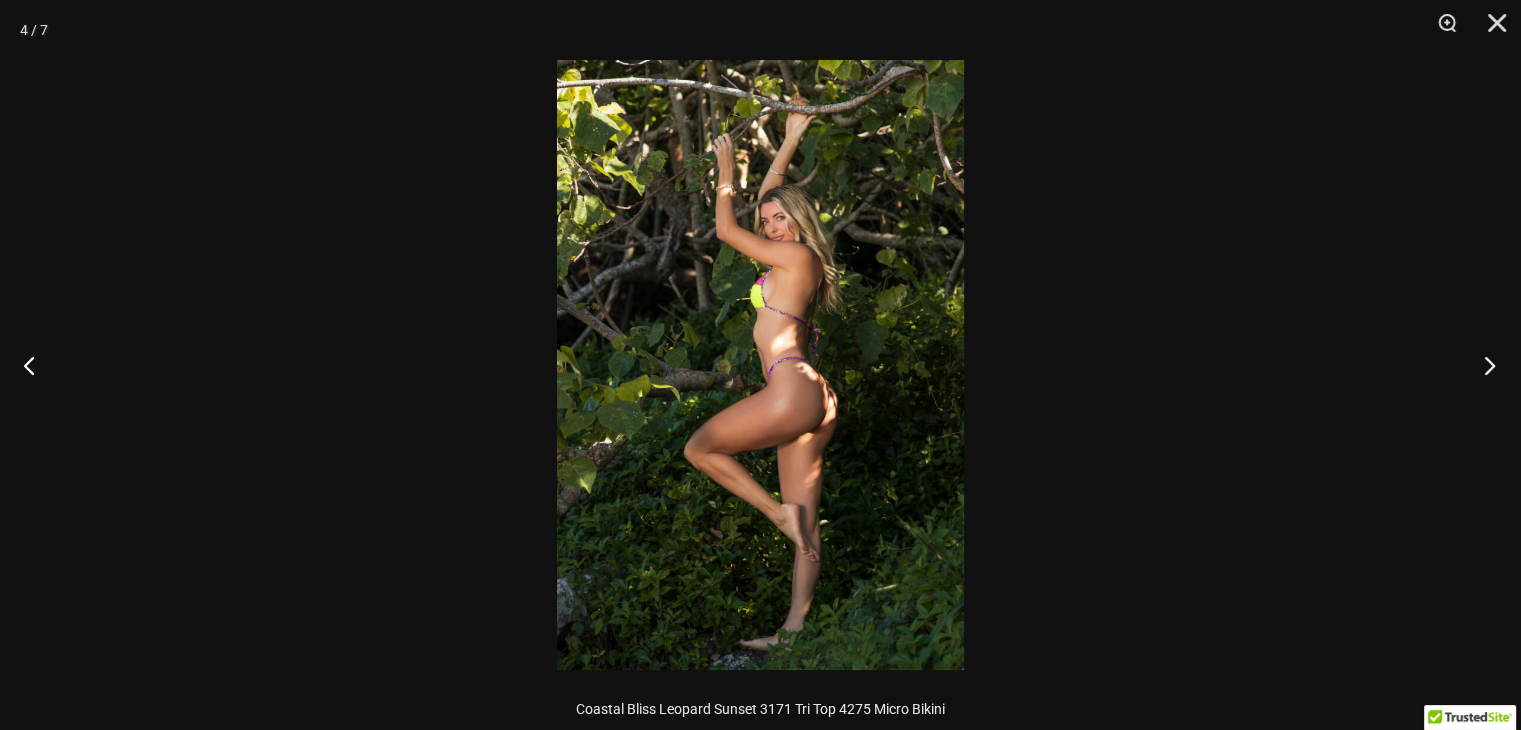 click at bounding box center [1483, 365] 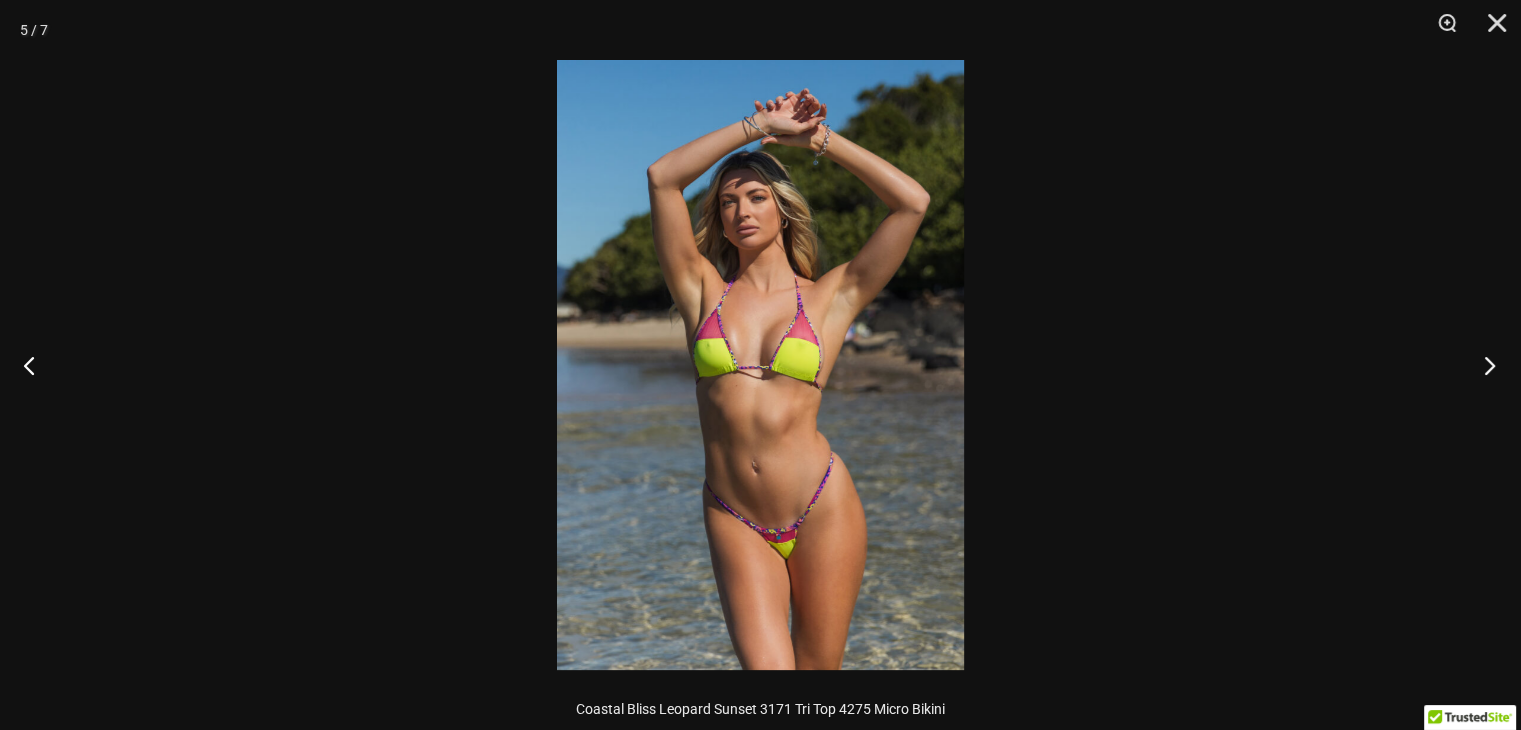 click at bounding box center (1483, 365) 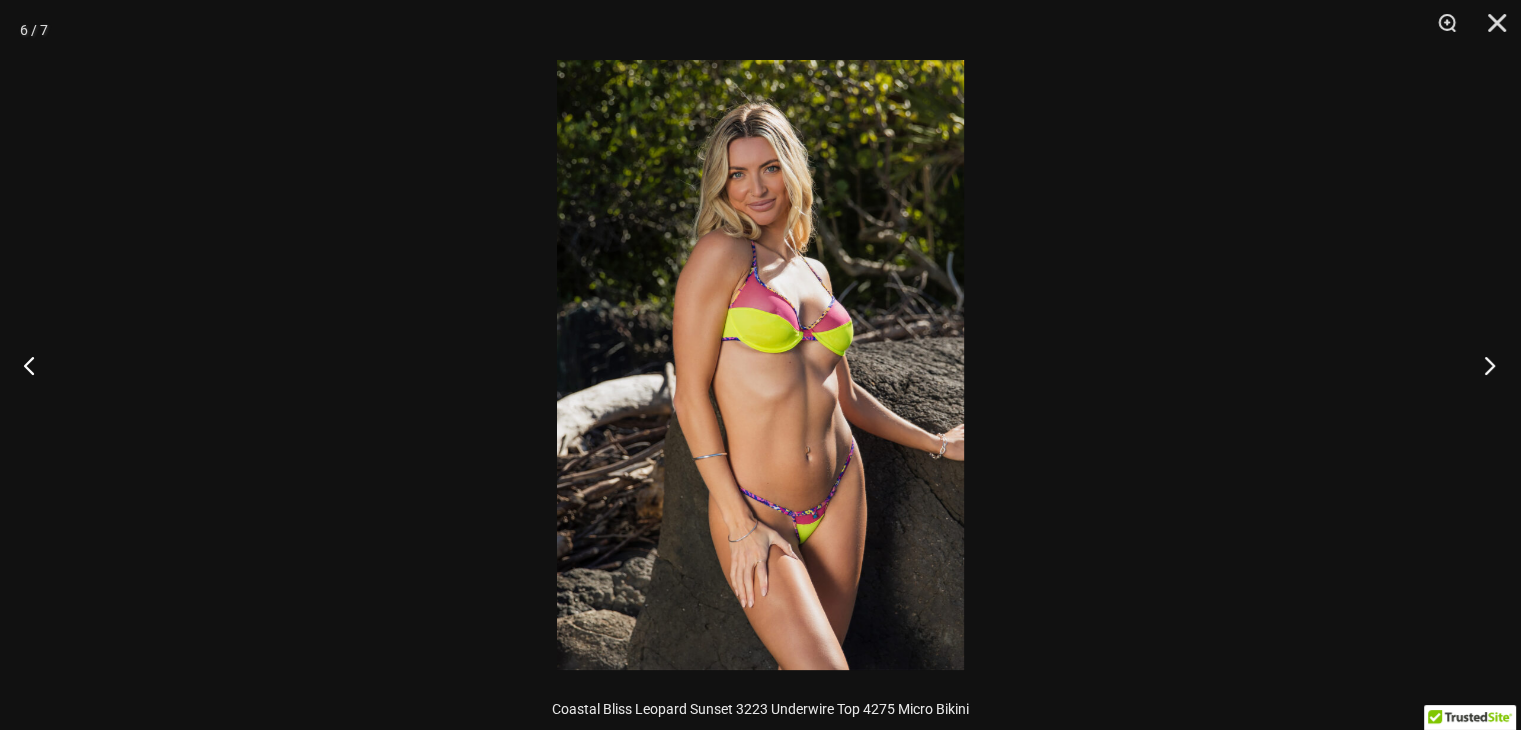 click at bounding box center (1483, 365) 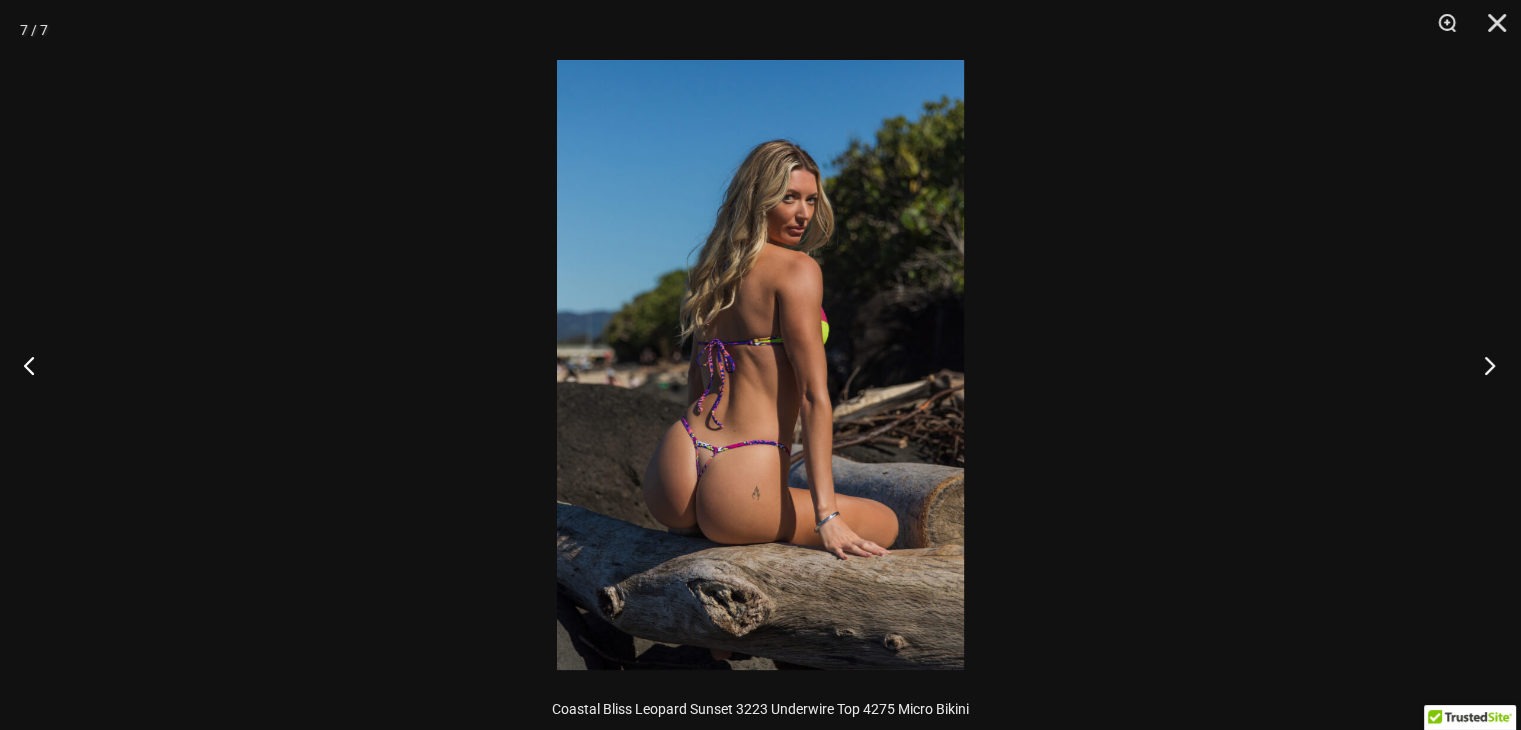 click at bounding box center (1483, 365) 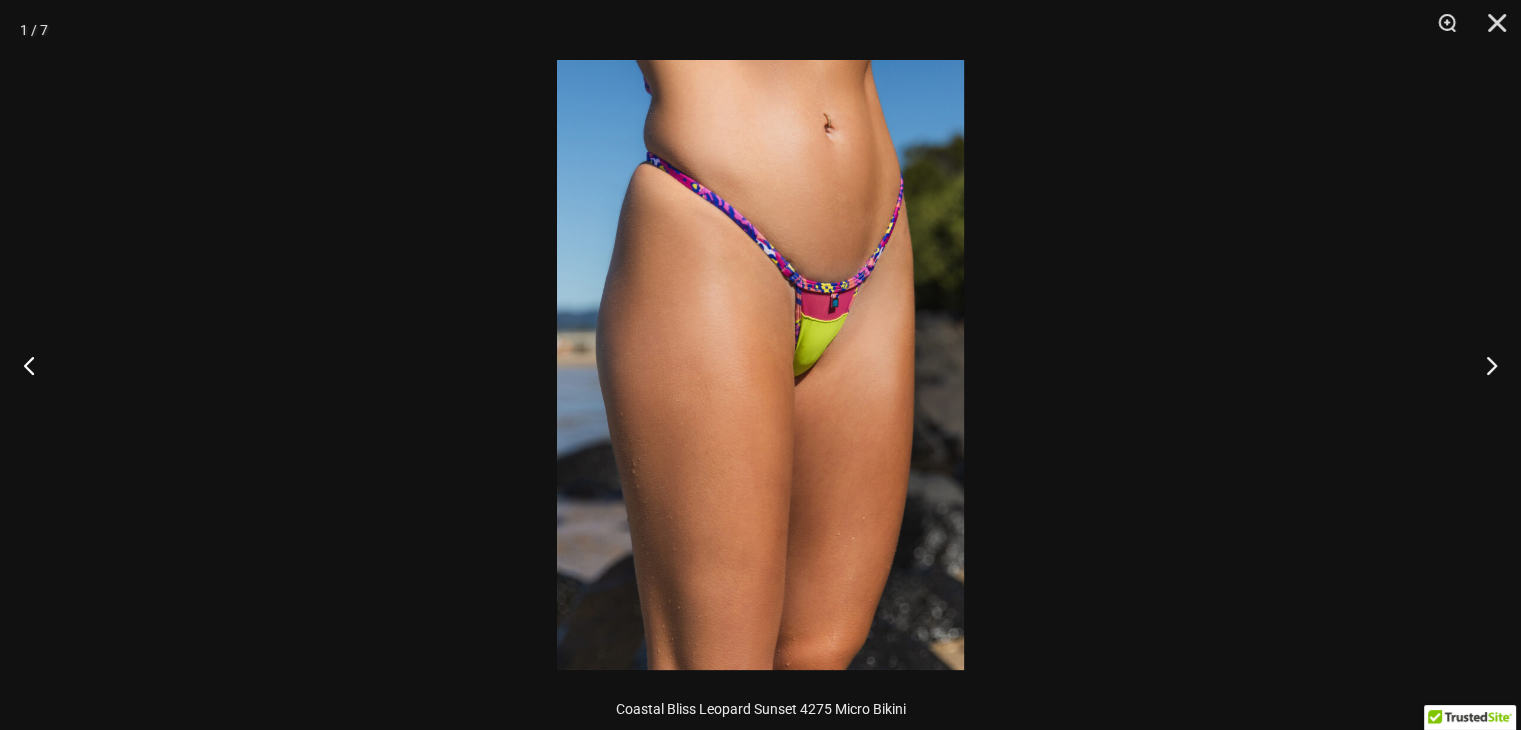 click at bounding box center (760, 365) 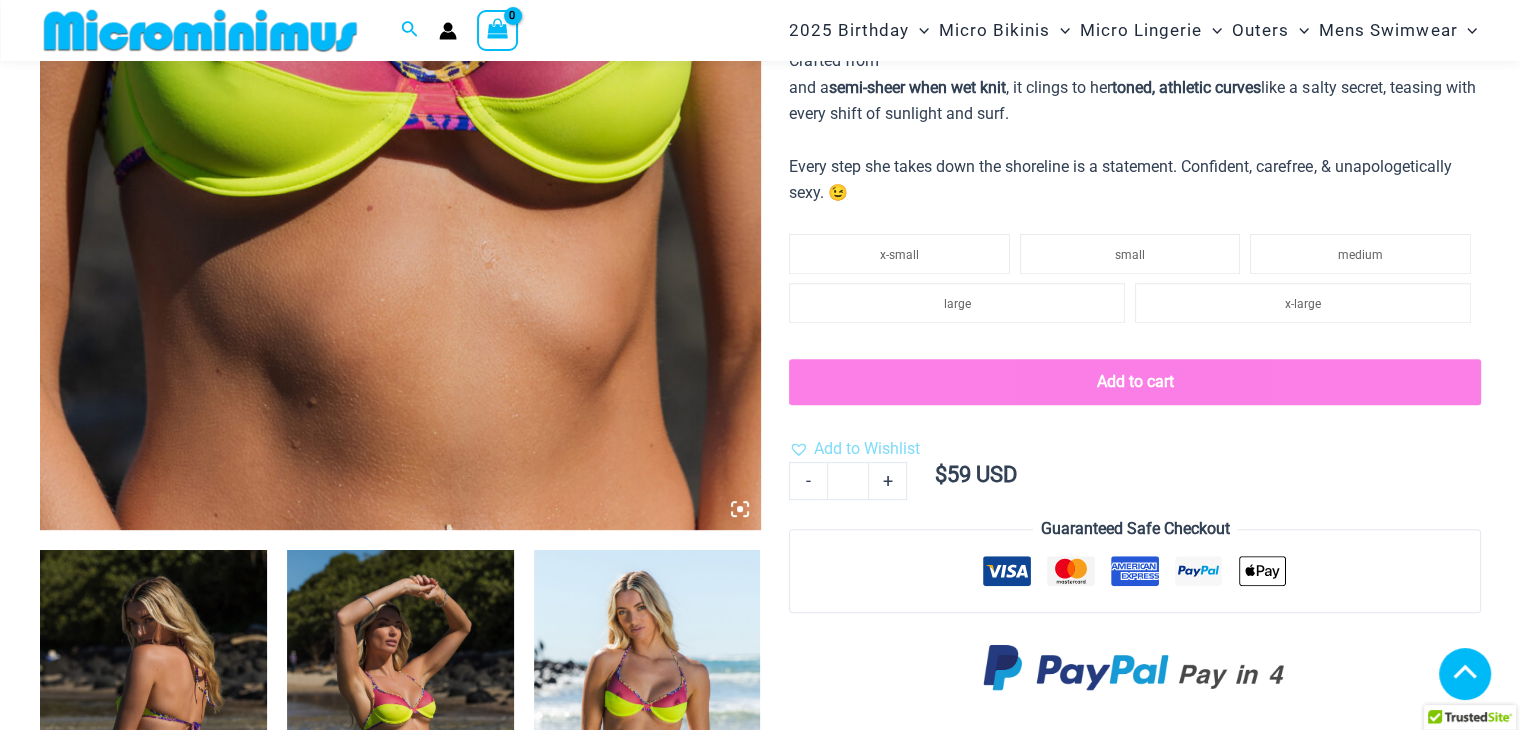 scroll, scrollTop: 982, scrollLeft: 0, axis: vertical 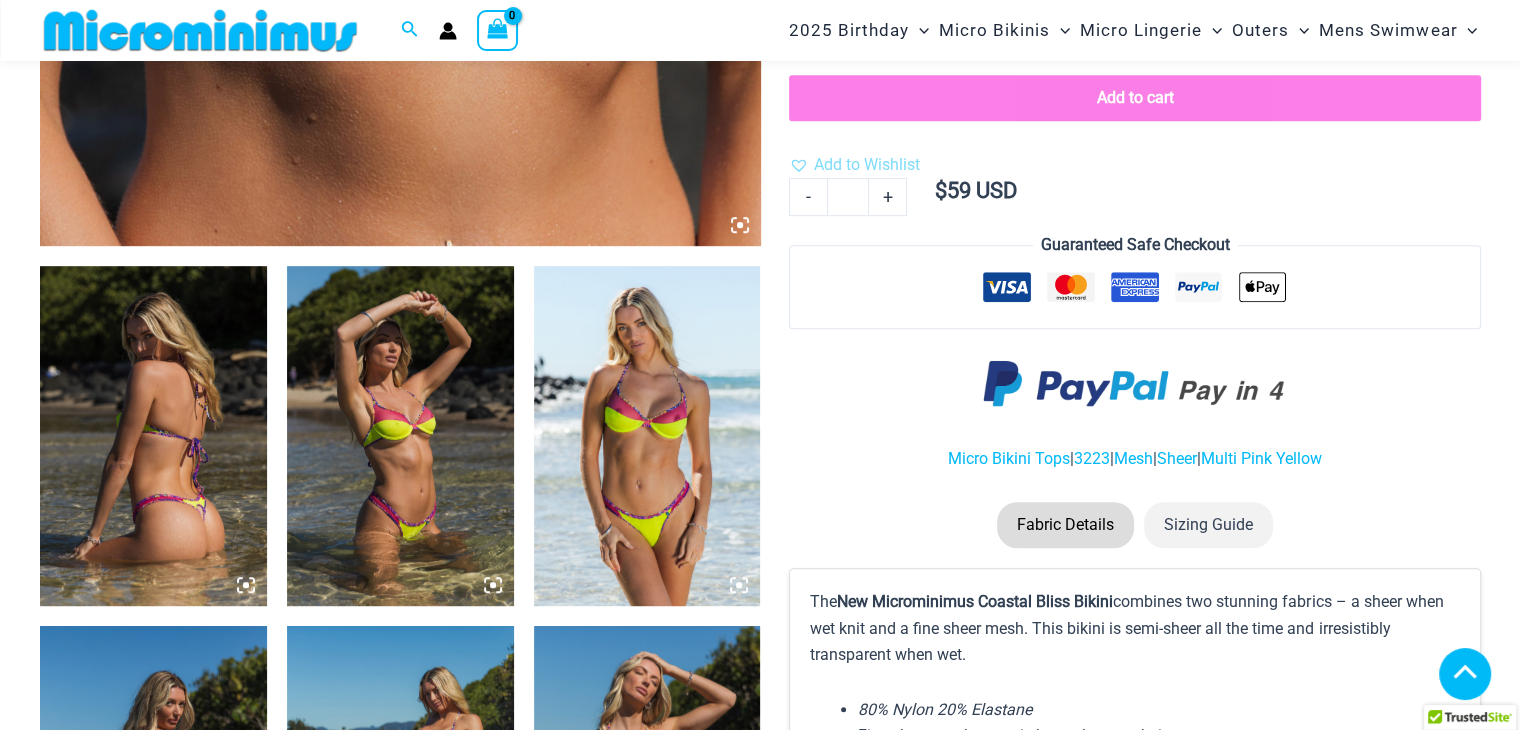 click 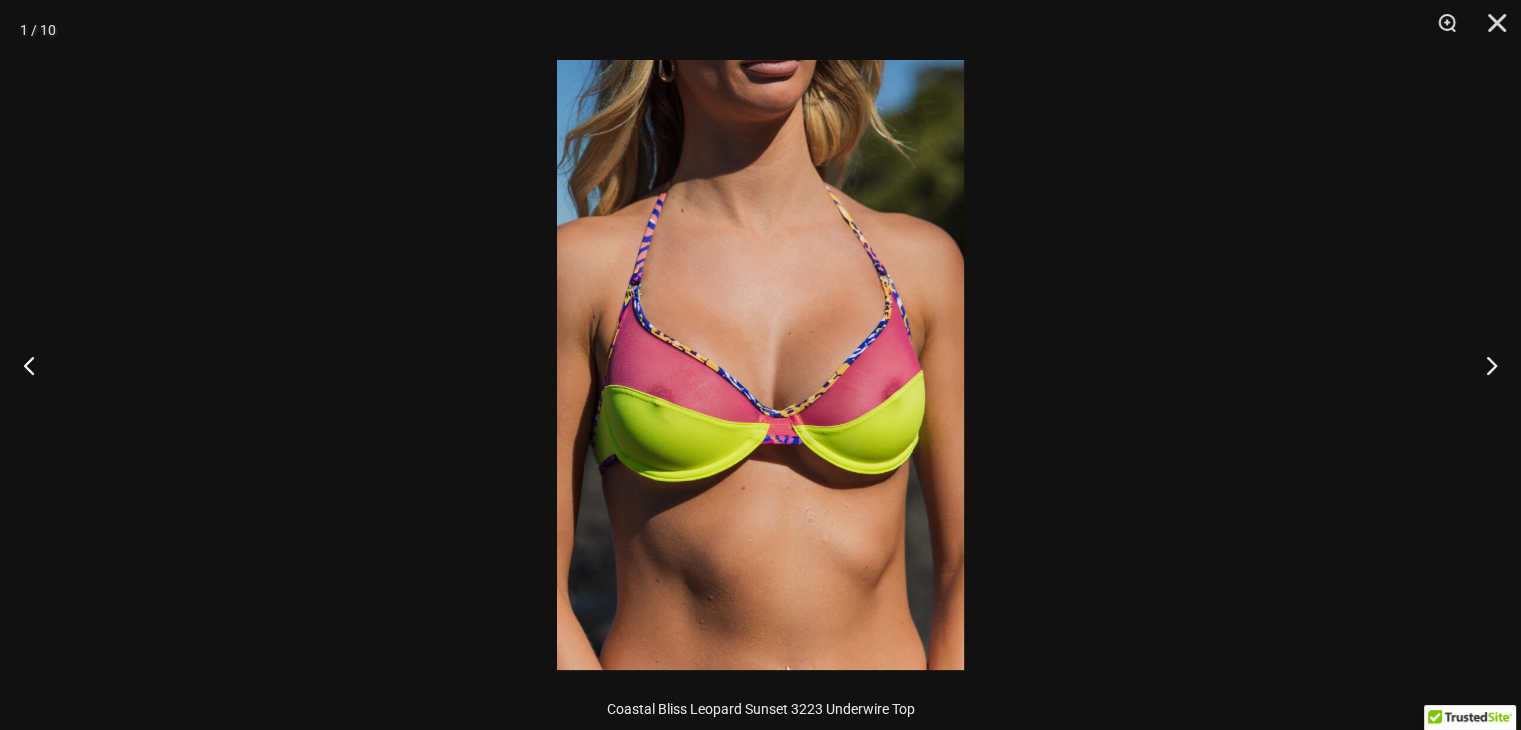 click at bounding box center (760, 365) 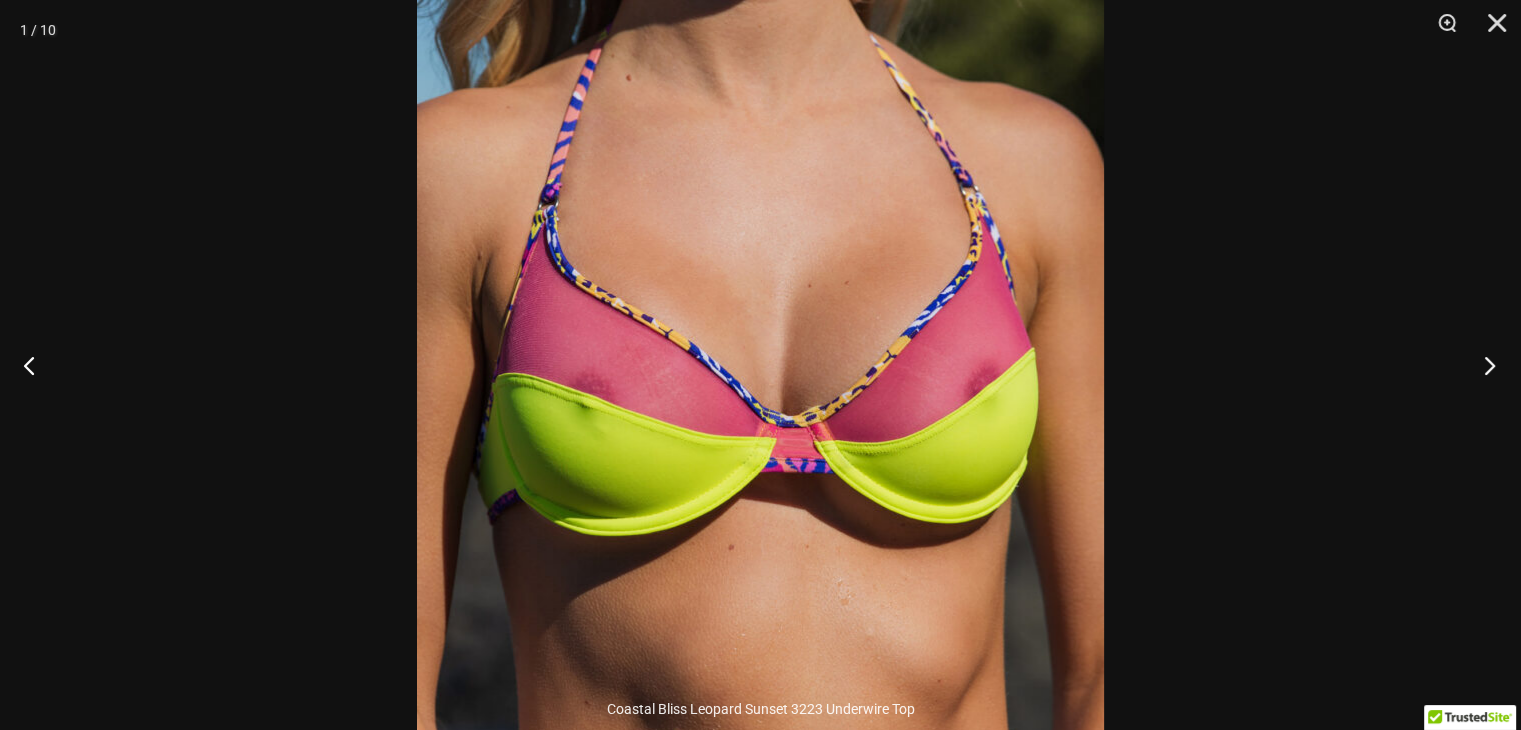 click at bounding box center (1483, 365) 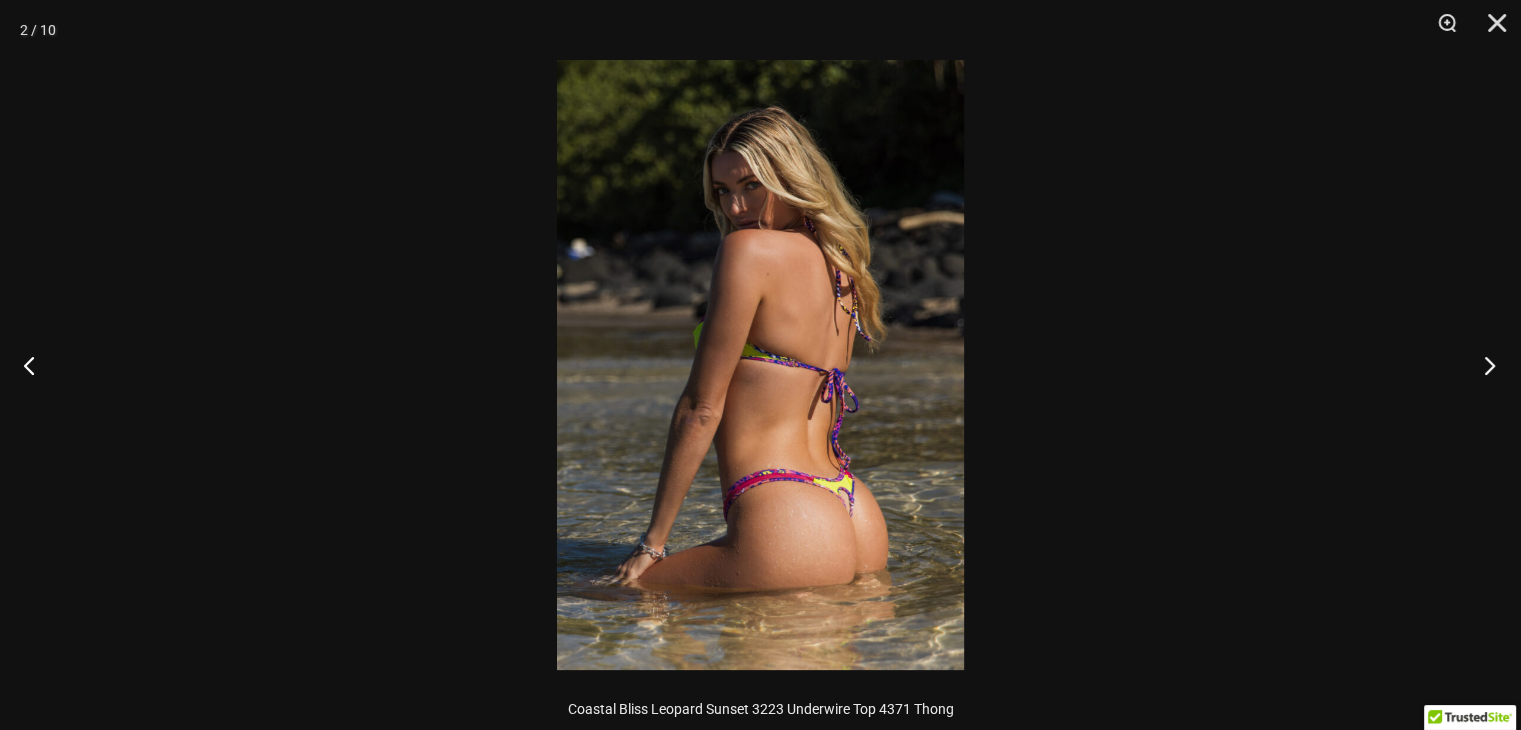 click at bounding box center [1483, 365] 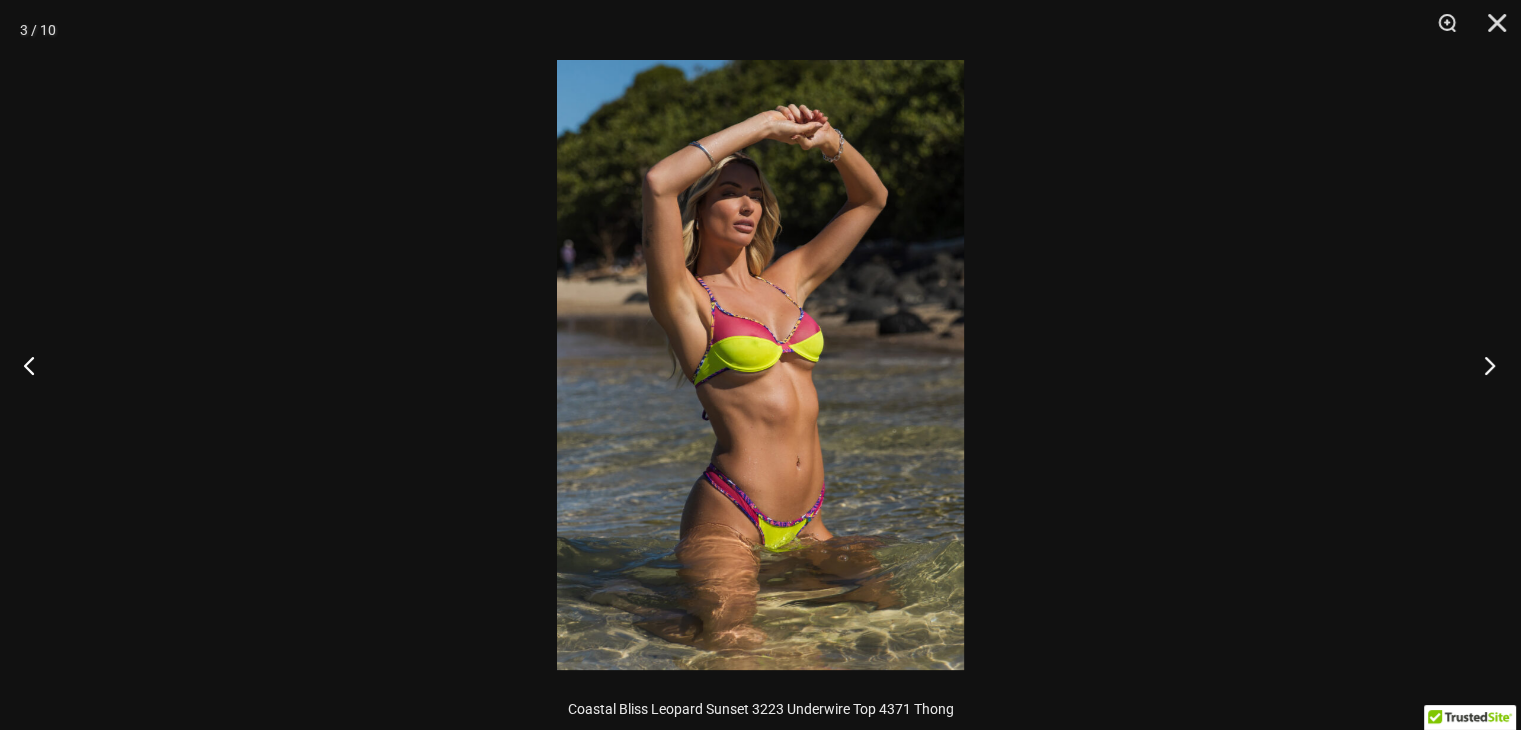 click at bounding box center (1483, 365) 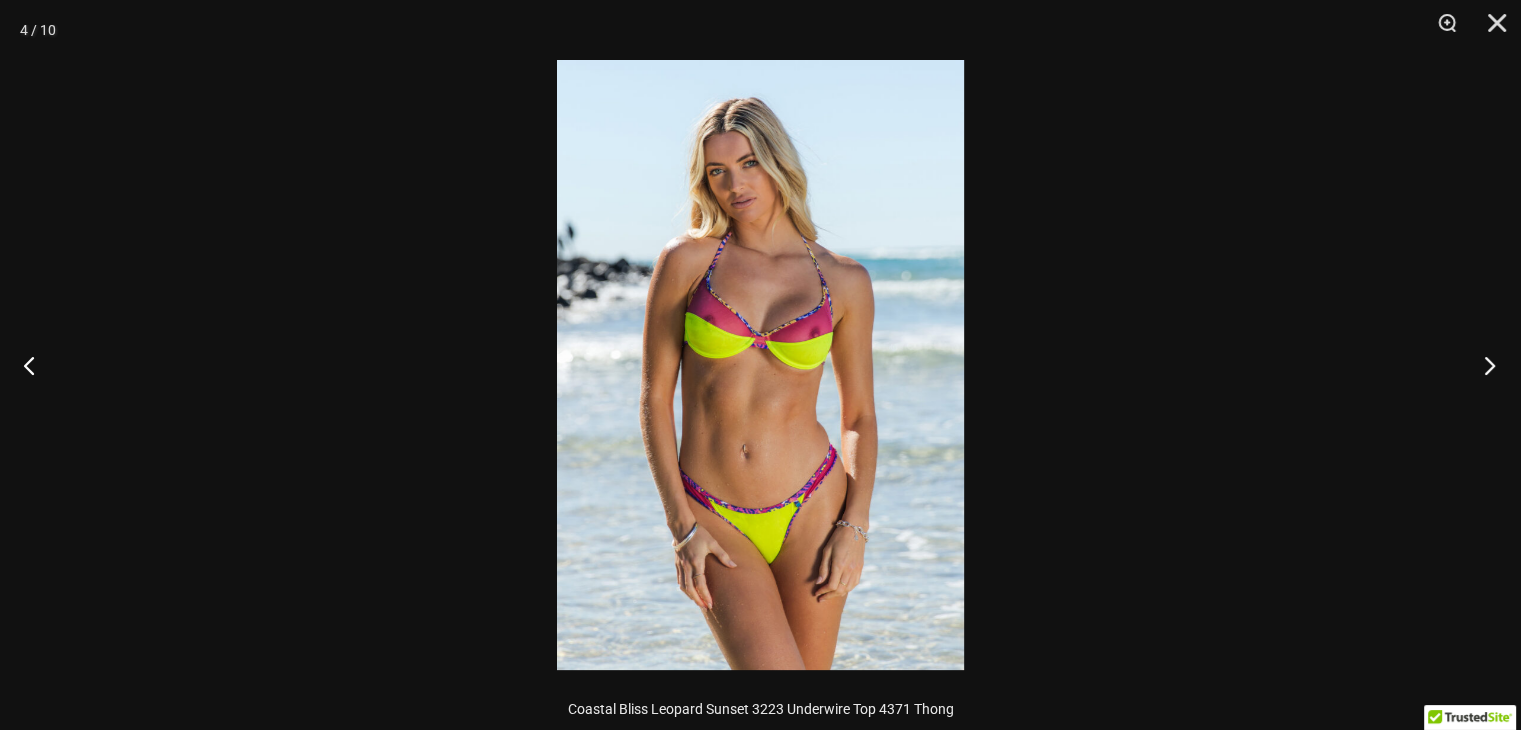 click at bounding box center (1483, 365) 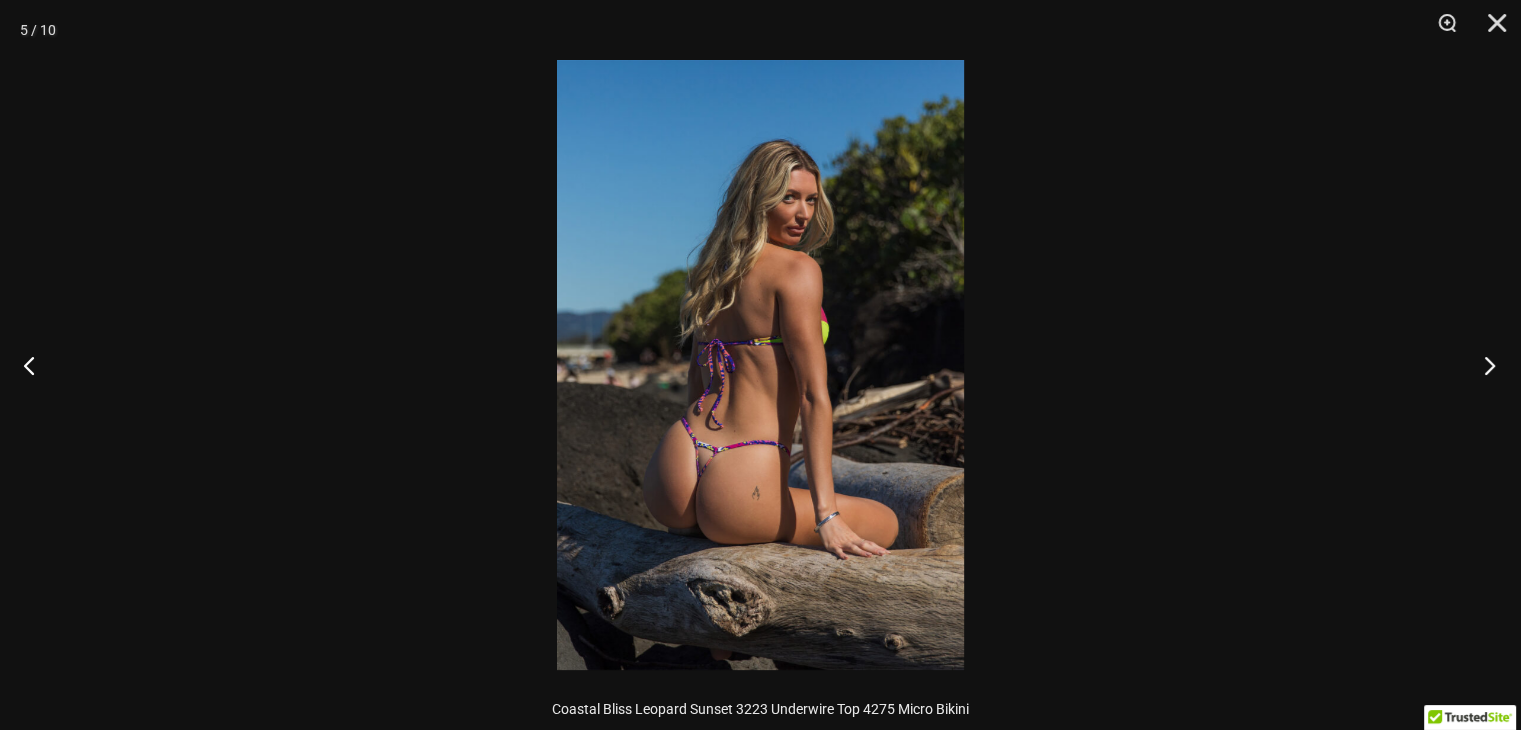 click at bounding box center (1483, 365) 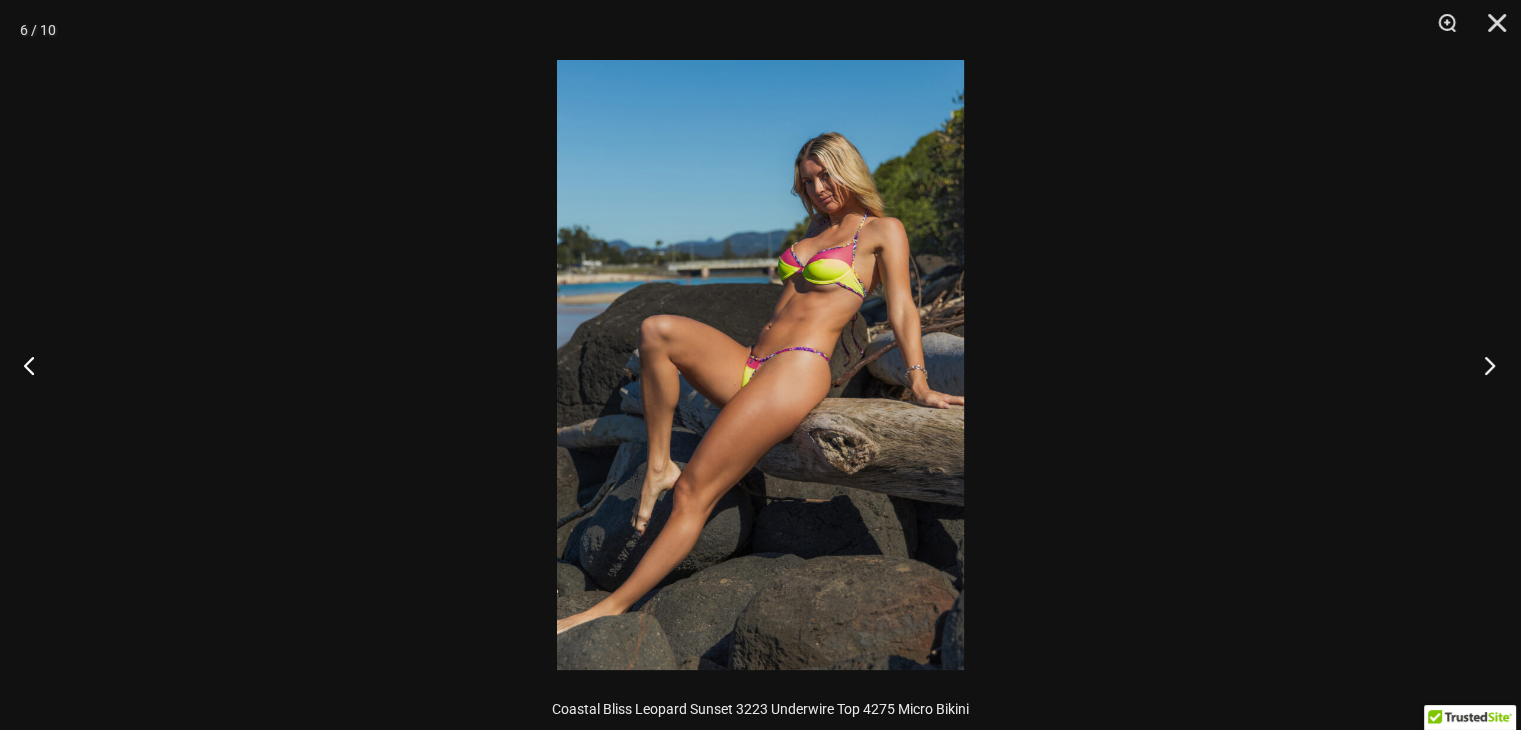 click at bounding box center [1483, 365] 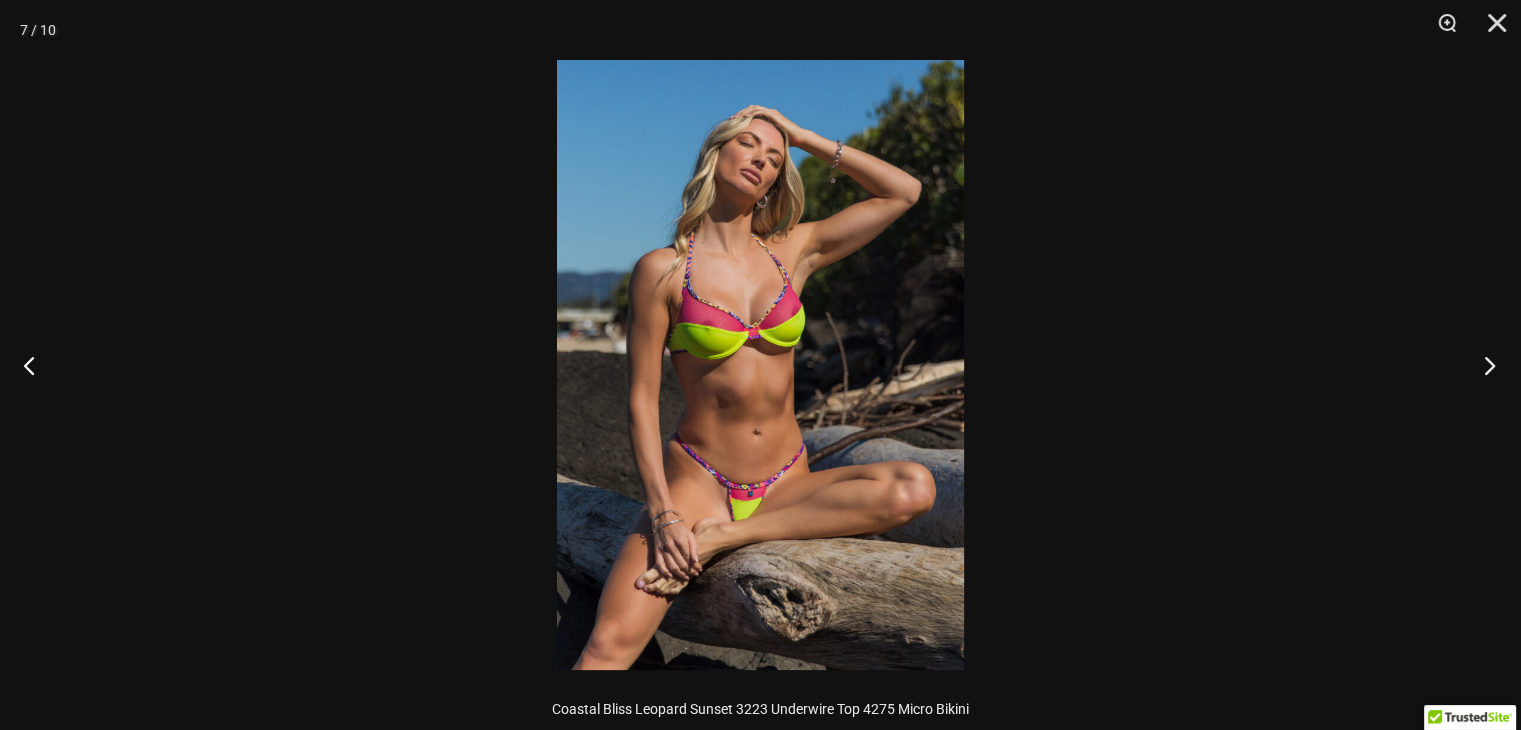 click at bounding box center (1483, 365) 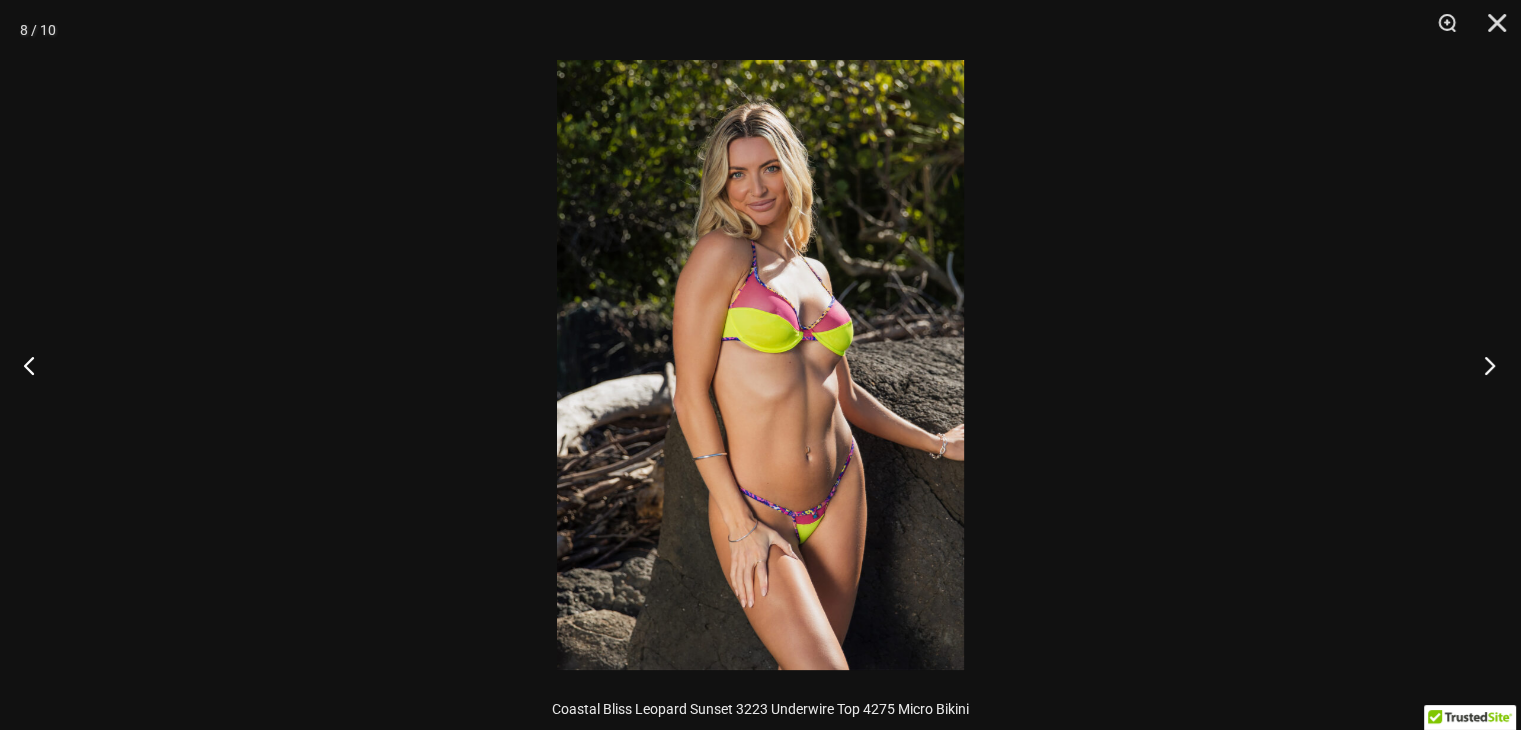 click at bounding box center (1483, 365) 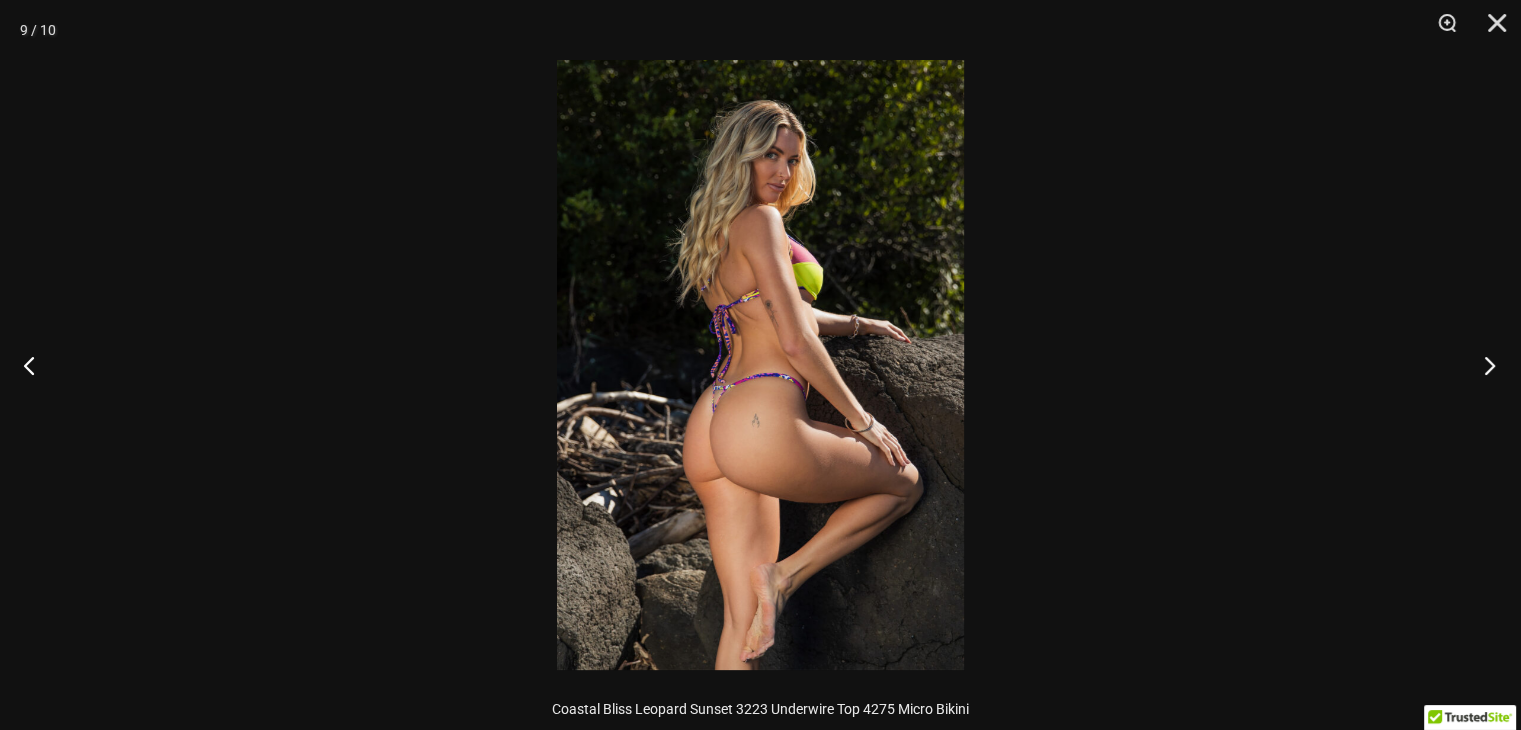 click at bounding box center [1483, 365] 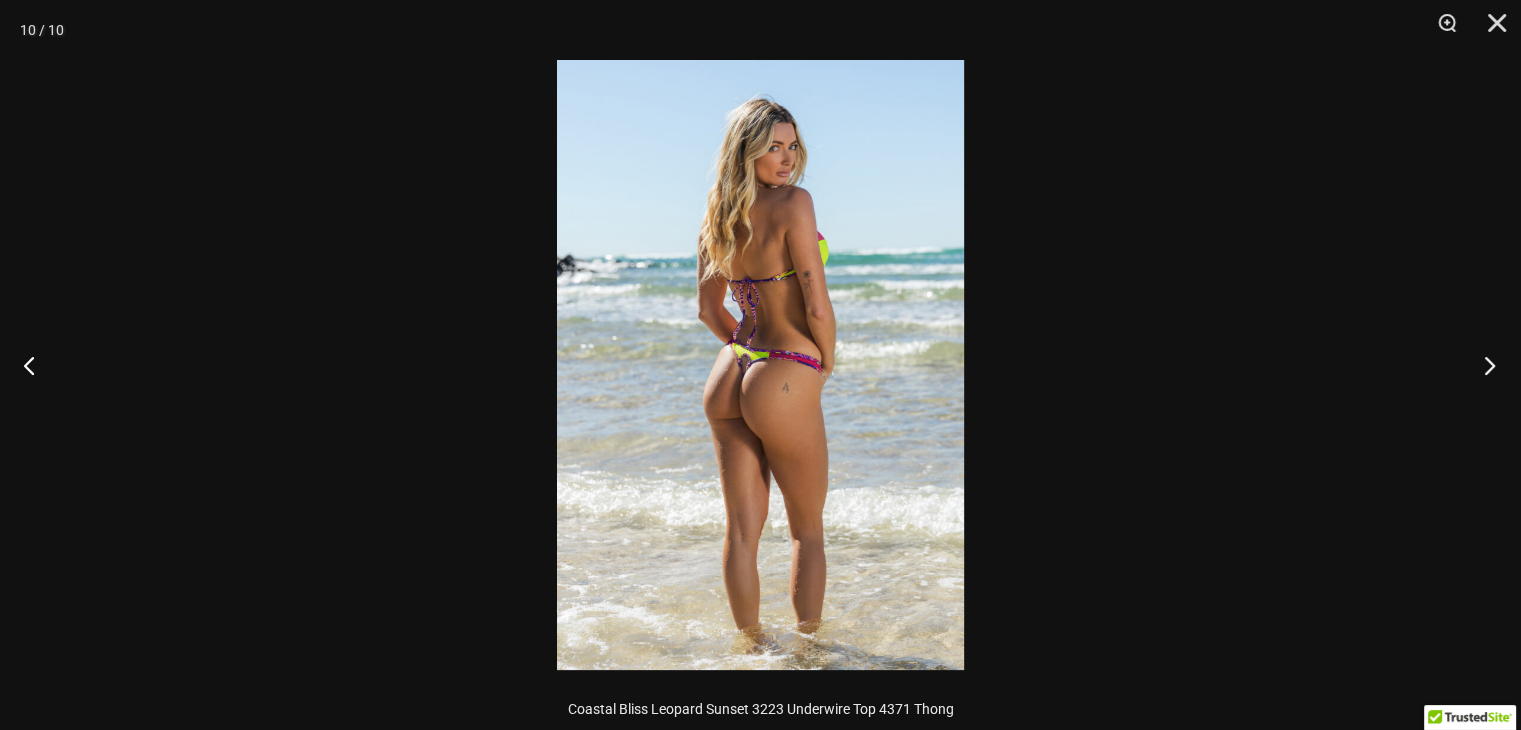 click at bounding box center [1483, 365] 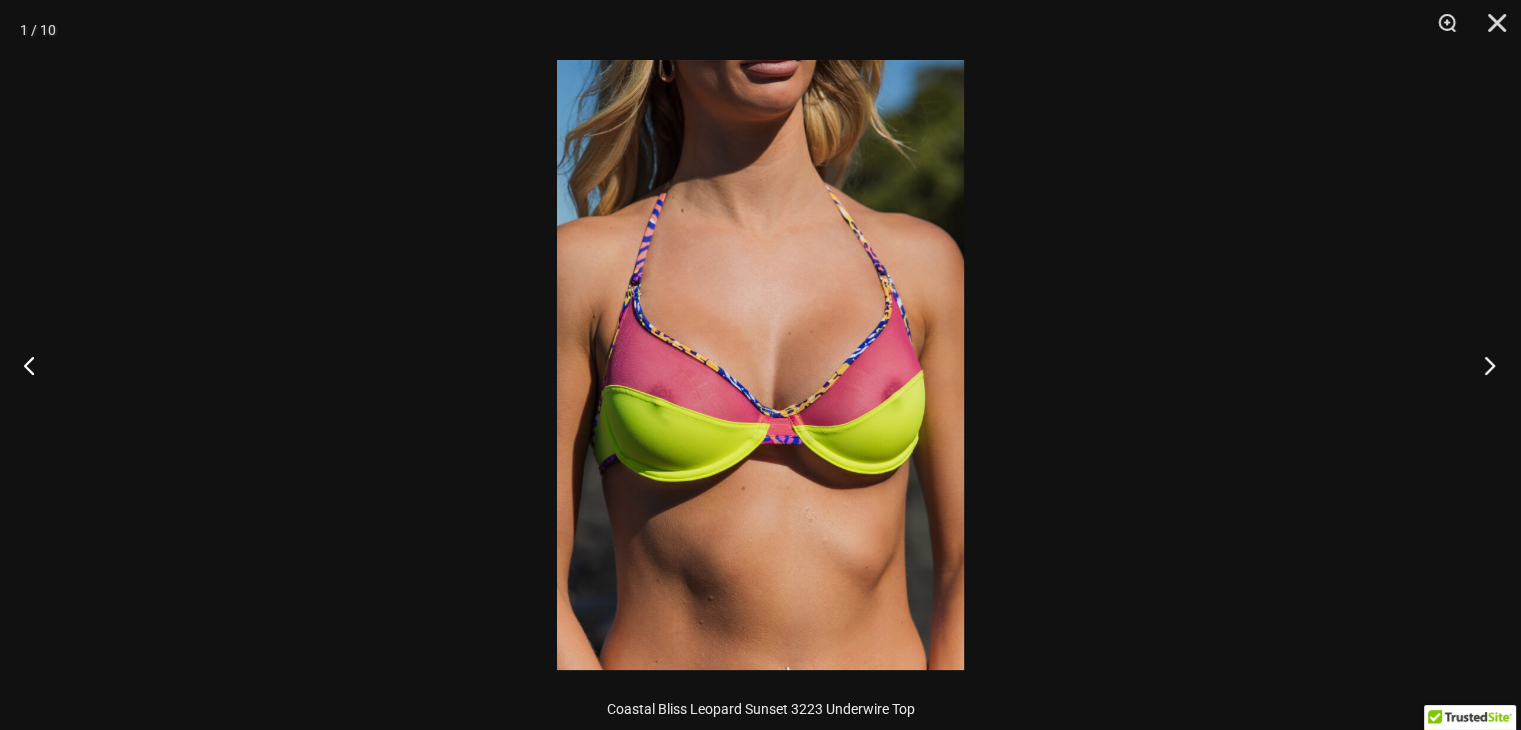 click at bounding box center (1483, 365) 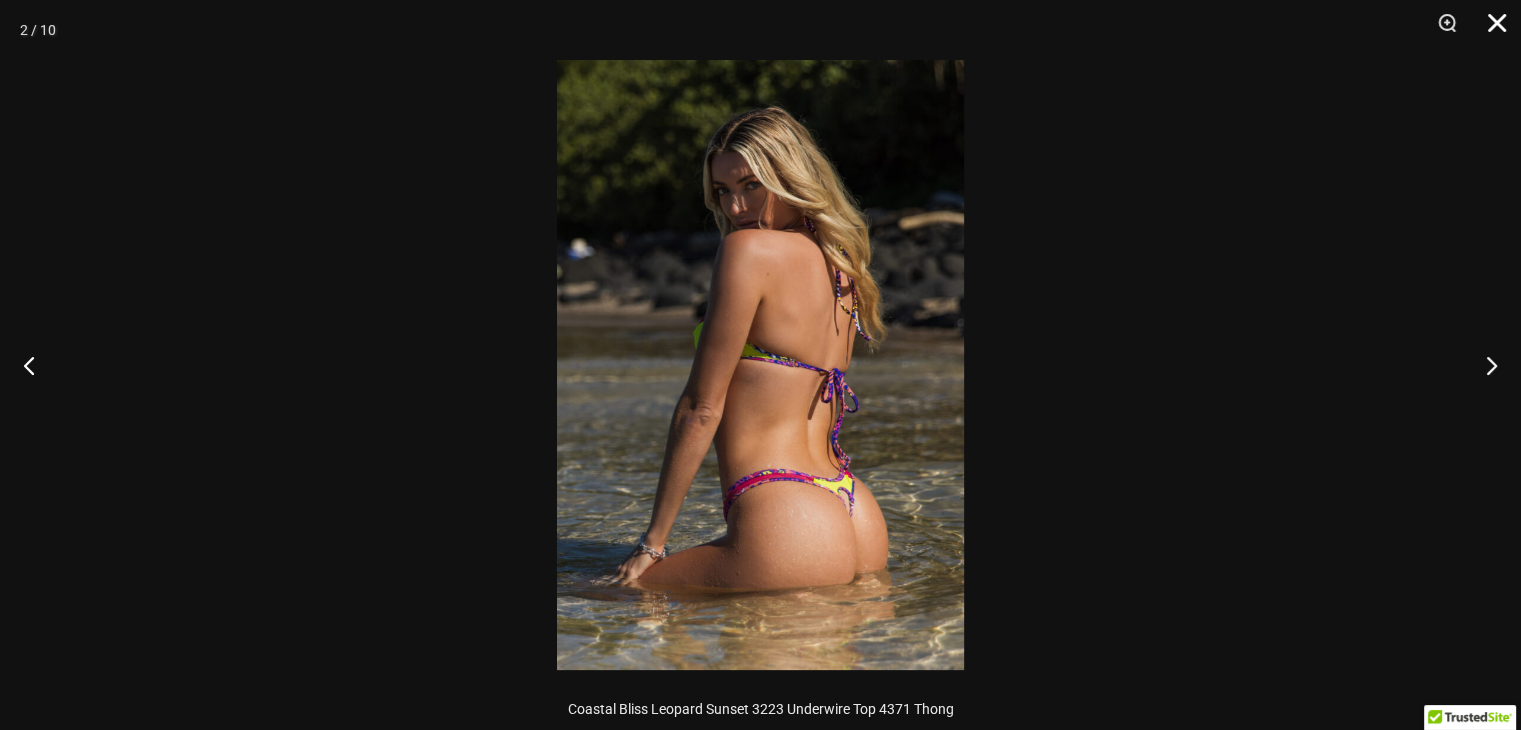 click at bounding box center [1490, 30] 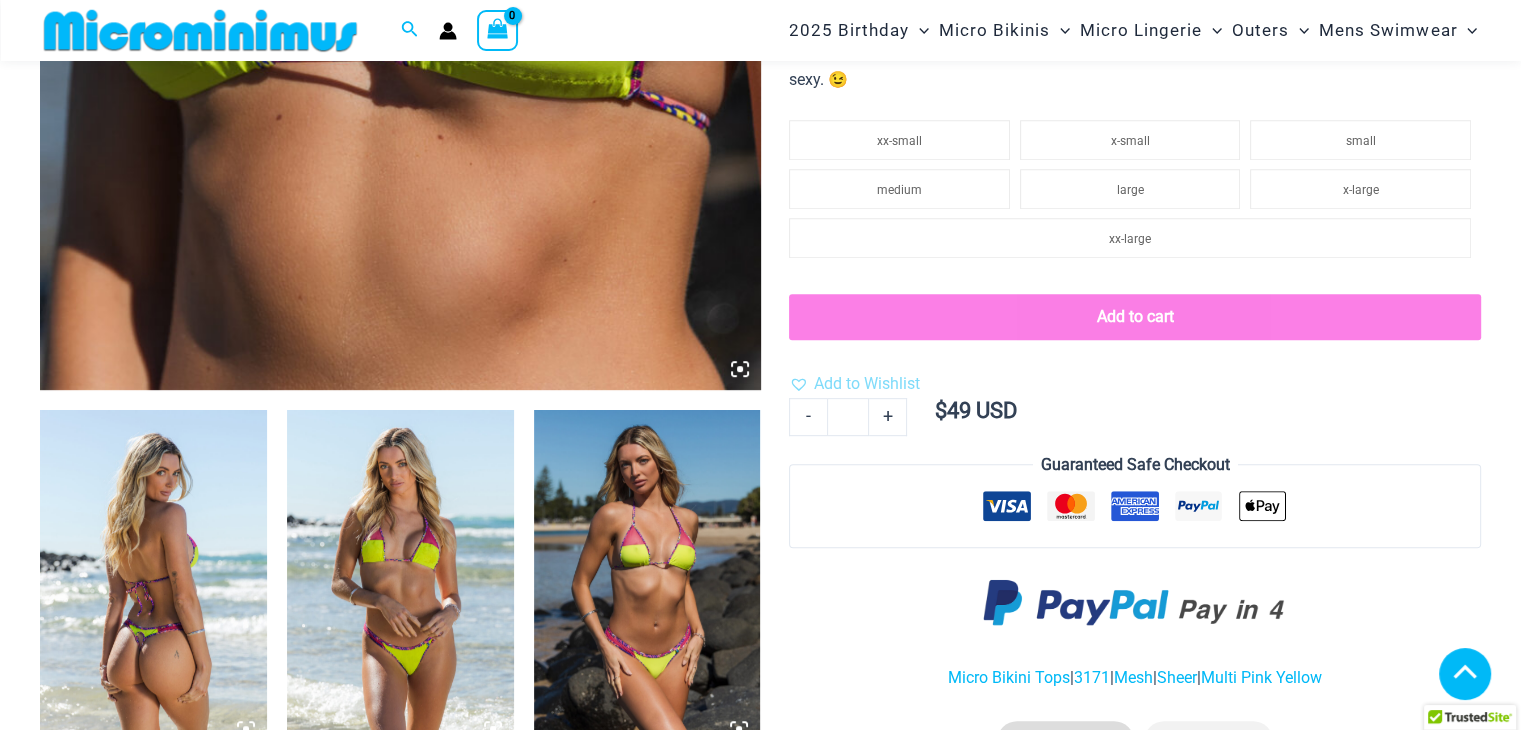 scroll, scrollTop: 984, scrollLeft: 0, axis: vertical 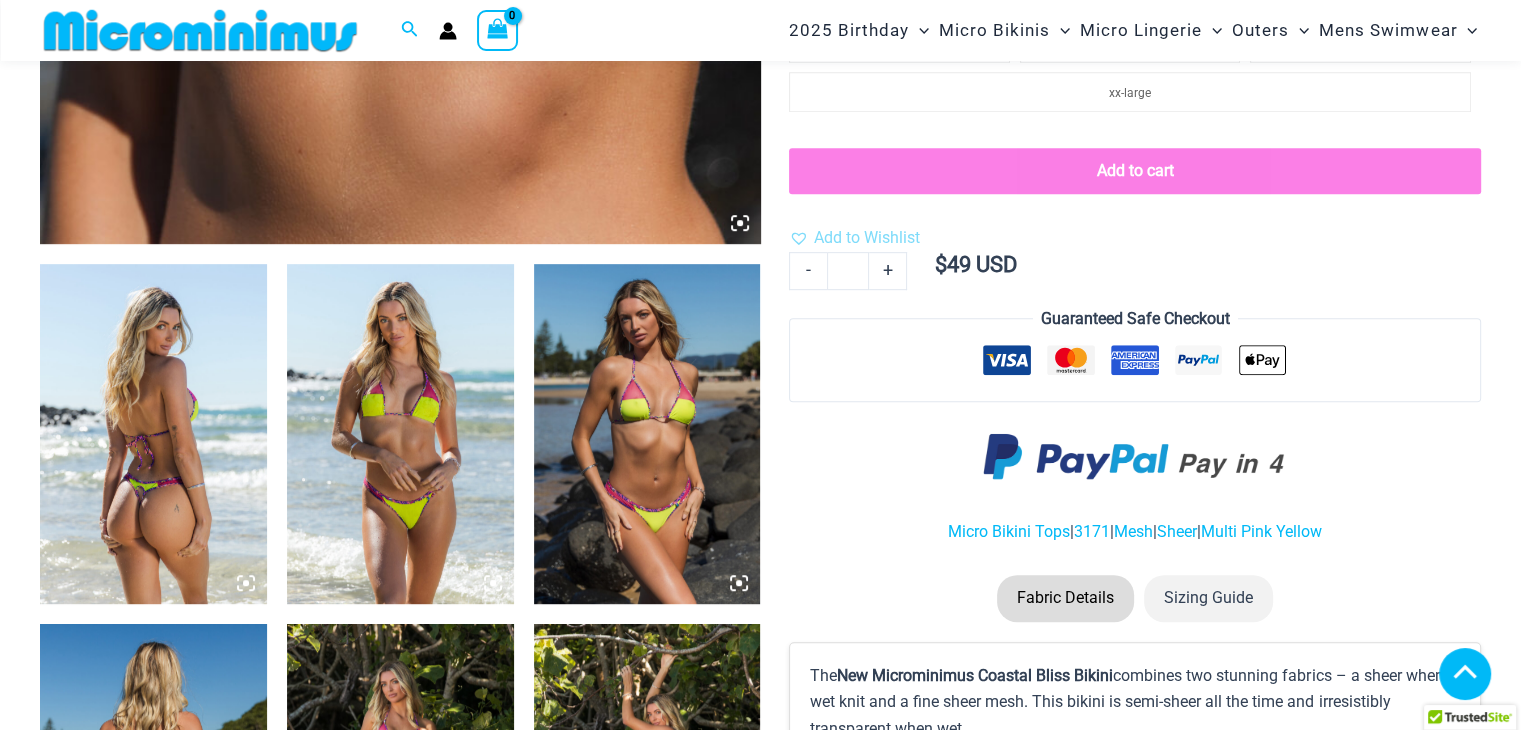 click 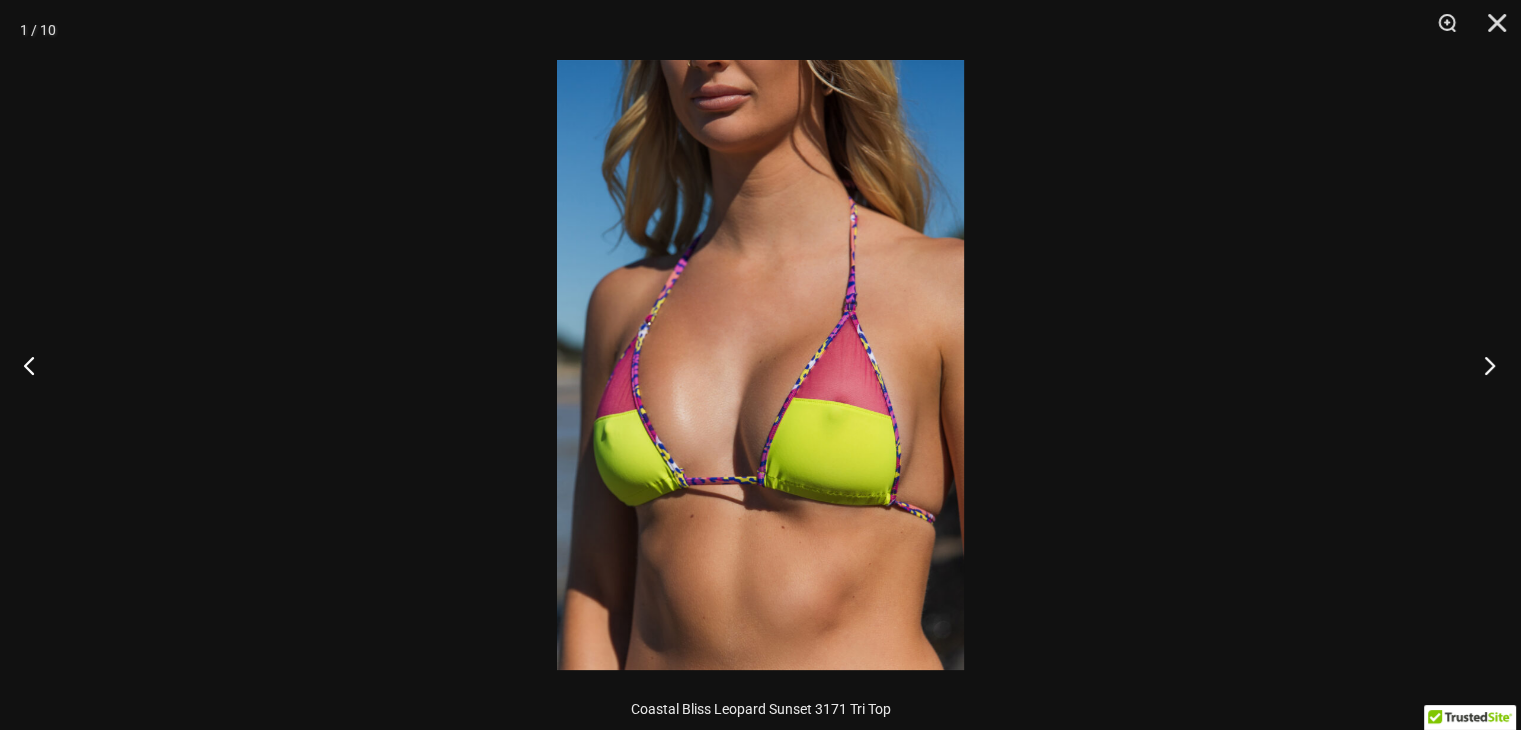 click at bounding box center [1483, 365] 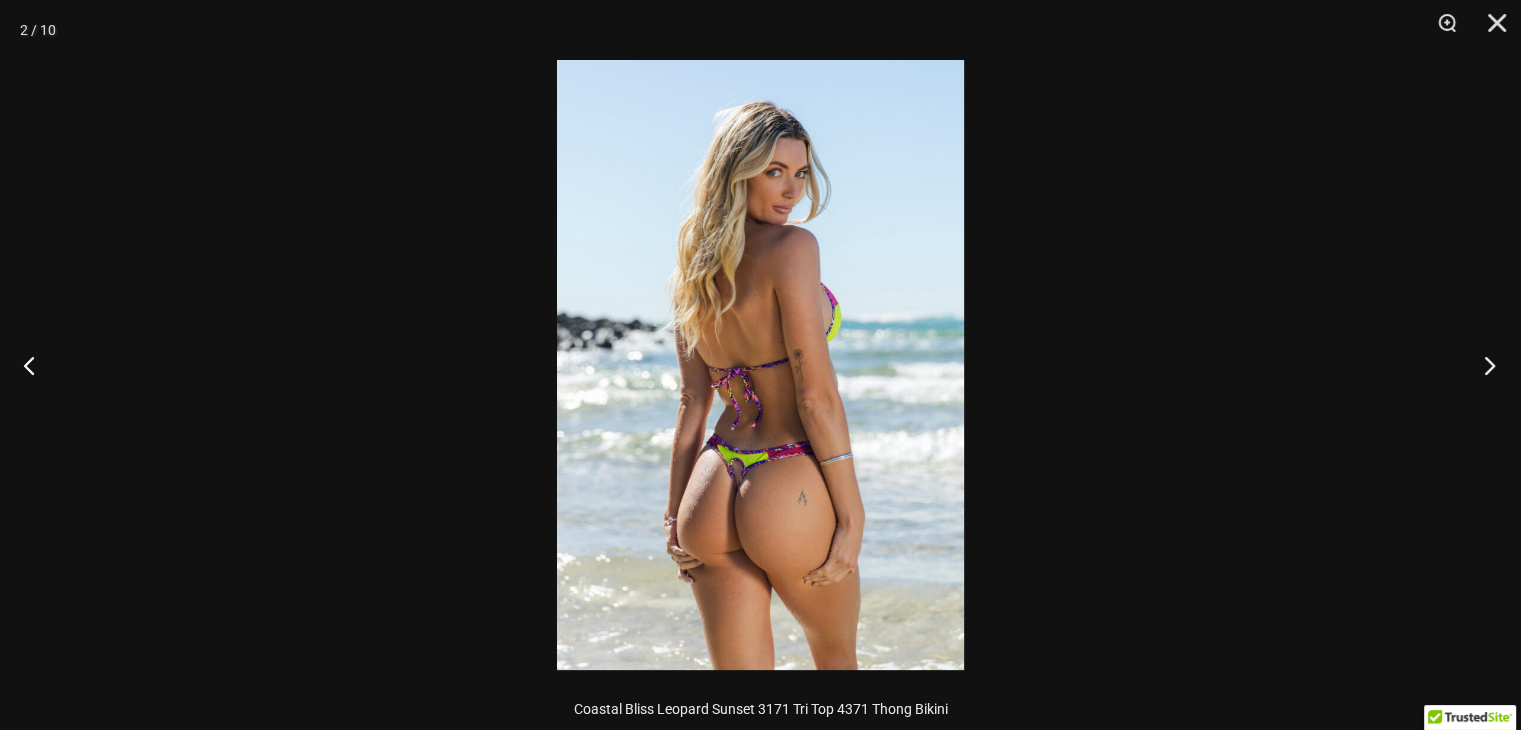 click at bounding box center [1483, 365] 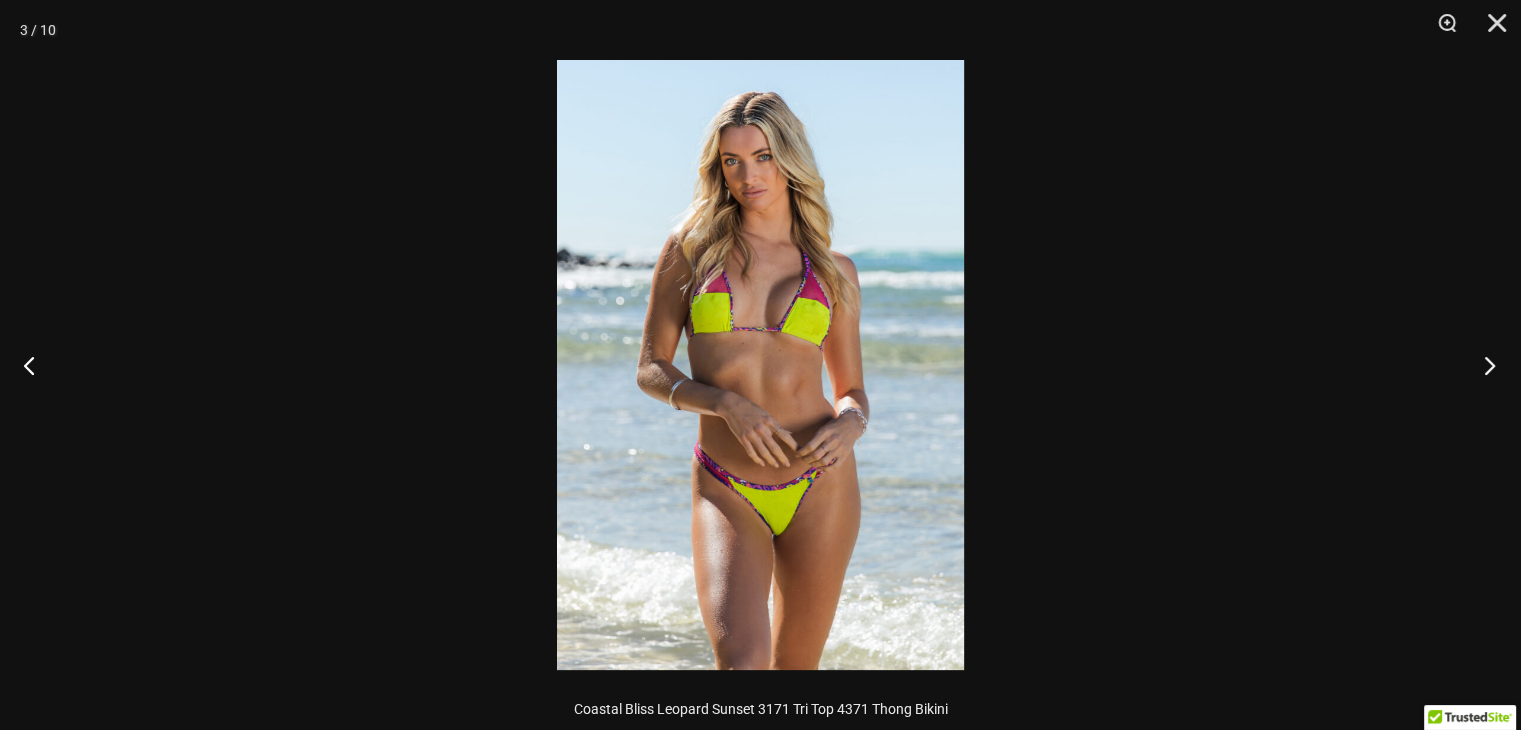 click at bounding box center (1483, 365) 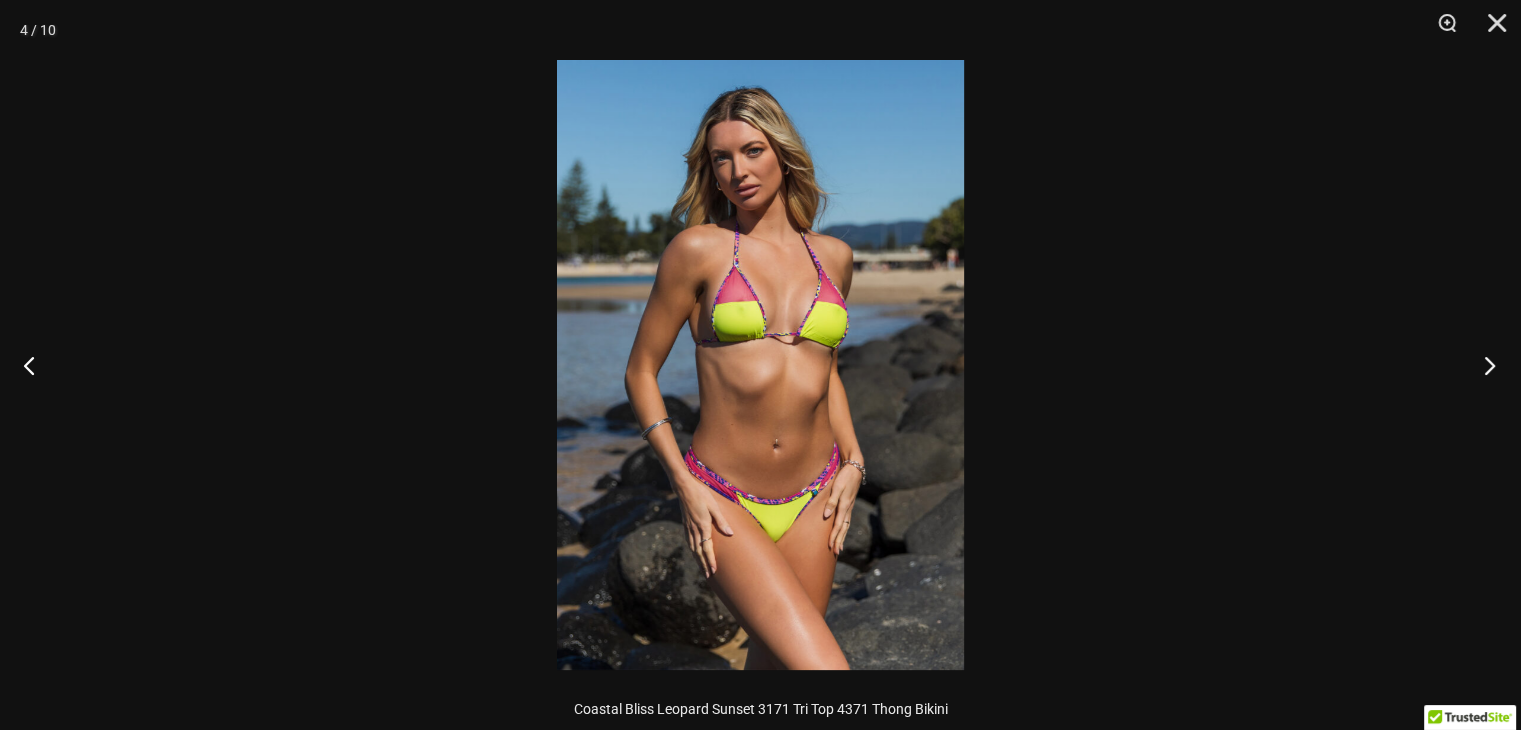 click at bounding box center (1483, 365) 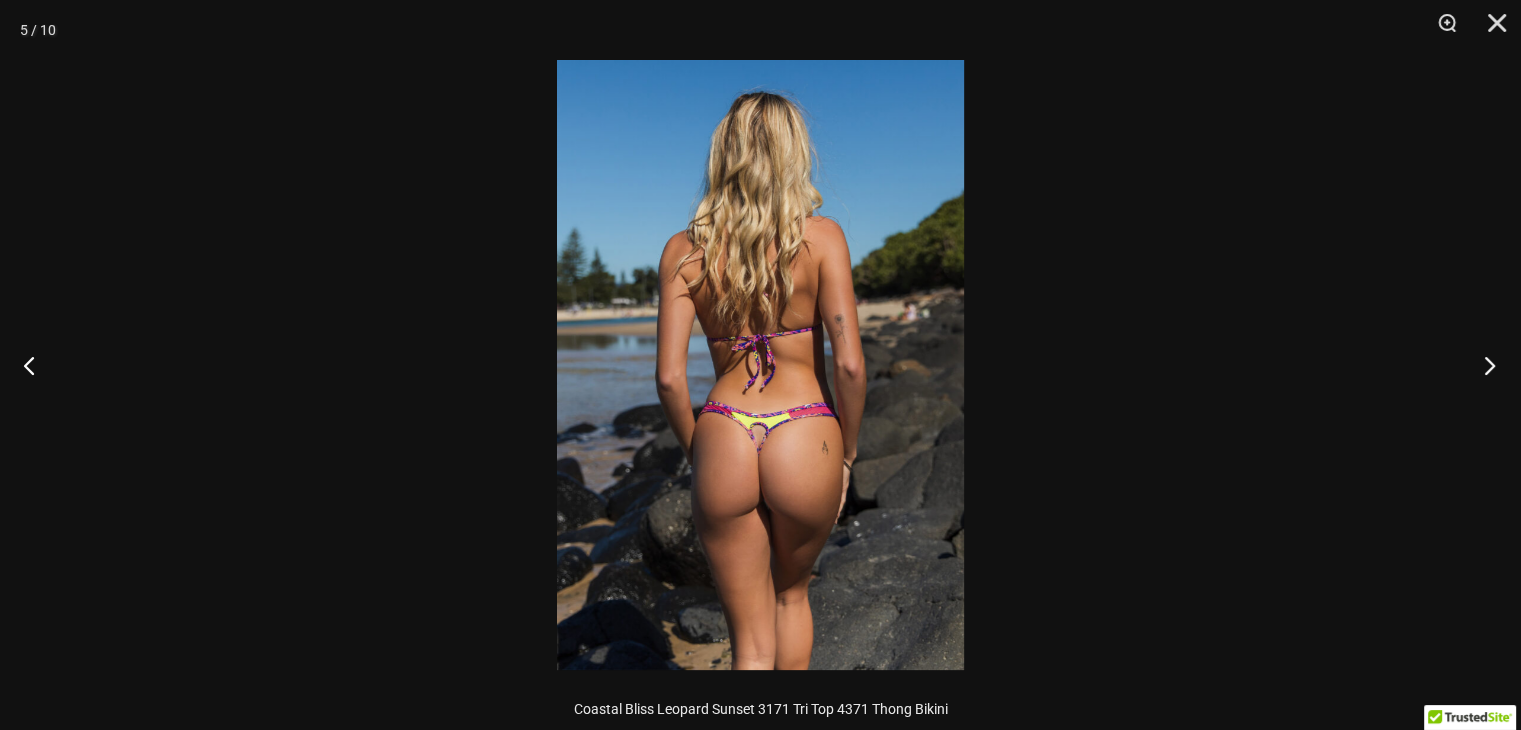 click at bounding box center (1483, 365) 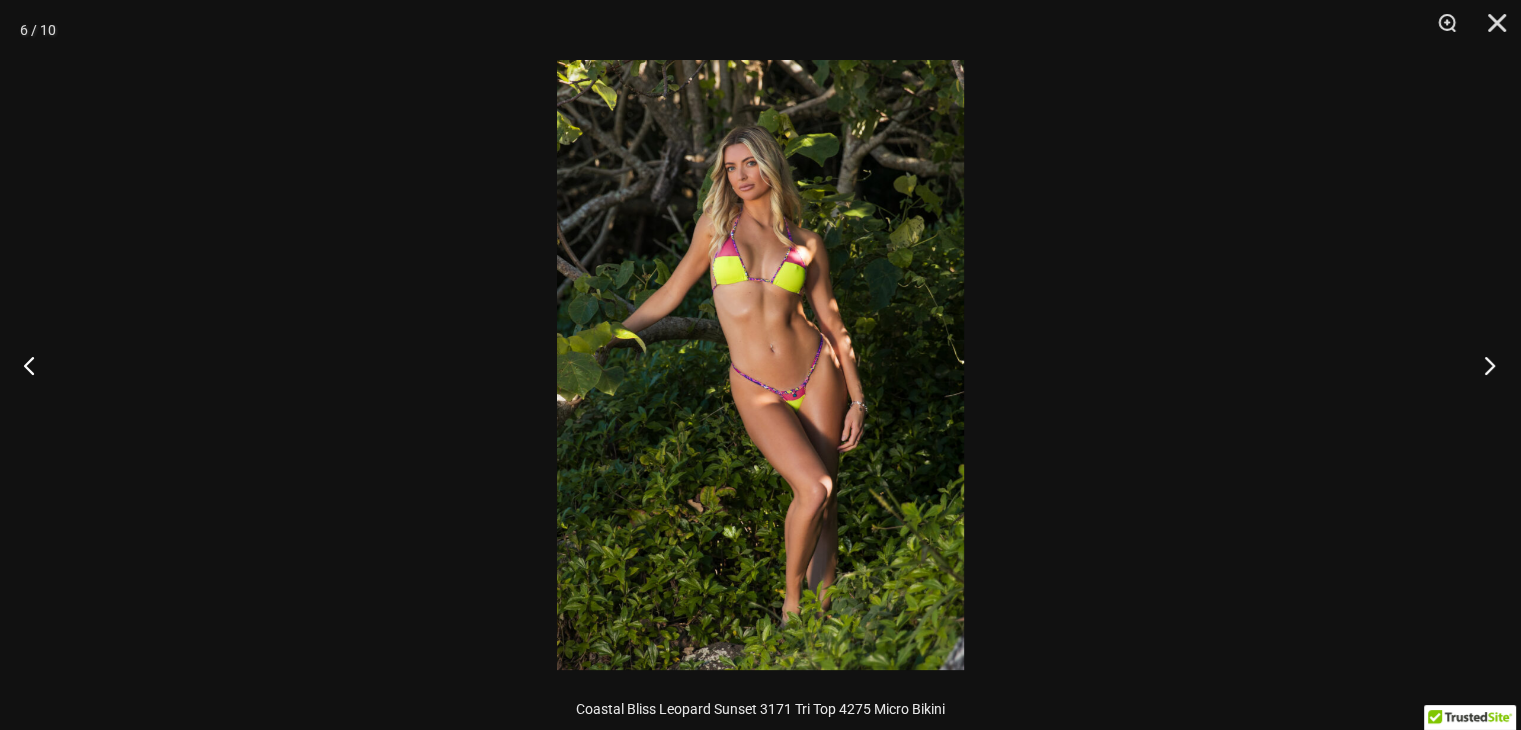 click at bounding box center [1483, 365] 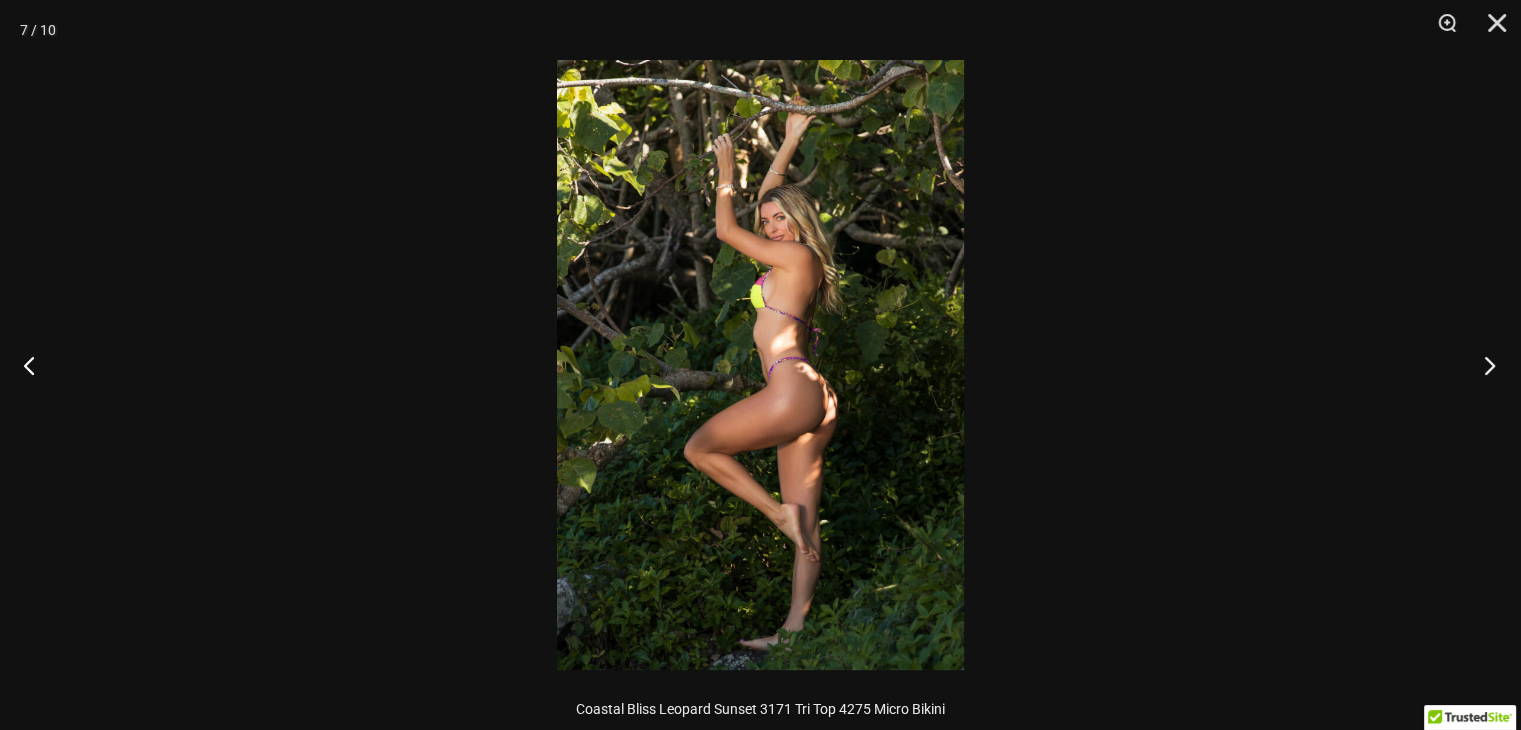 click at bounding box center (1483, 365) 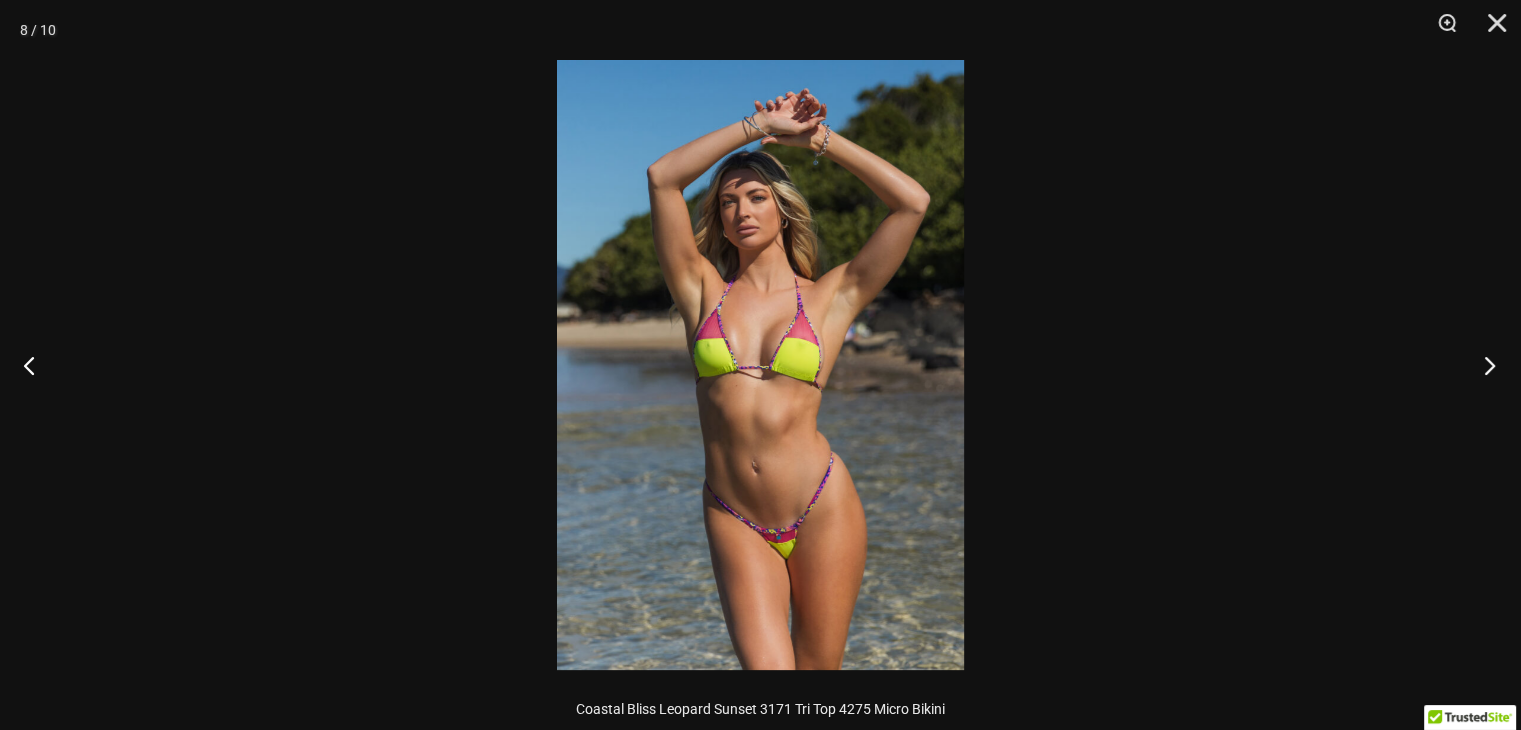 click at bounding box center (1483, 365) 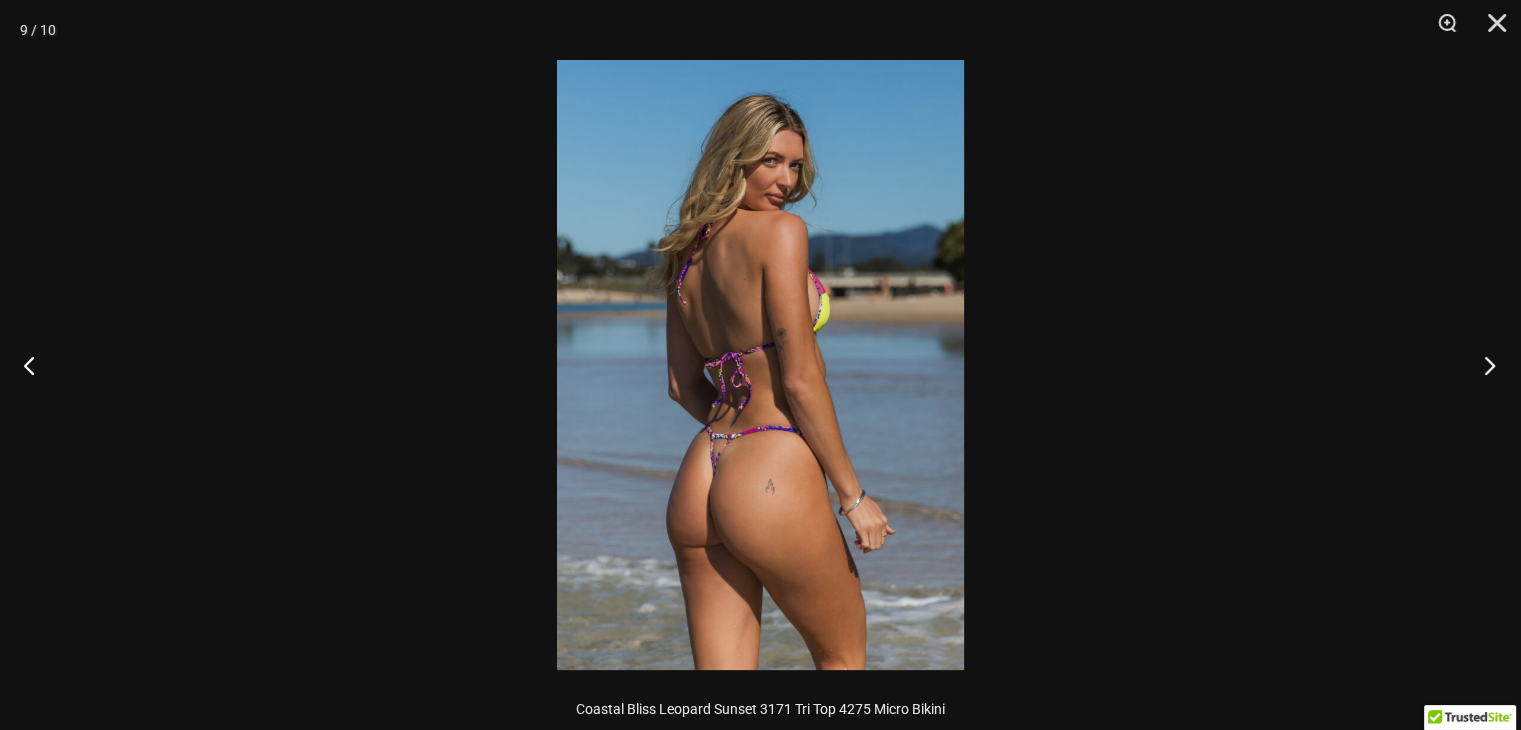 click at bounding box center (1483, 365) 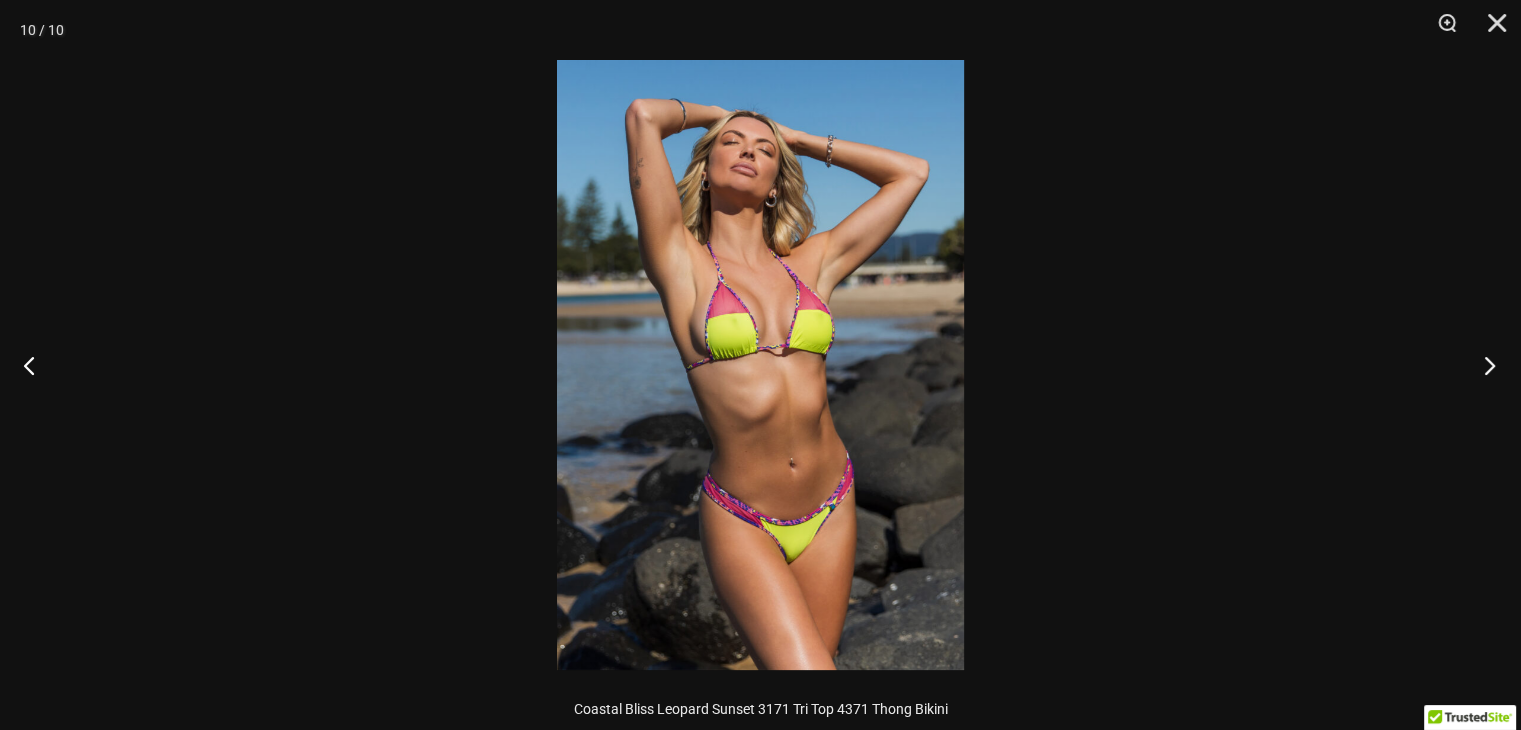 click at bounding box center [1483, 365] 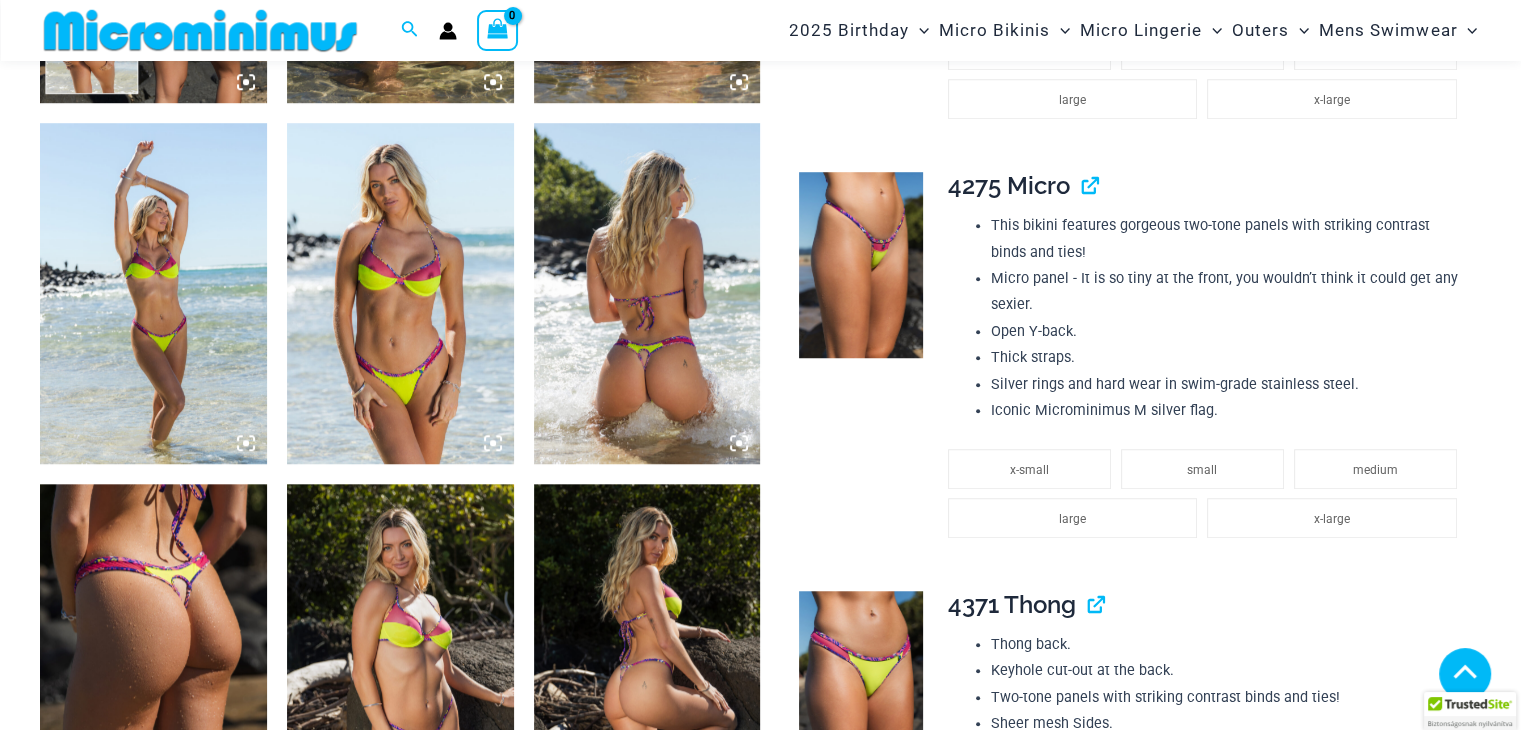 scroll, scrollTop: 1500, scrollLeft: 0, axis: vertical 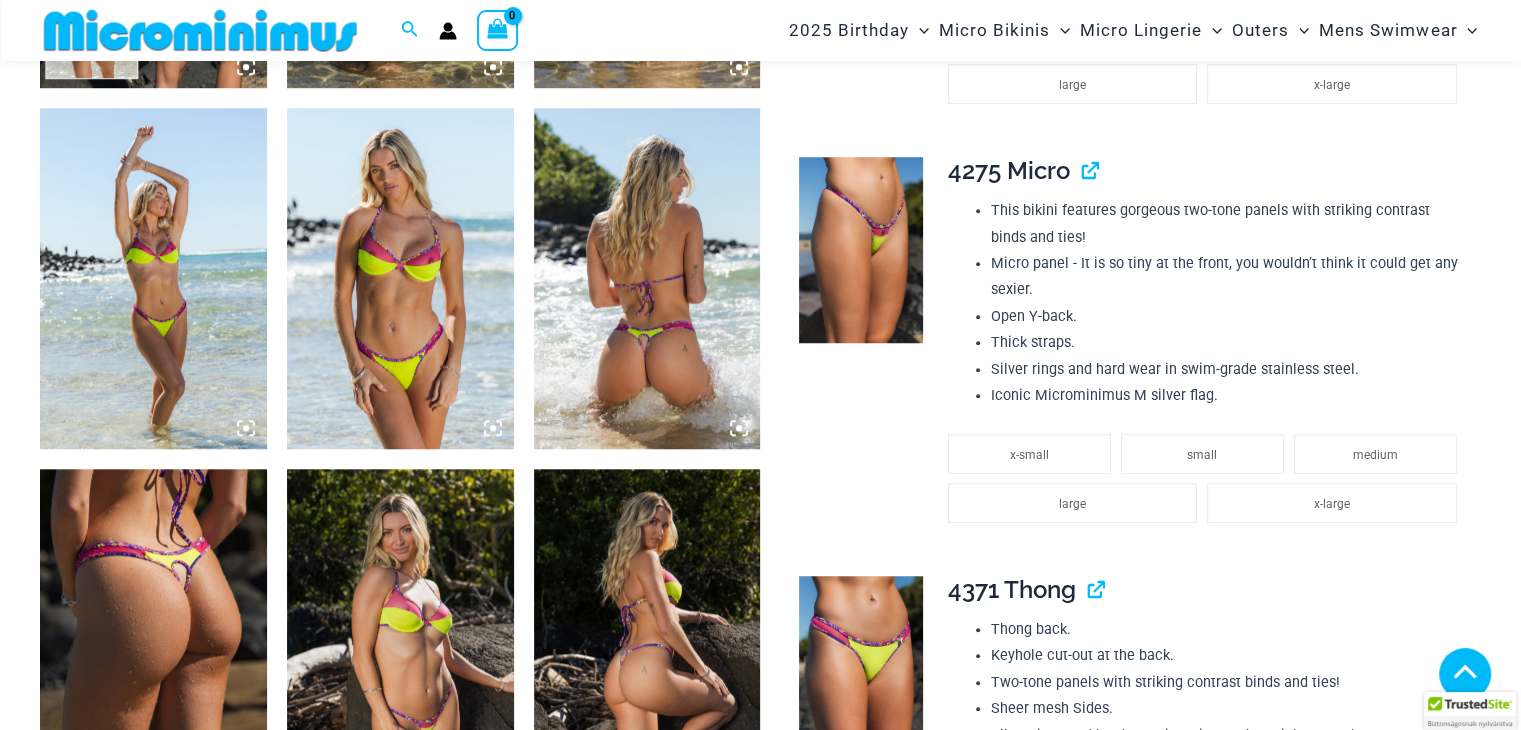 click at bounding box center (647, 278) 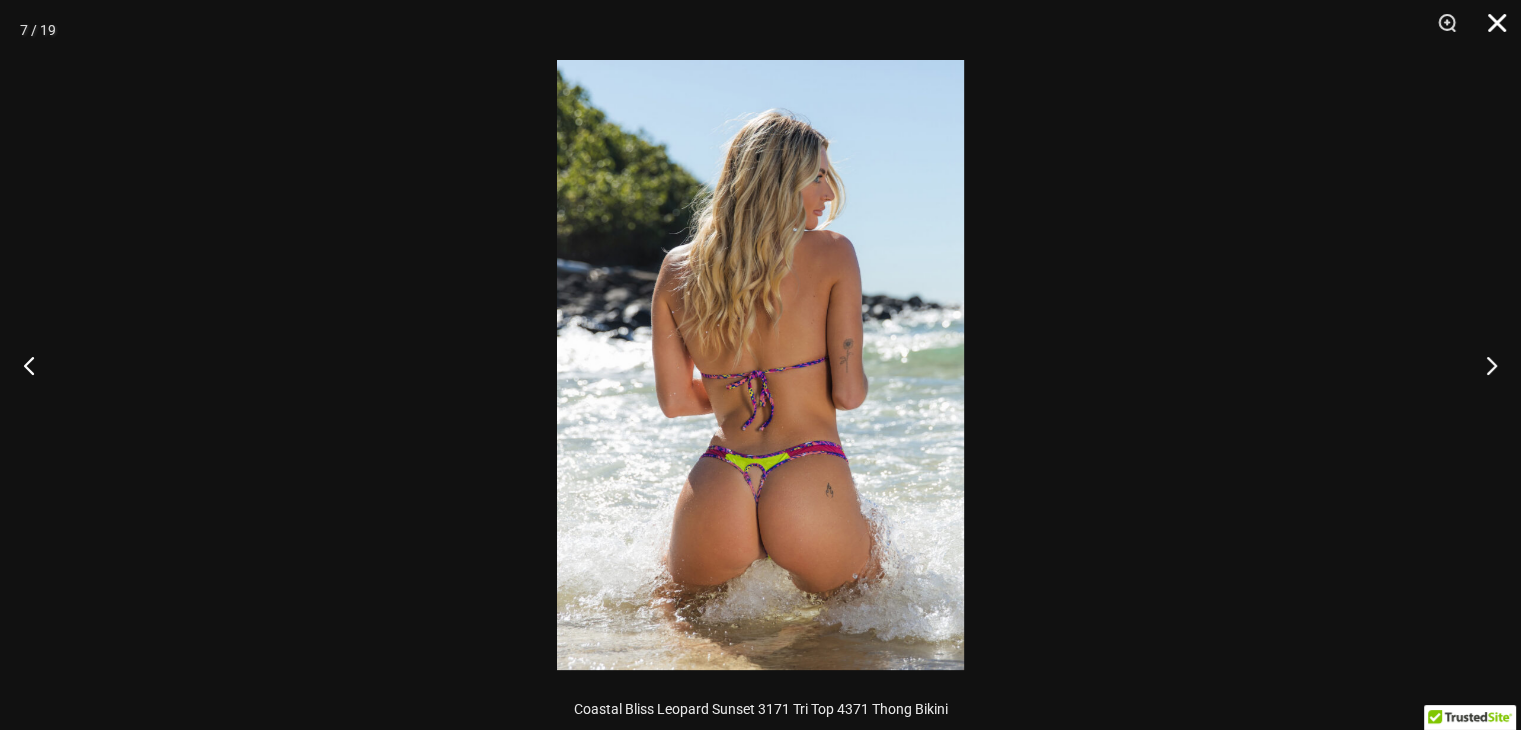 click at bounding box center (1490, 30) 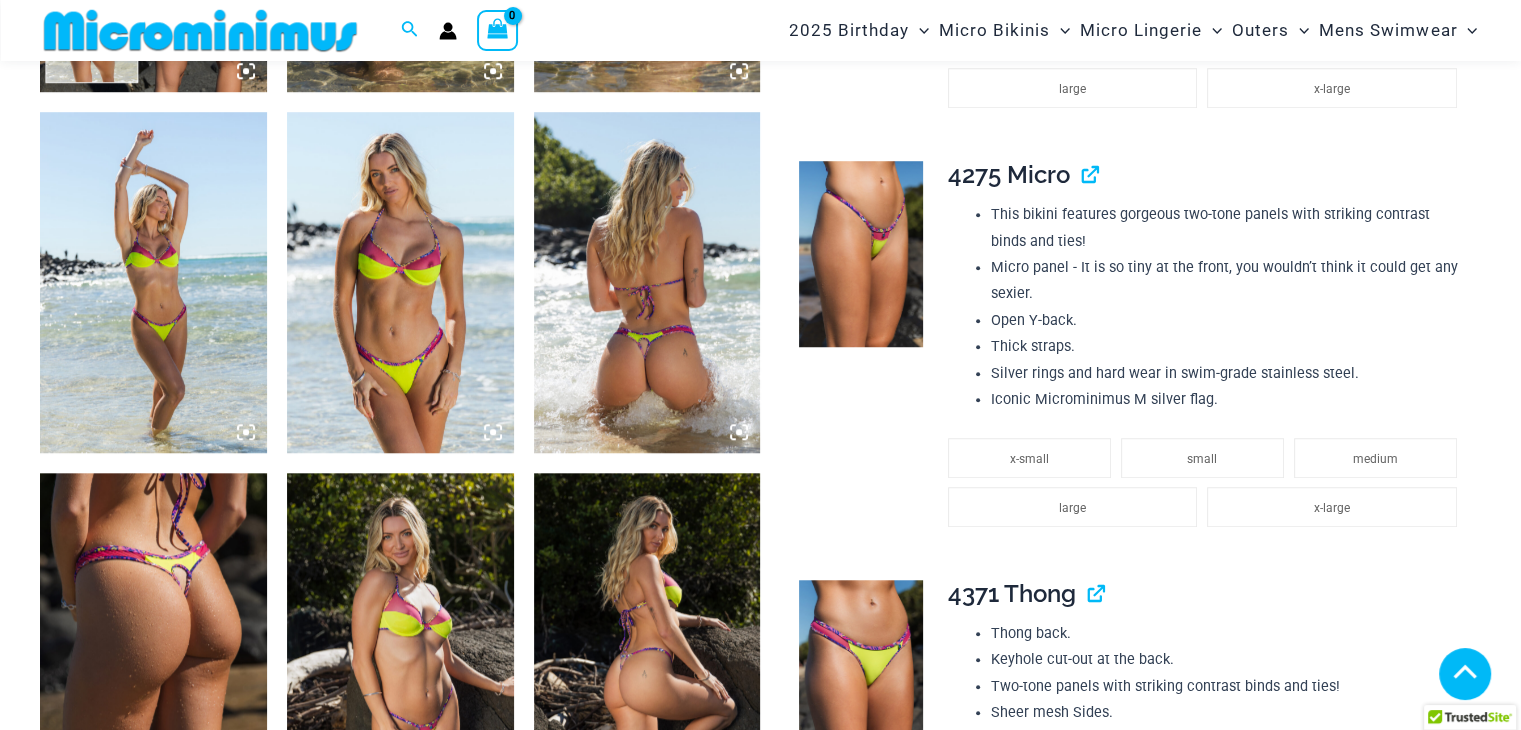 scroll, scrollTop: 1500, scrollLeft: 0, axis: vertical 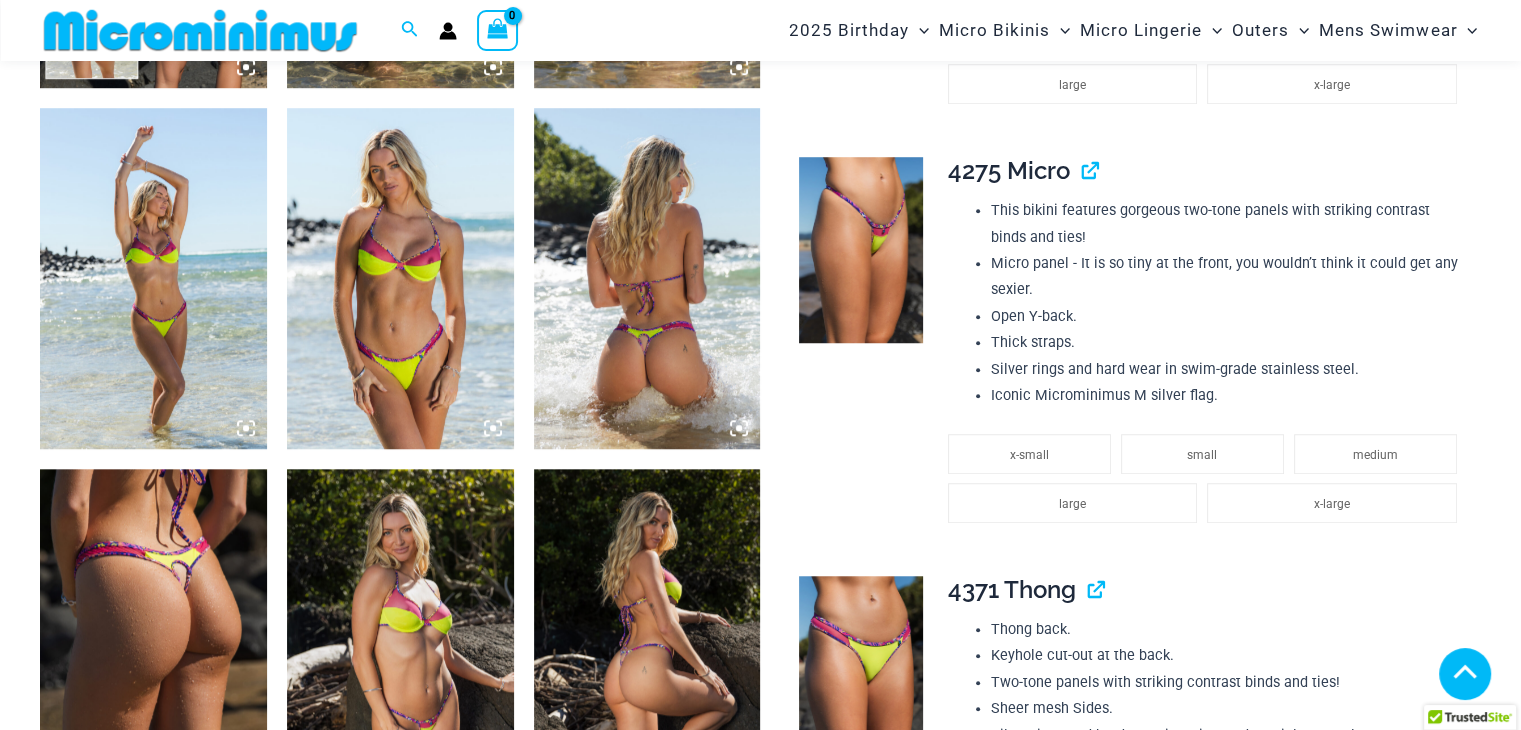 click at bounding box center (400, 278) 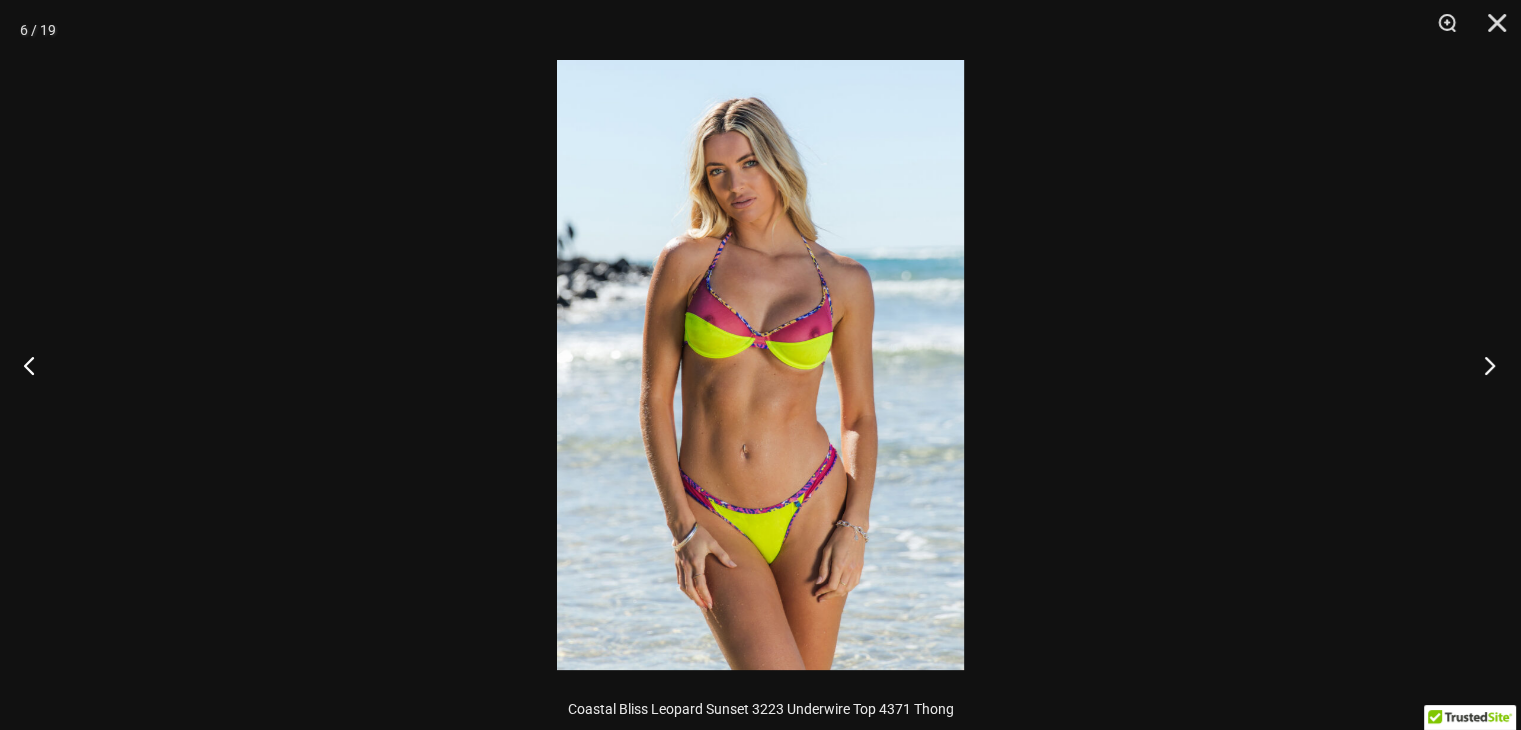click at bounding box center (1483, 365) 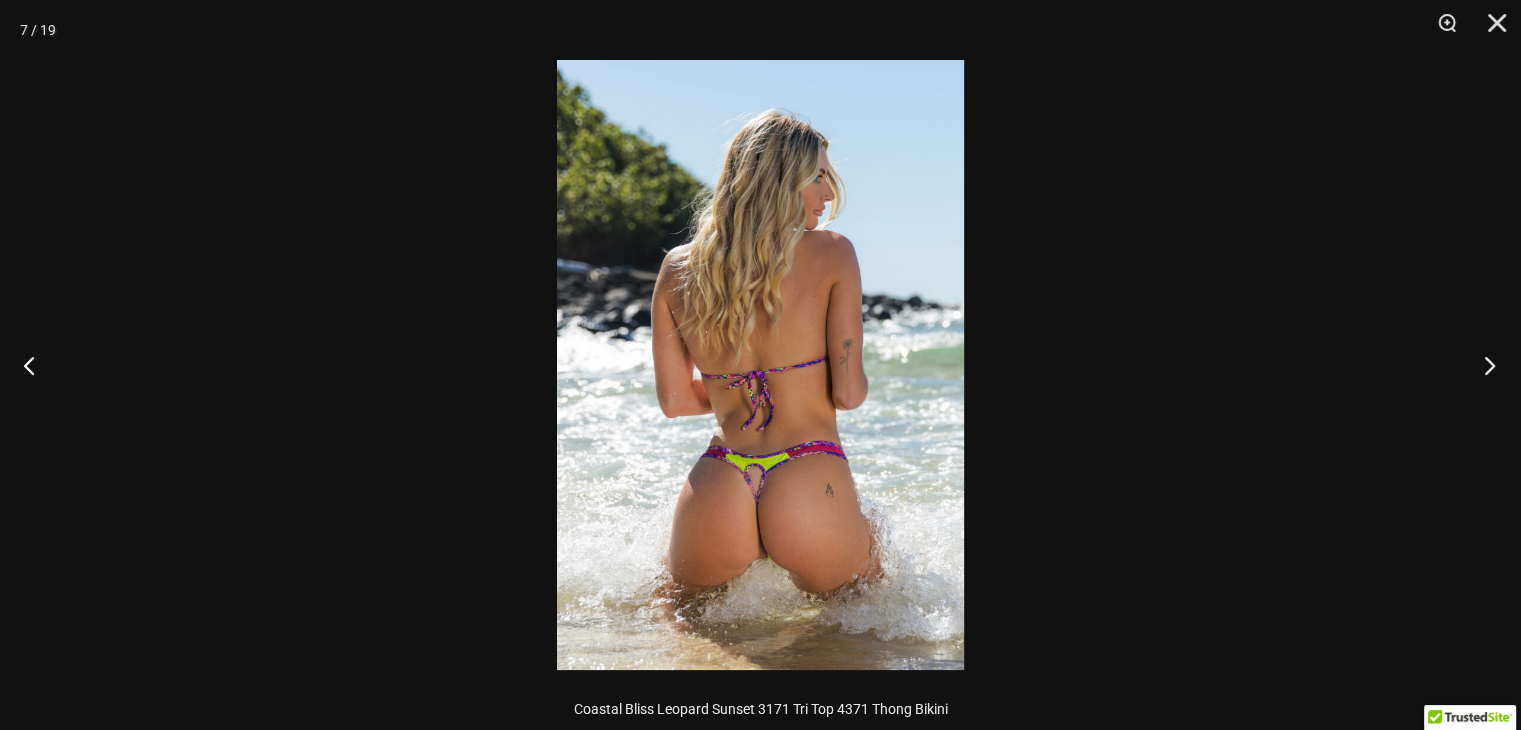 click at bounding box center (1483, 365) 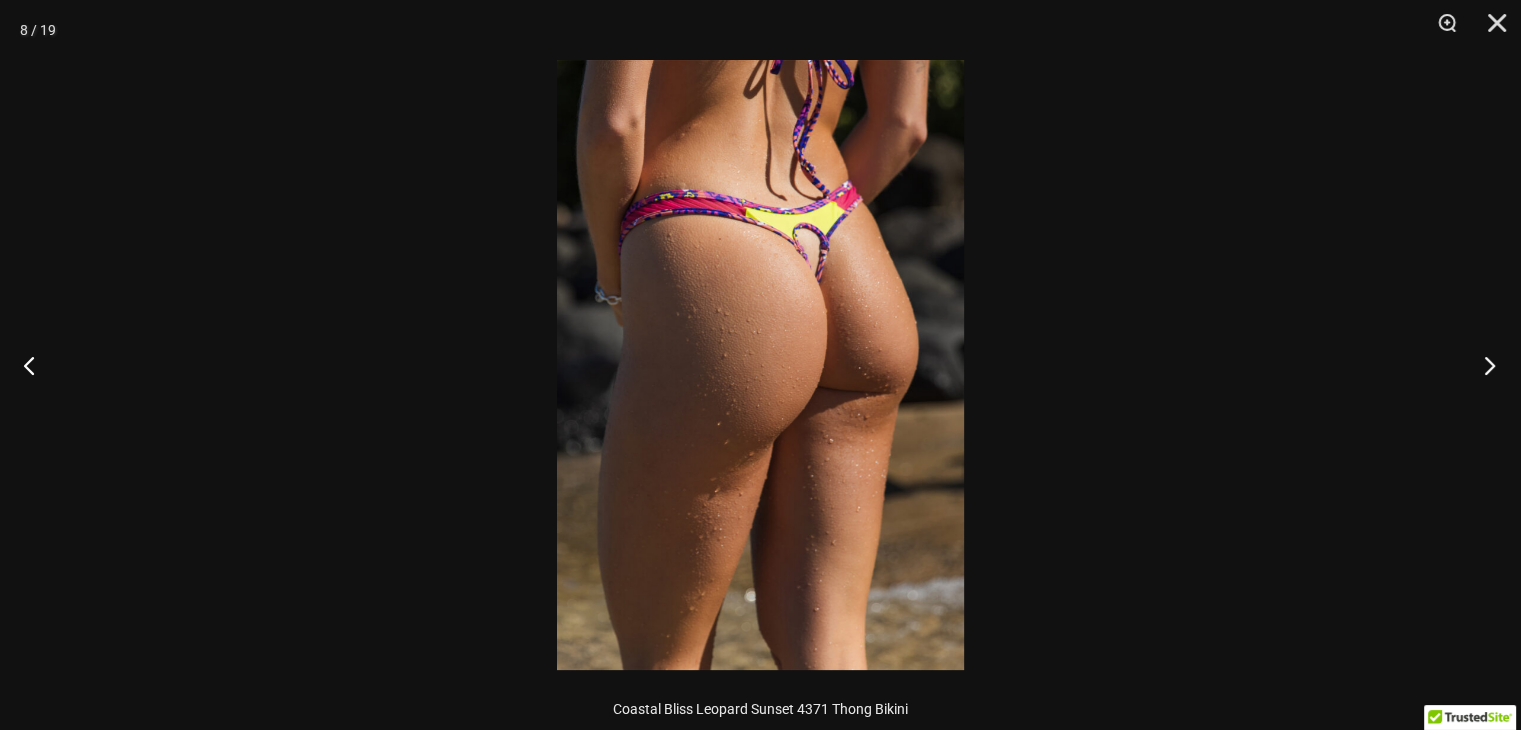 click at bounding box center [1483, 365] 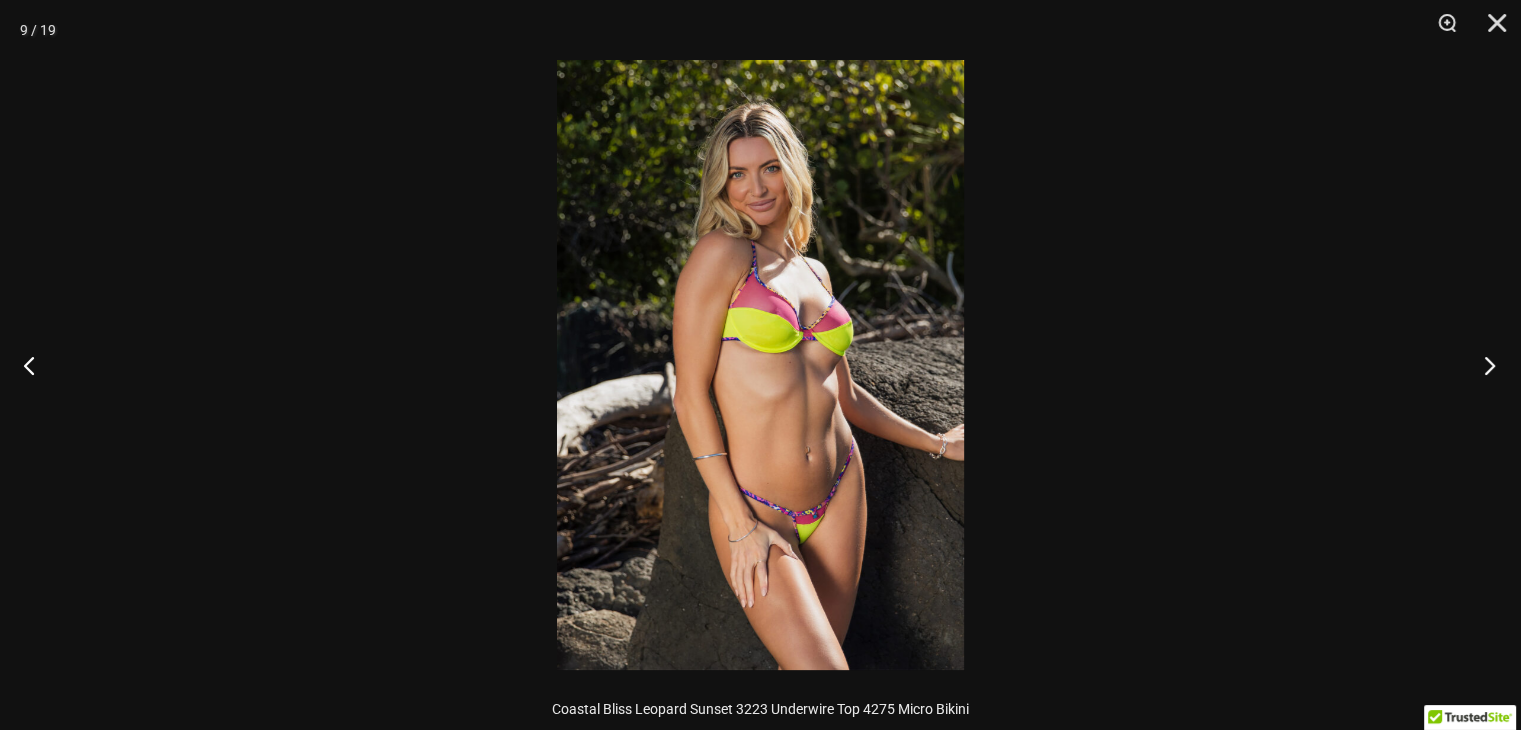 click at bounding box center [1483, 365] 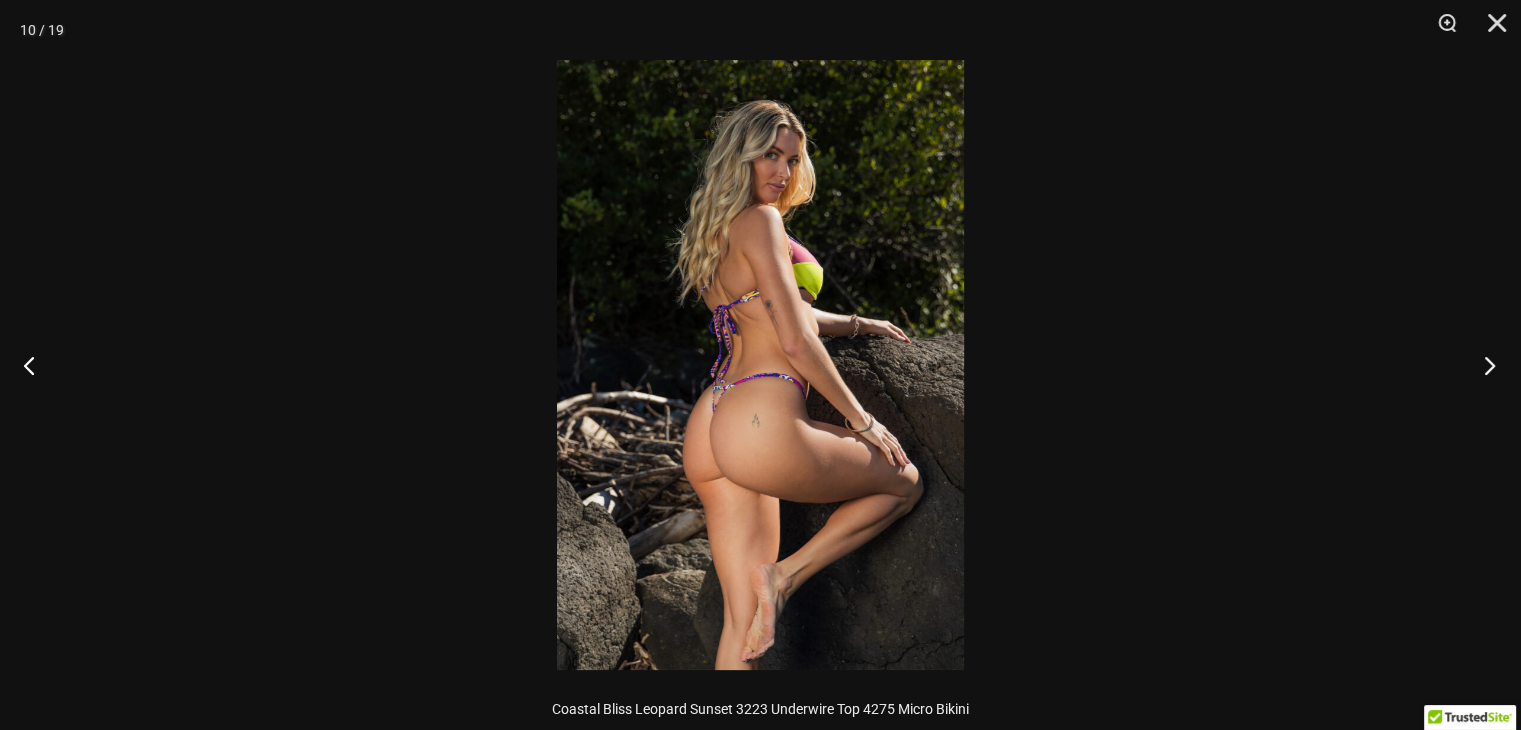 click at bounding box center [1483, 365] 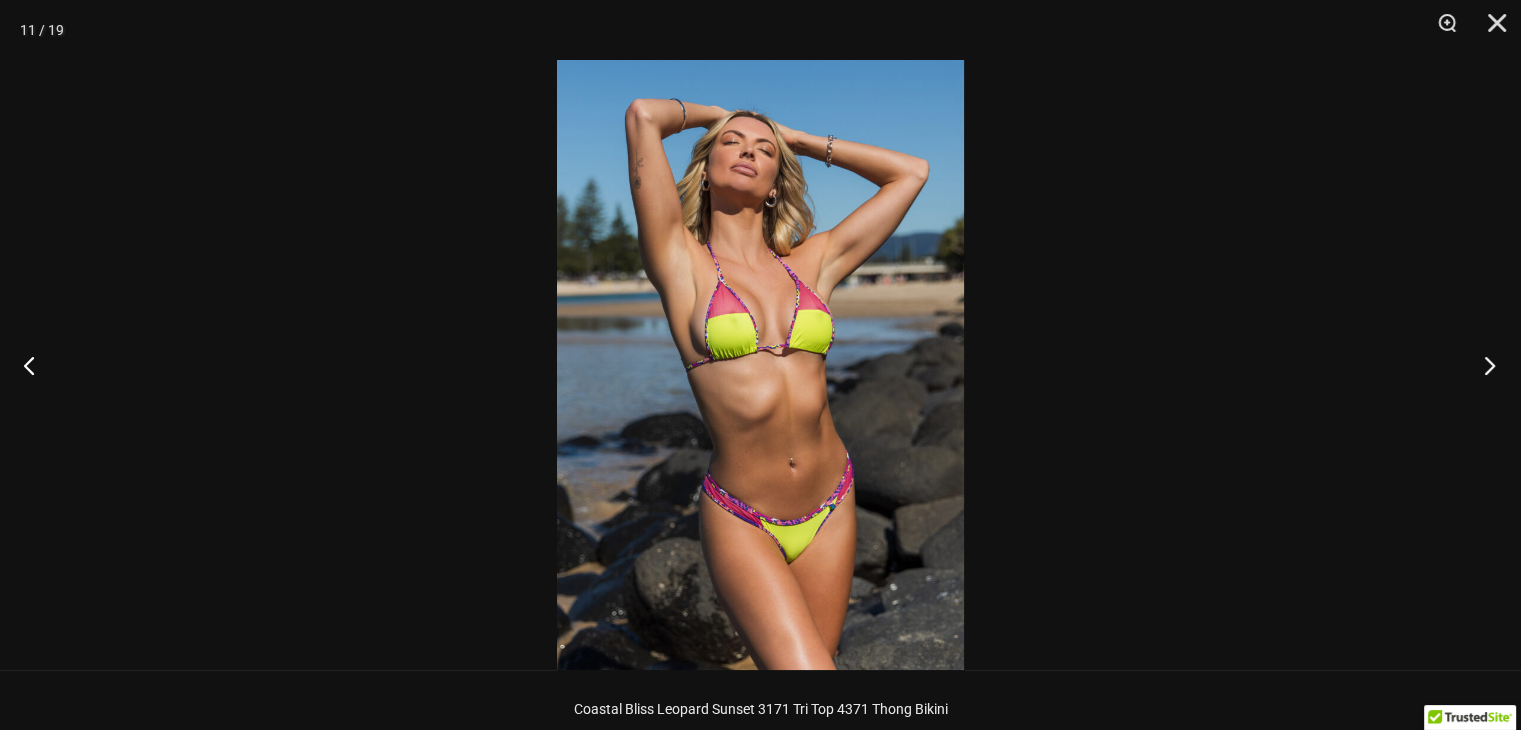click at bounding box center (1483, 365) 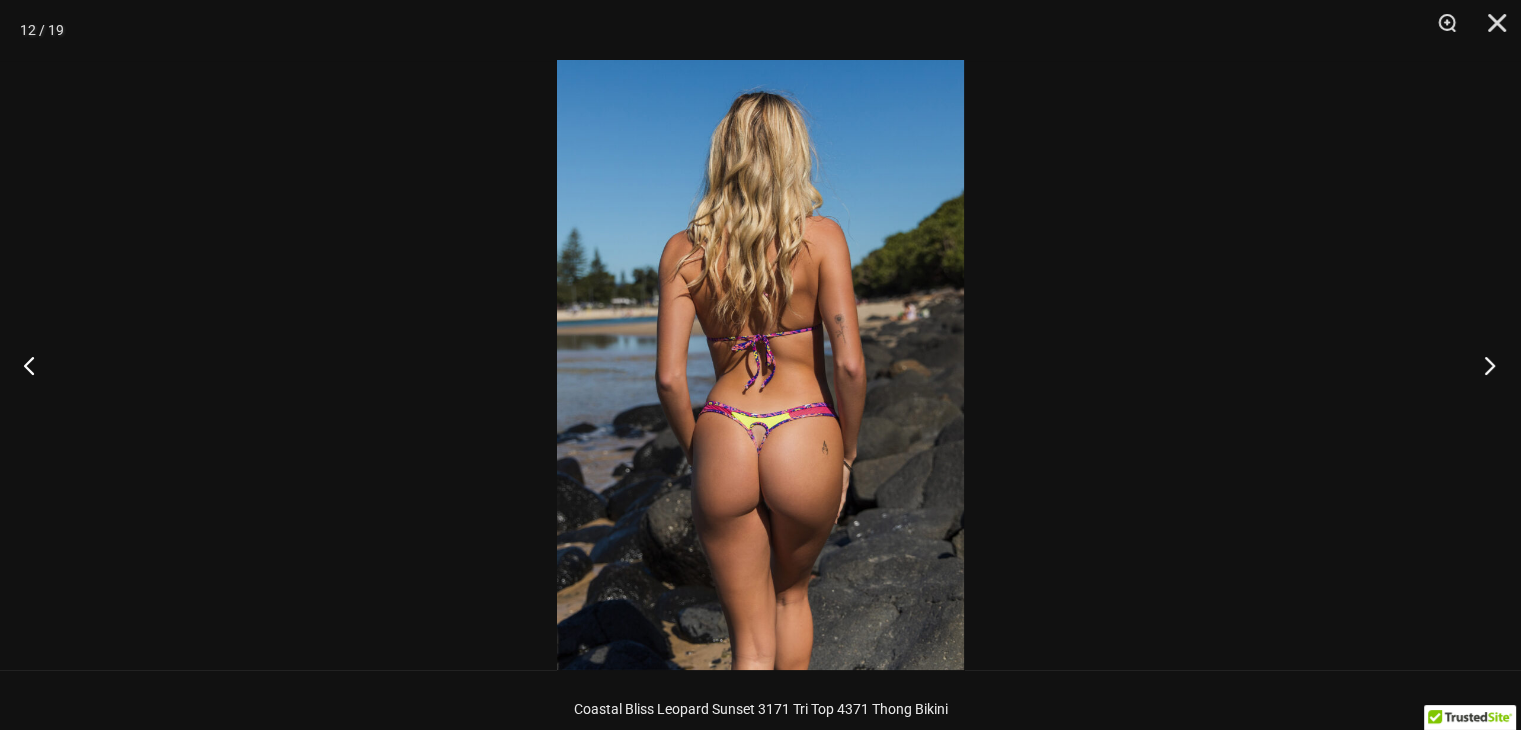 click at bounding box center (1483, 365) 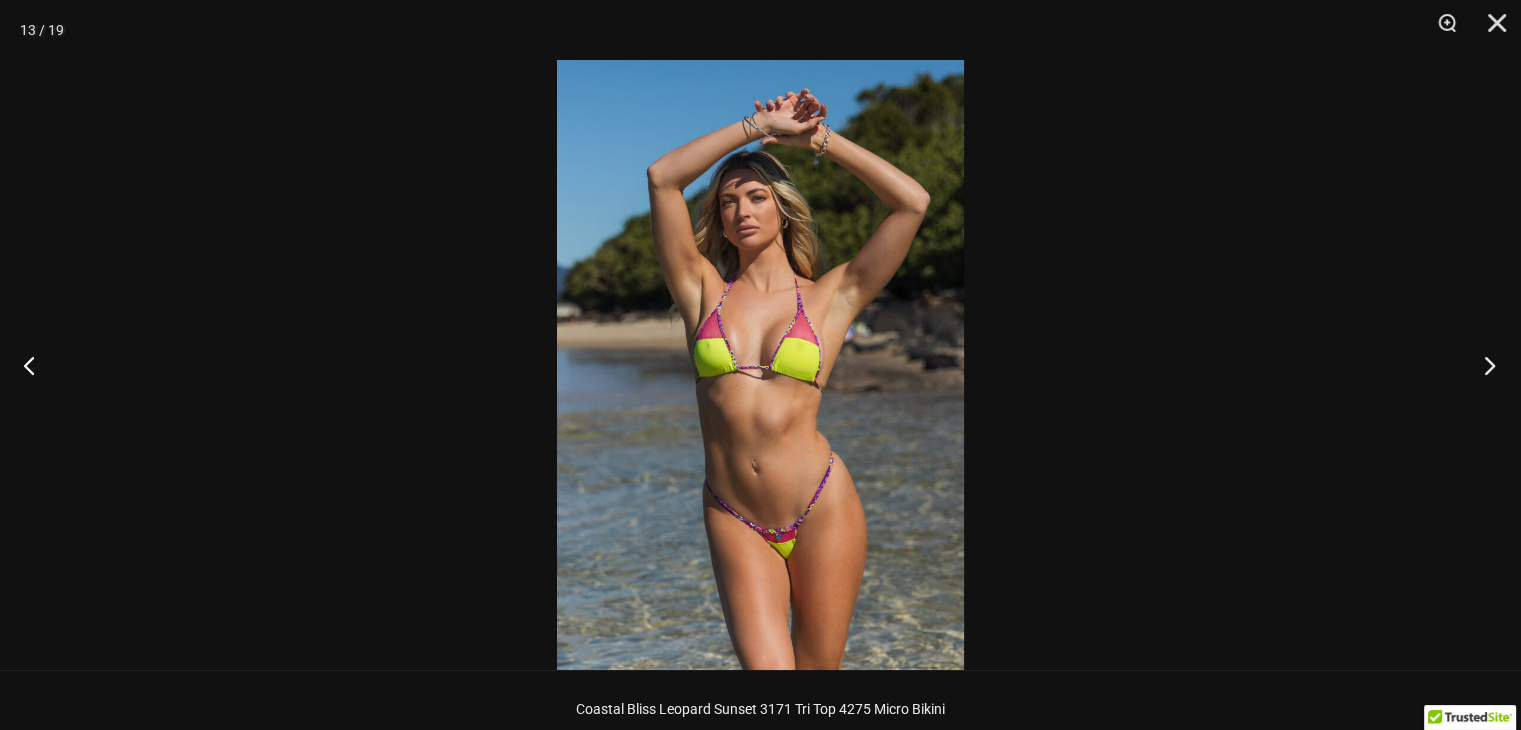 click at bounding box center (1483, 365) 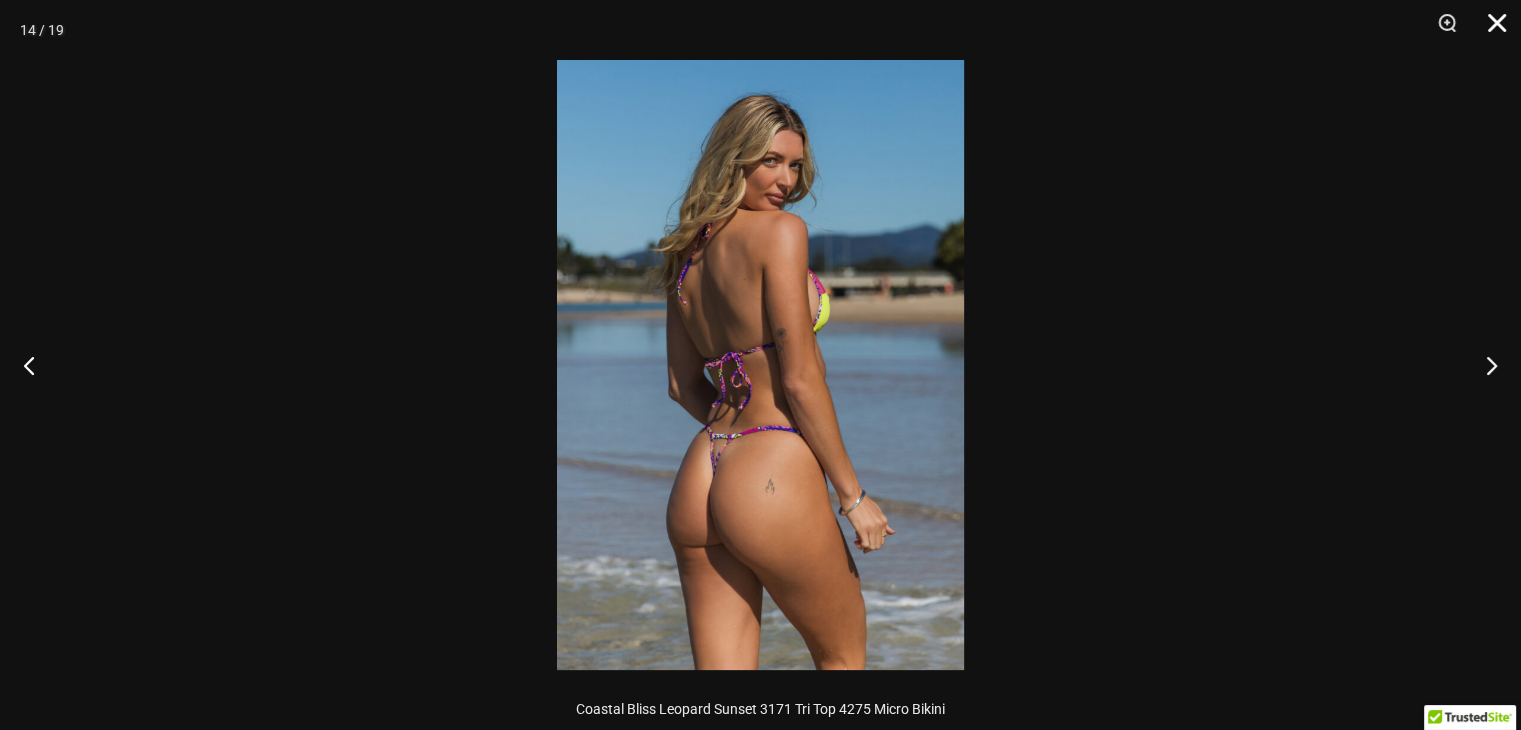 click at bounding box center [1490, 30] 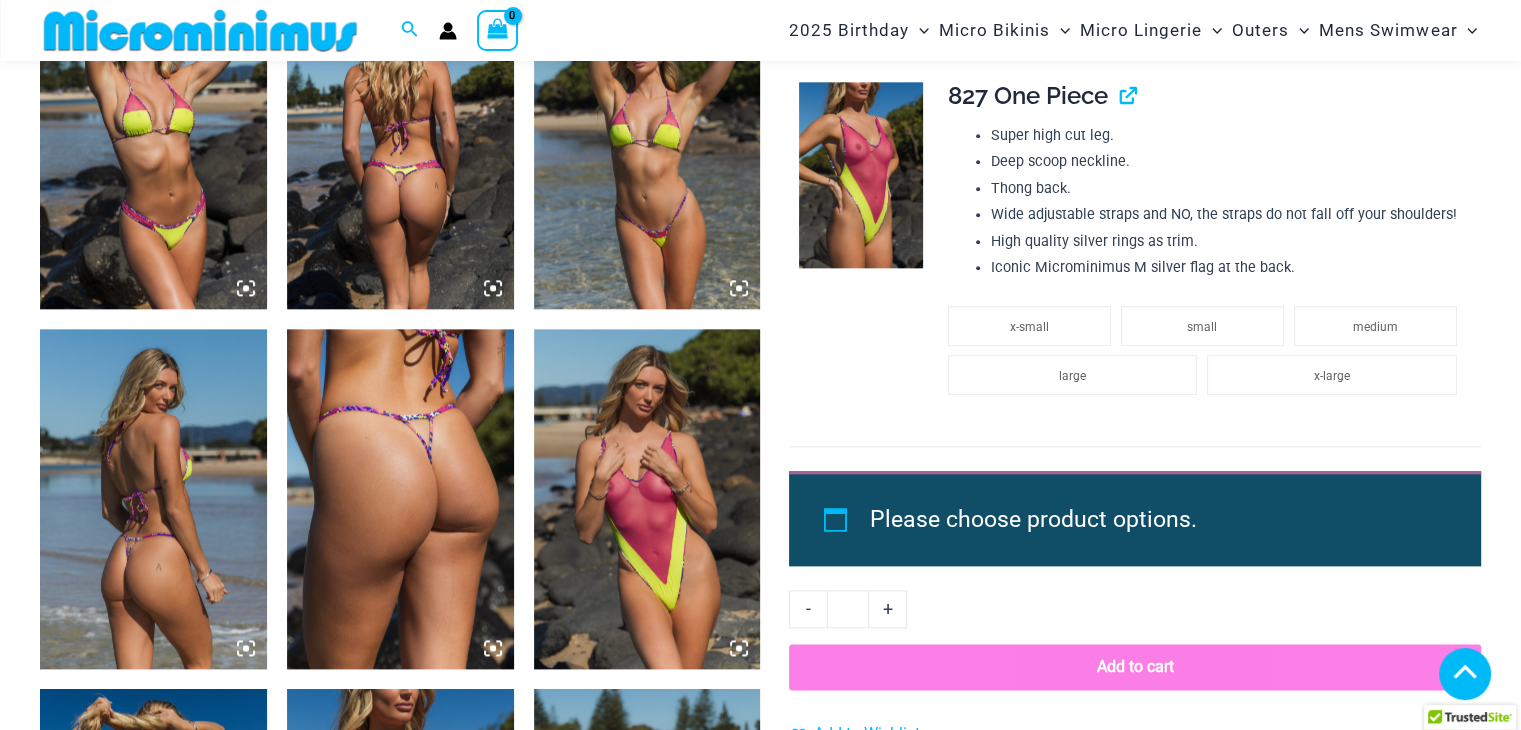 scroll, scrollTop: 2600, scrollLeft: 0, axis: vertical 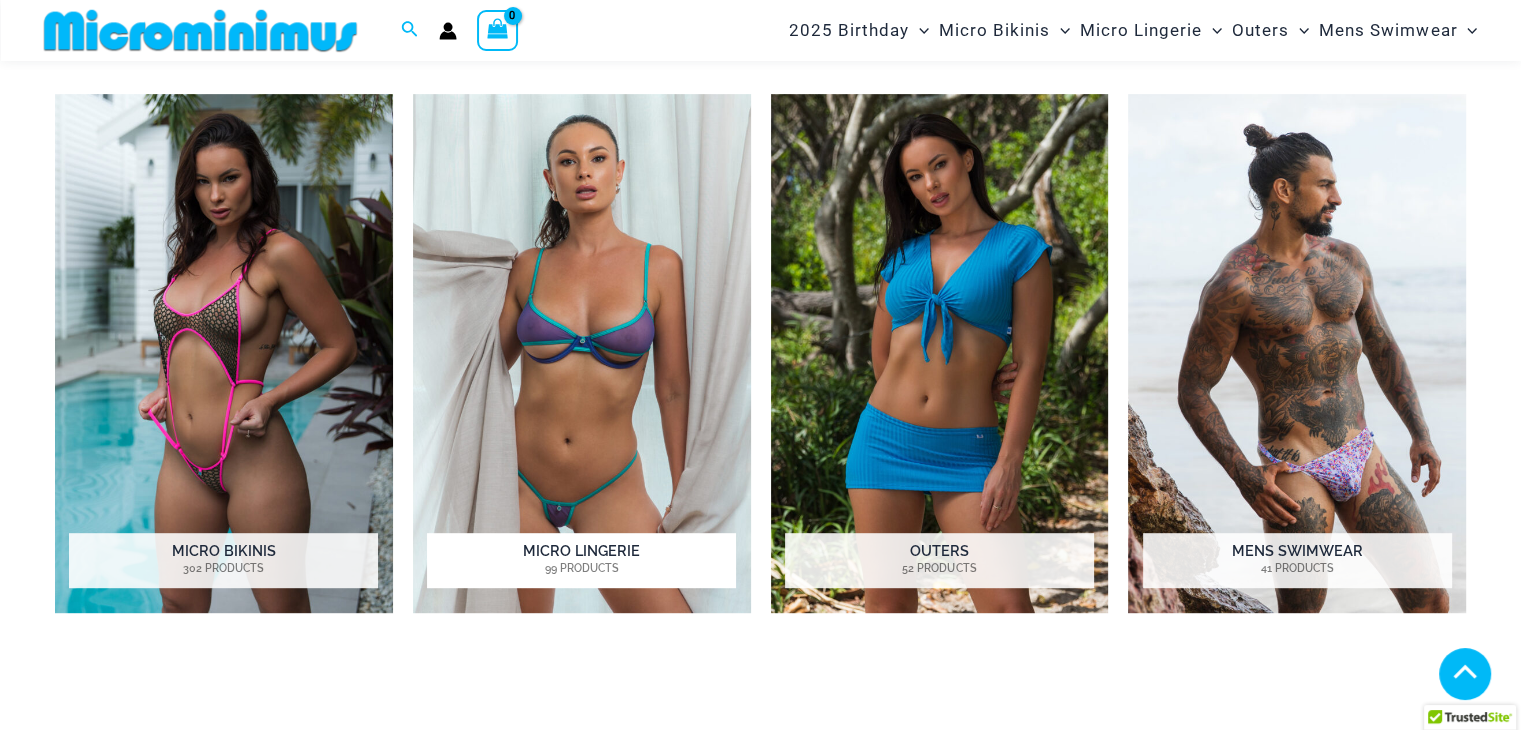 click at bounding box center [582, 353] 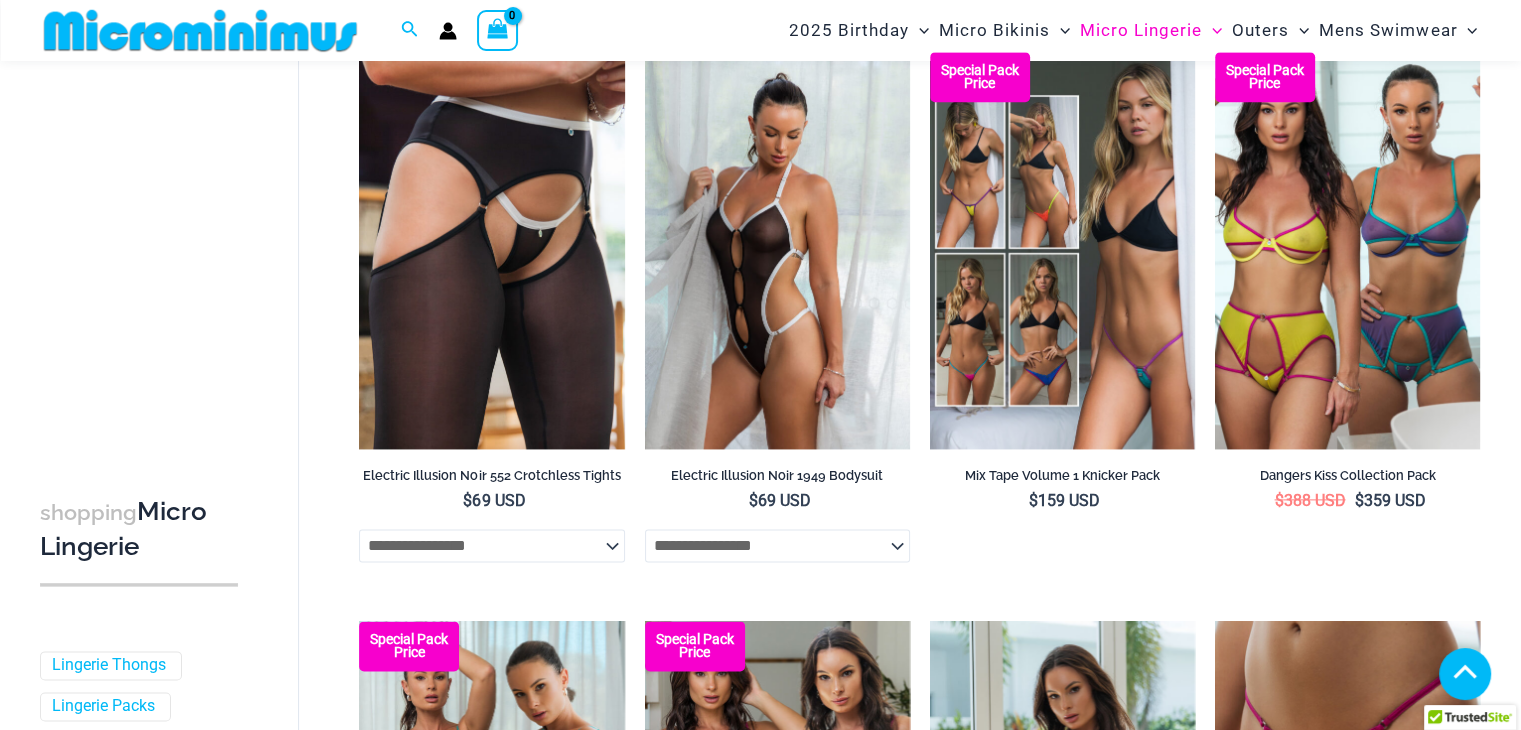 scroll, scrollTop: 2485, scrollLeft: 0, axis: vertical 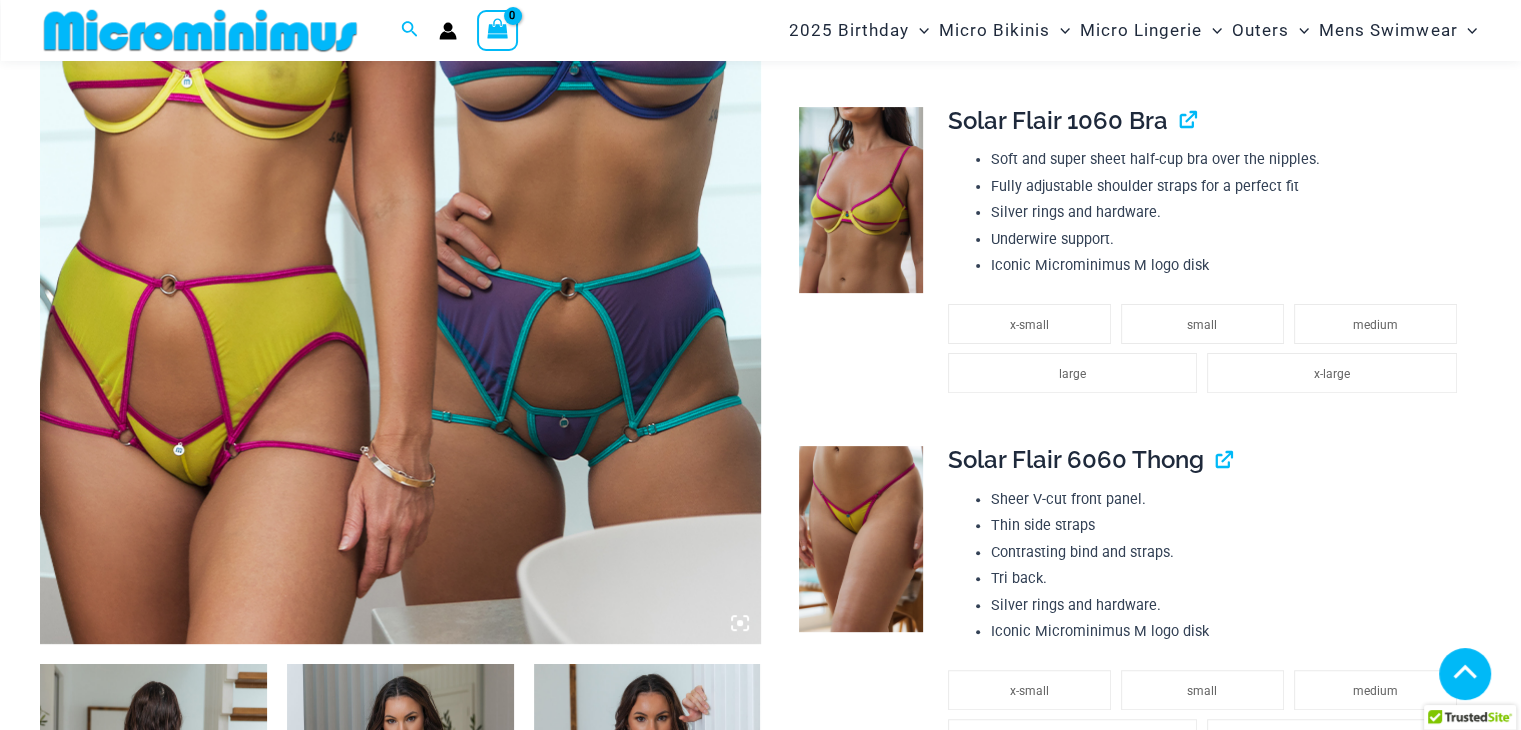 click 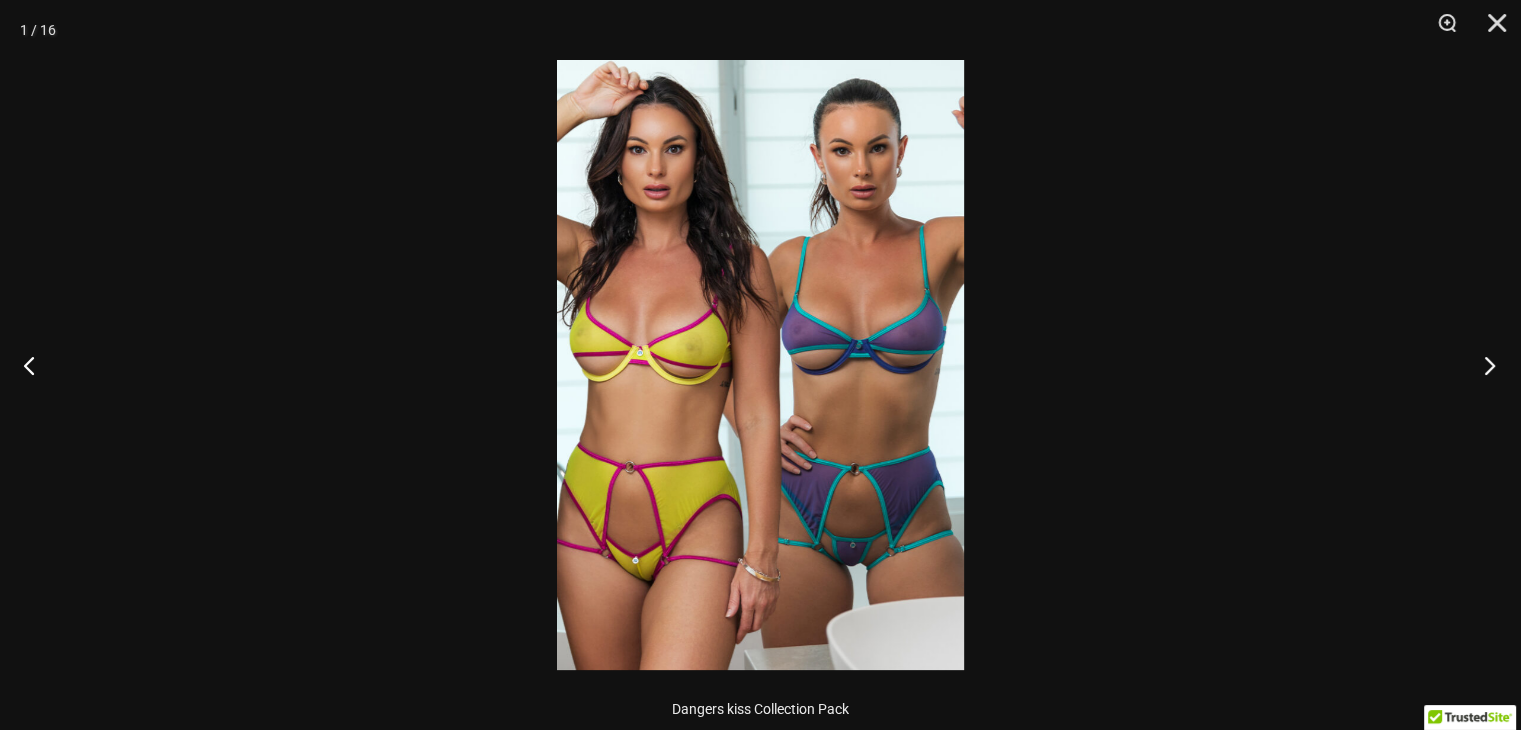 click at bounding box center [1483, 365] 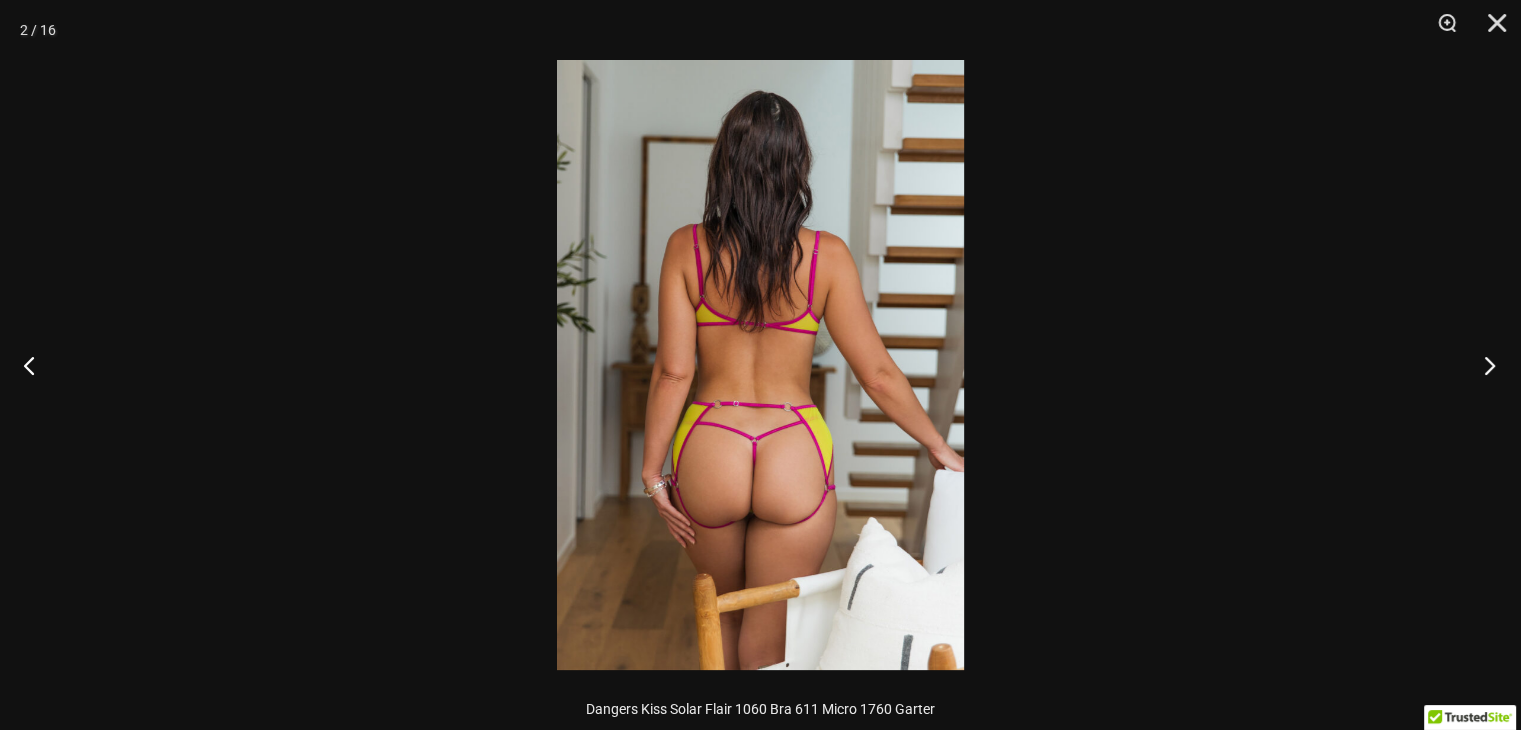 click at bounding box center [1483, 365] 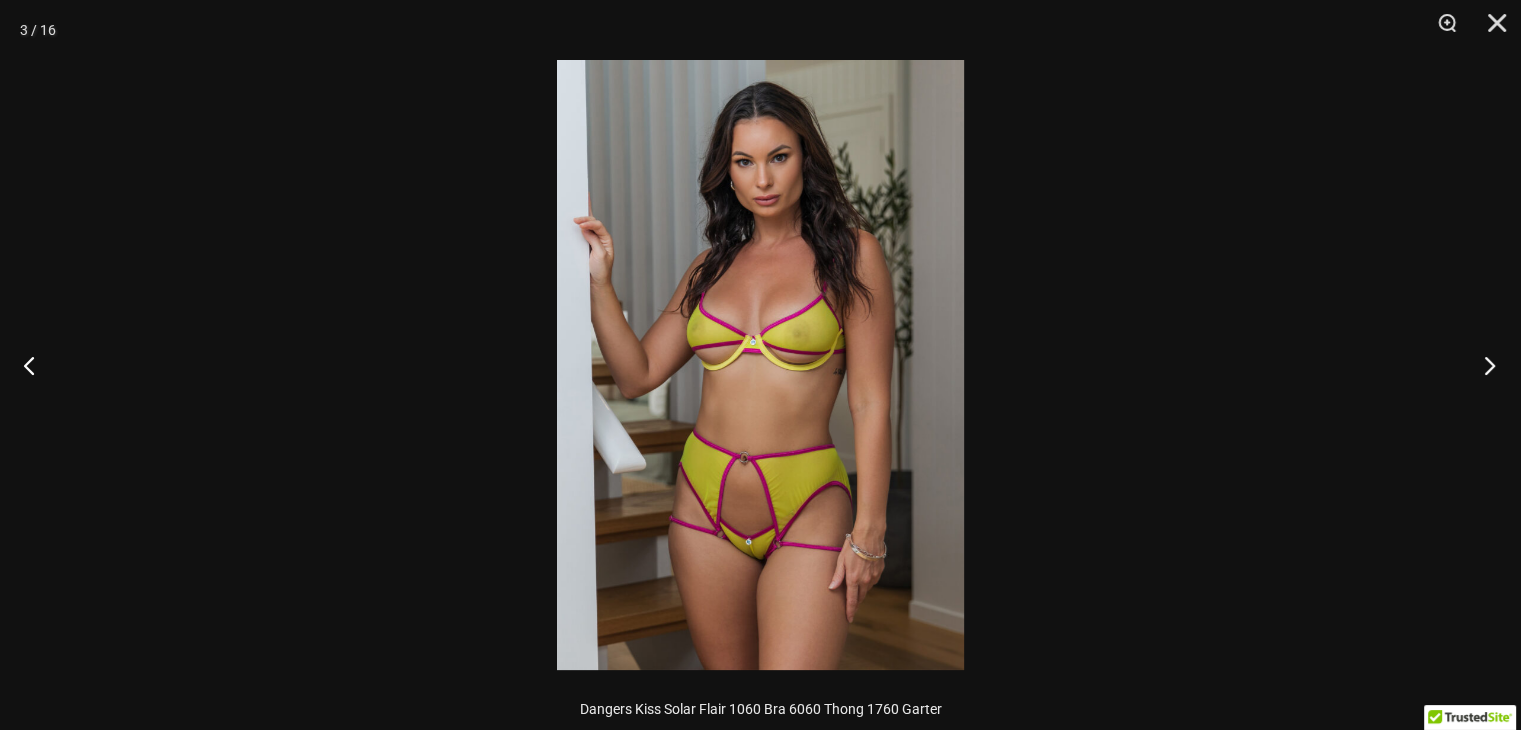 click at bounding box center (1483, 365) 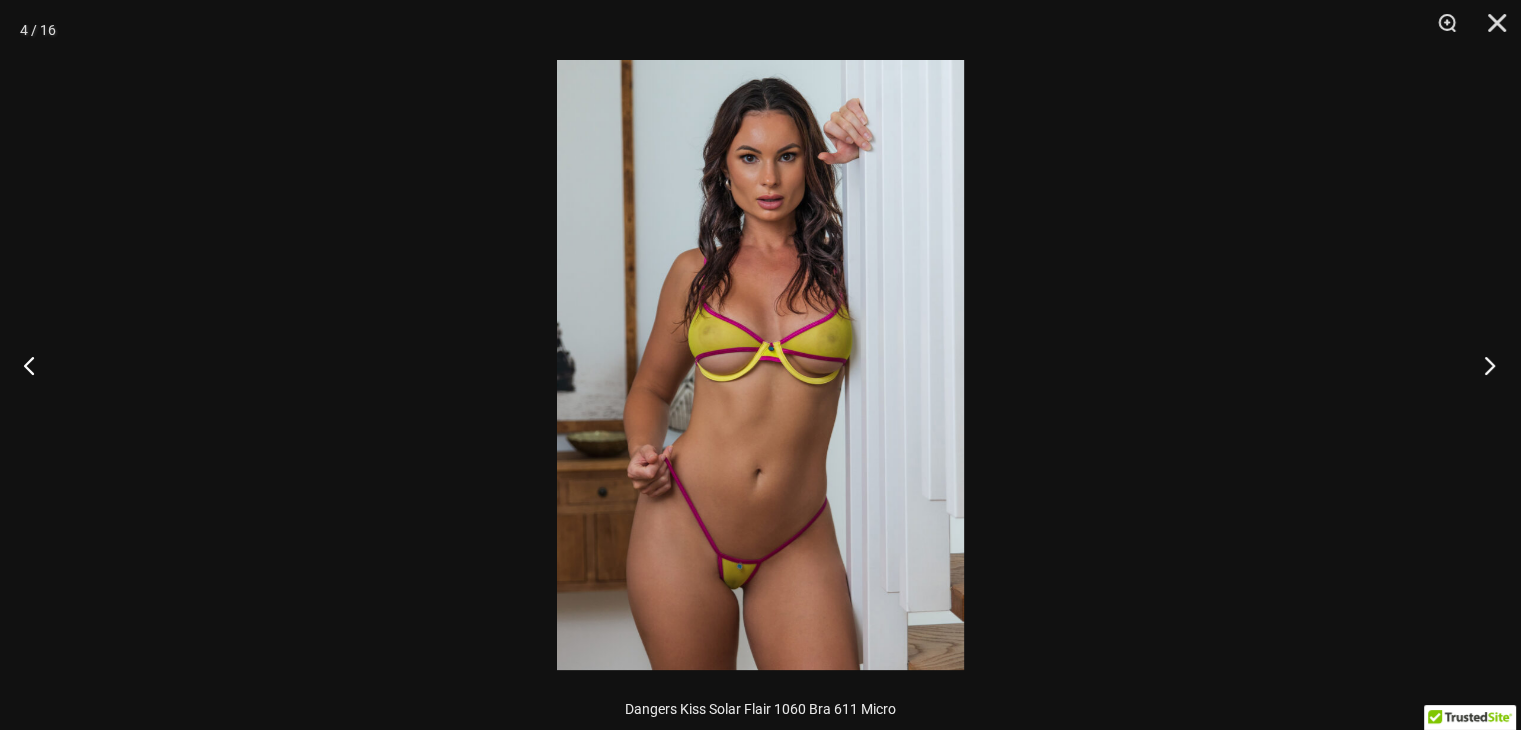 click at bounding box center [1483, 365] 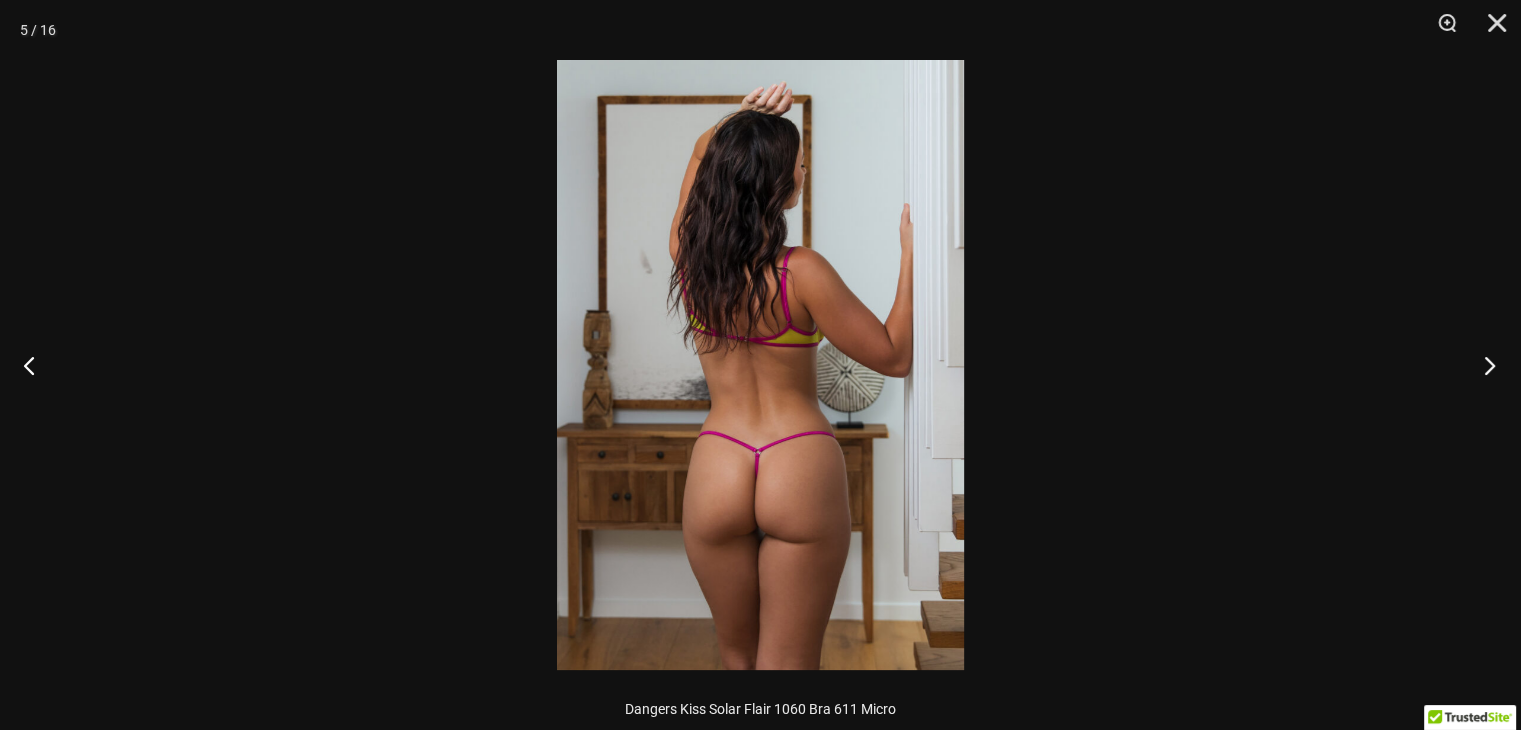 click at bounding box center [1483, 365] 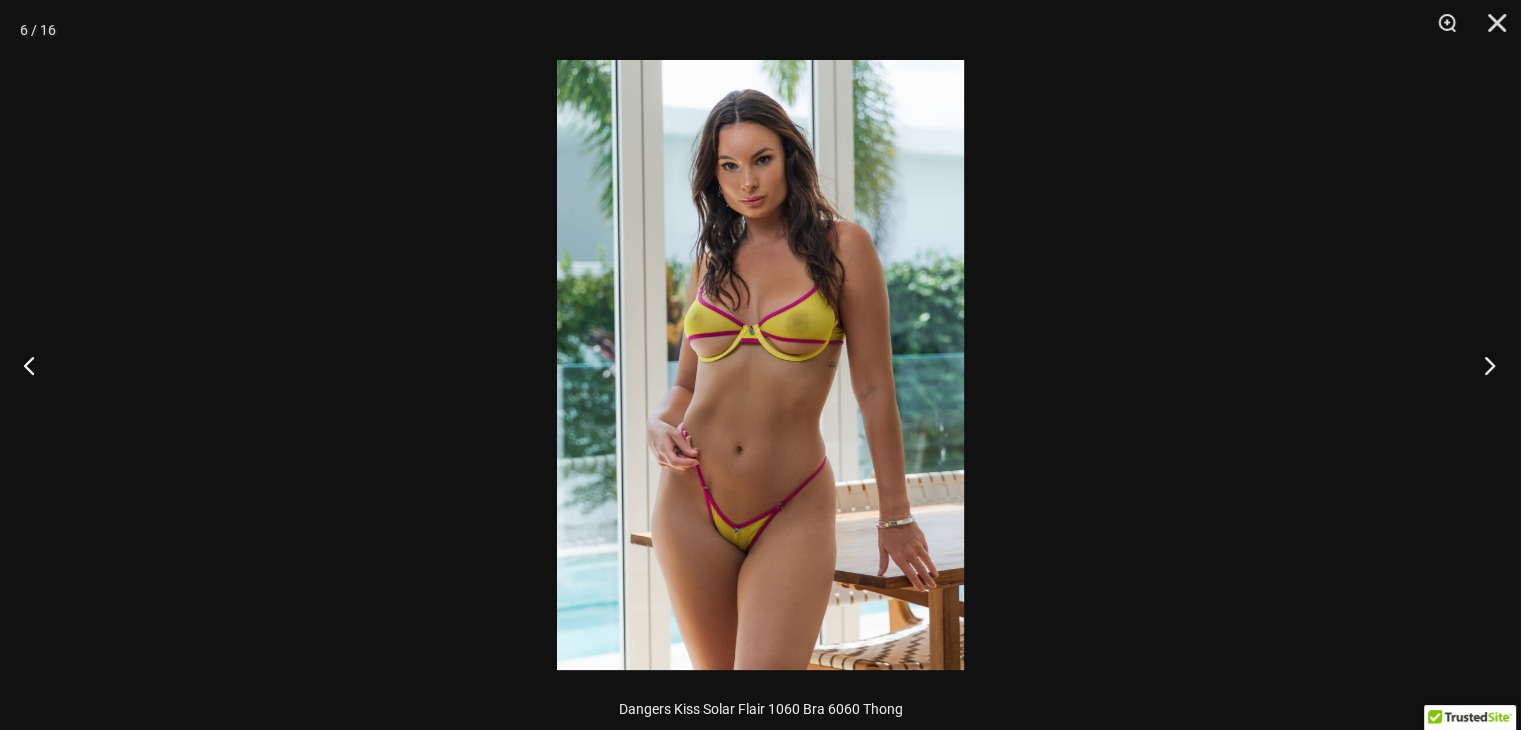 click at bounding box center (1483, 365) 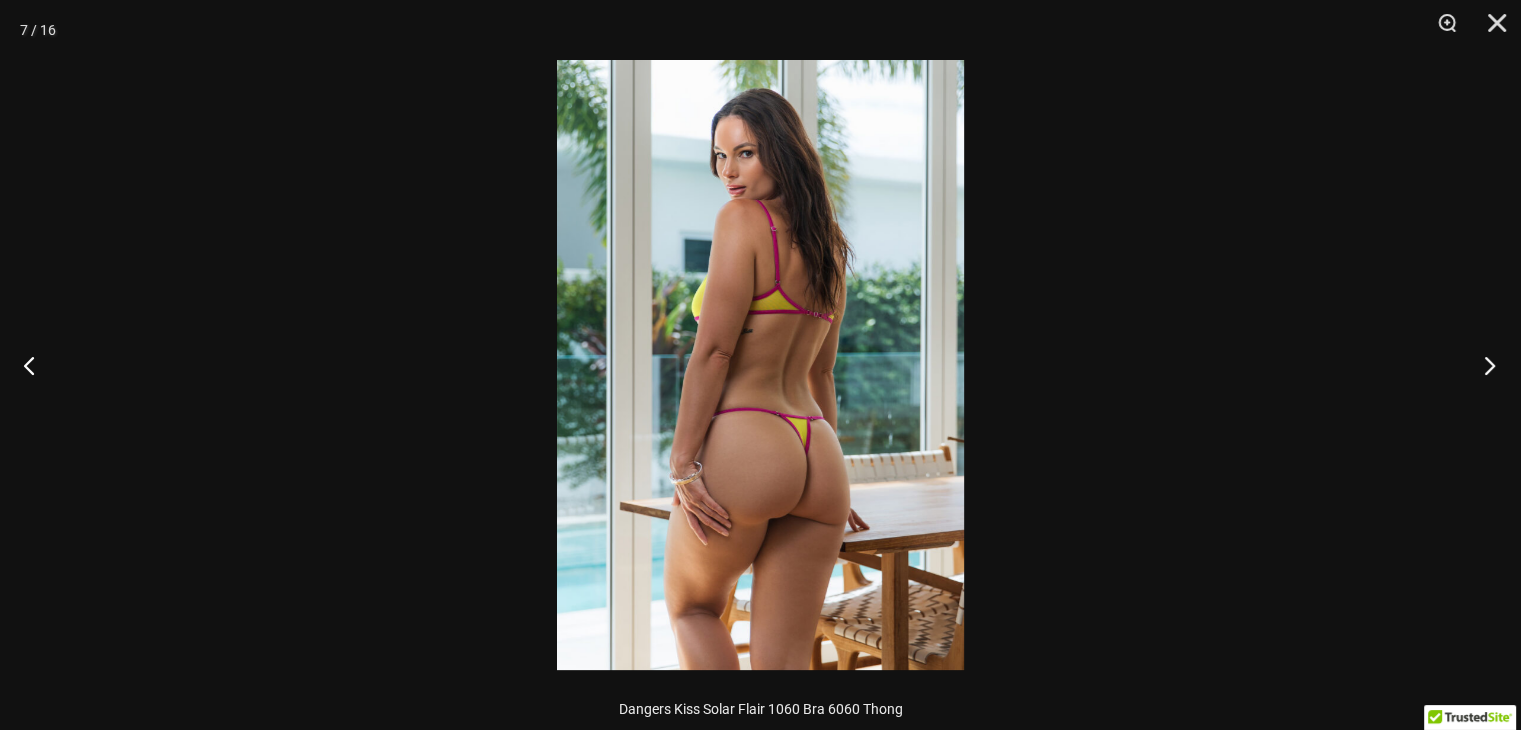 click at bounding box center [1483, 365] 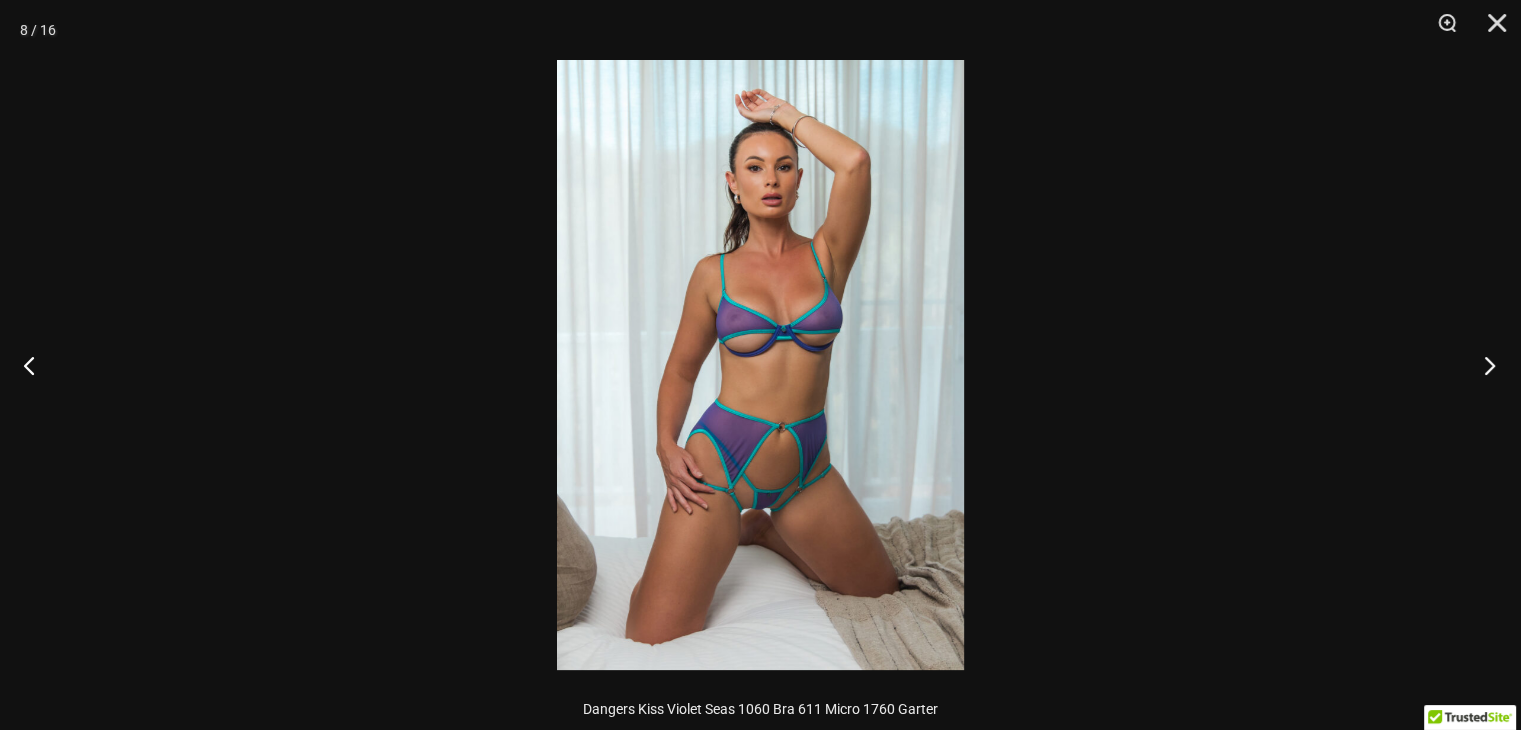 click at bounding box center [1483, 365] 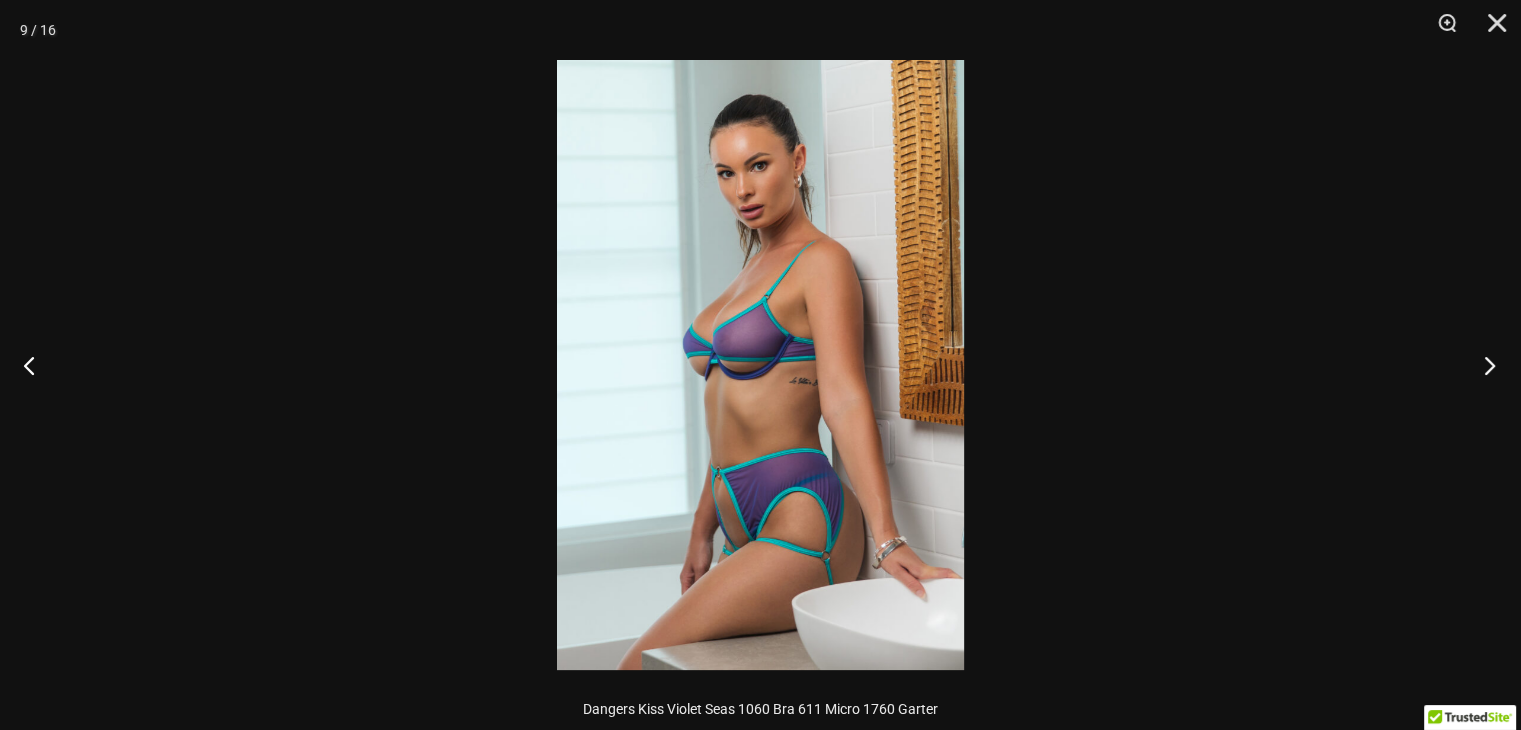 click at bounding box center (1483, 365) 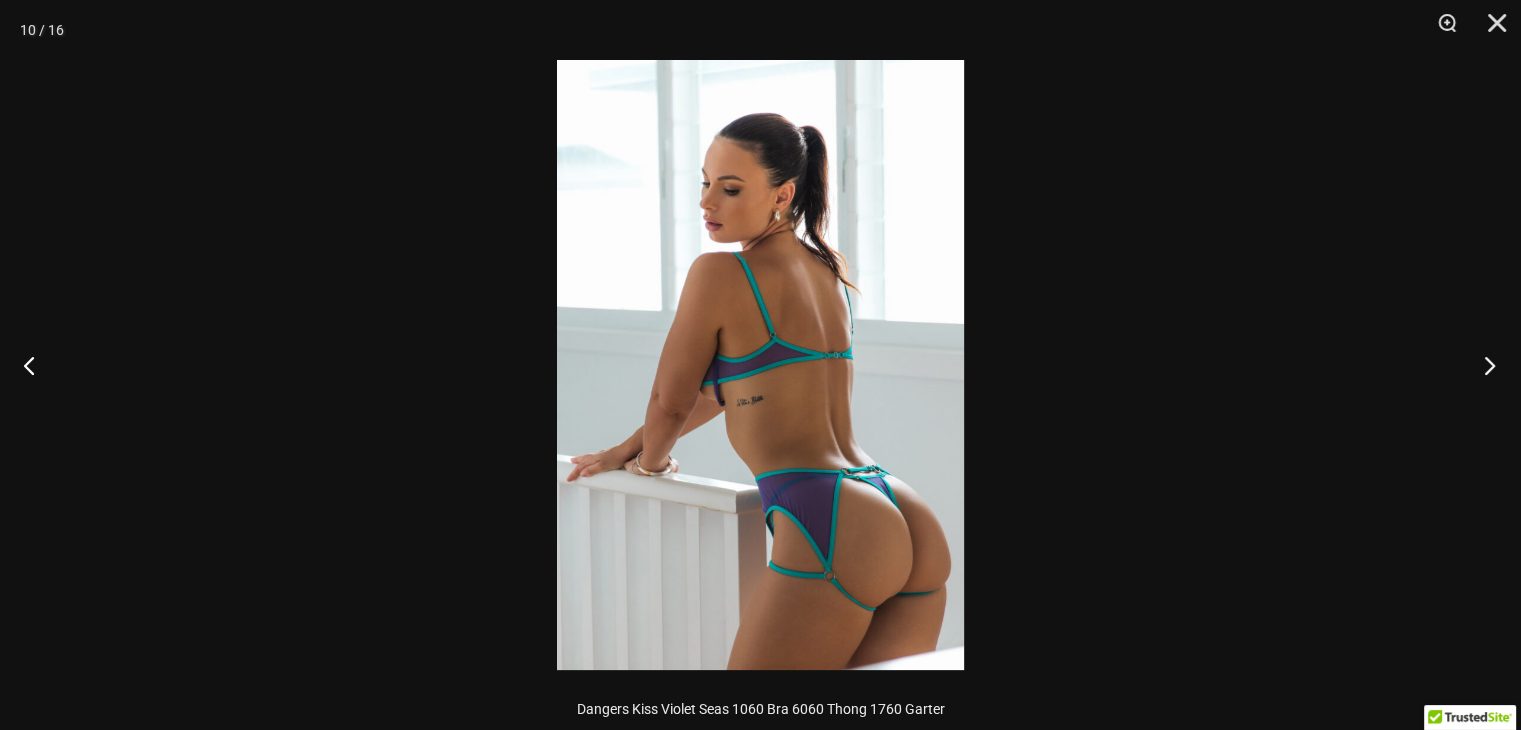 click at bounding box center [1483, 365] 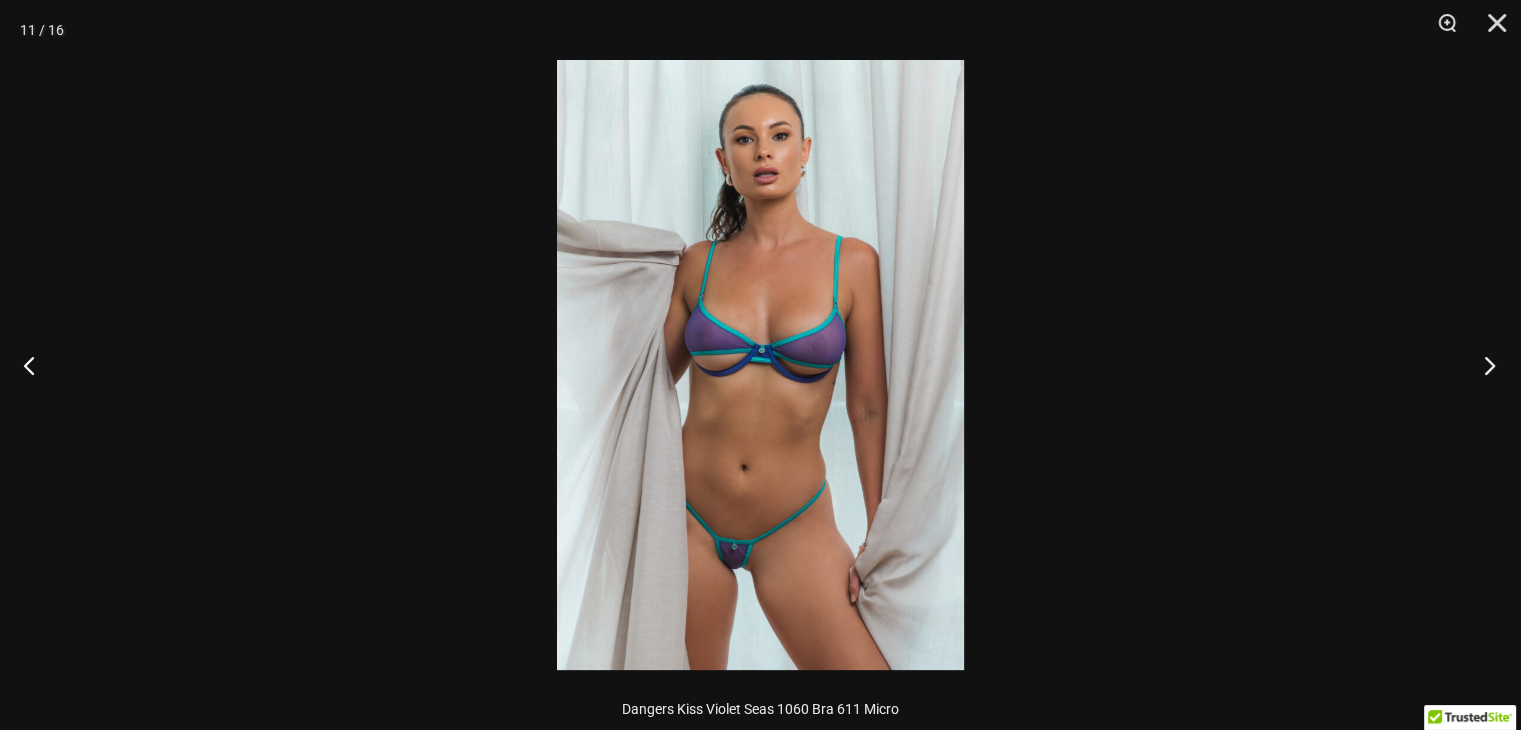 click at bounding box center (1483, 365) 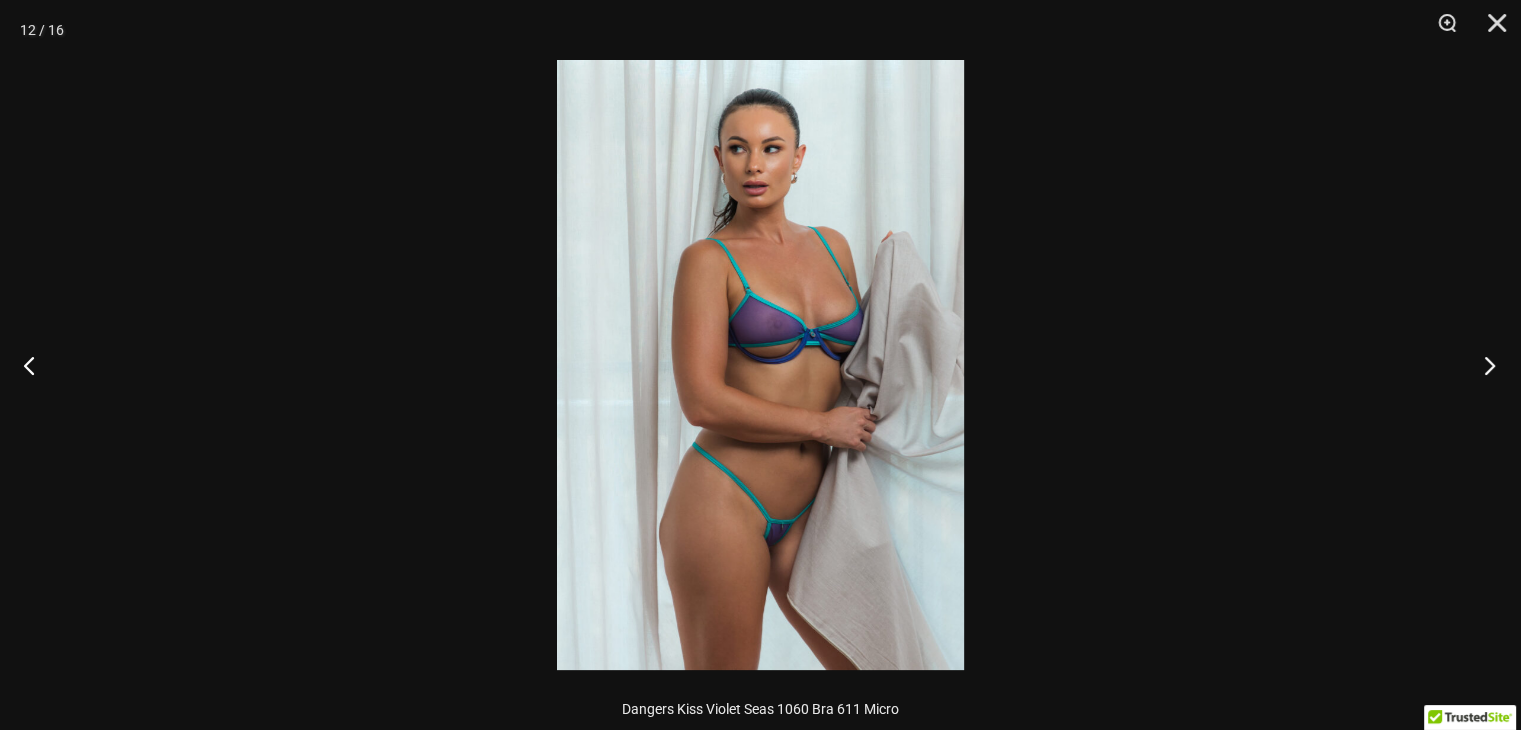 click at bounding box center (1483, 365) 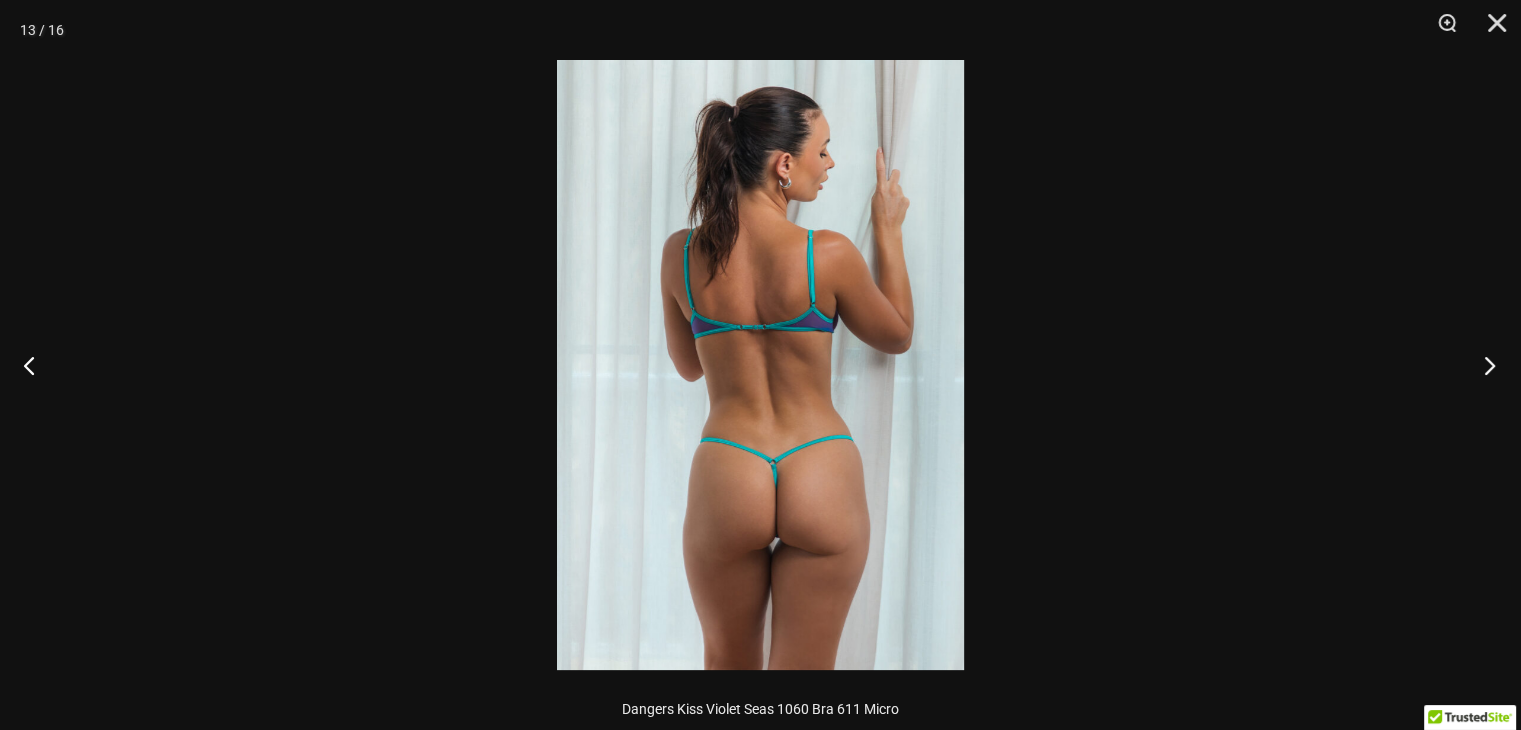 click at bounding box center [1483, 365] 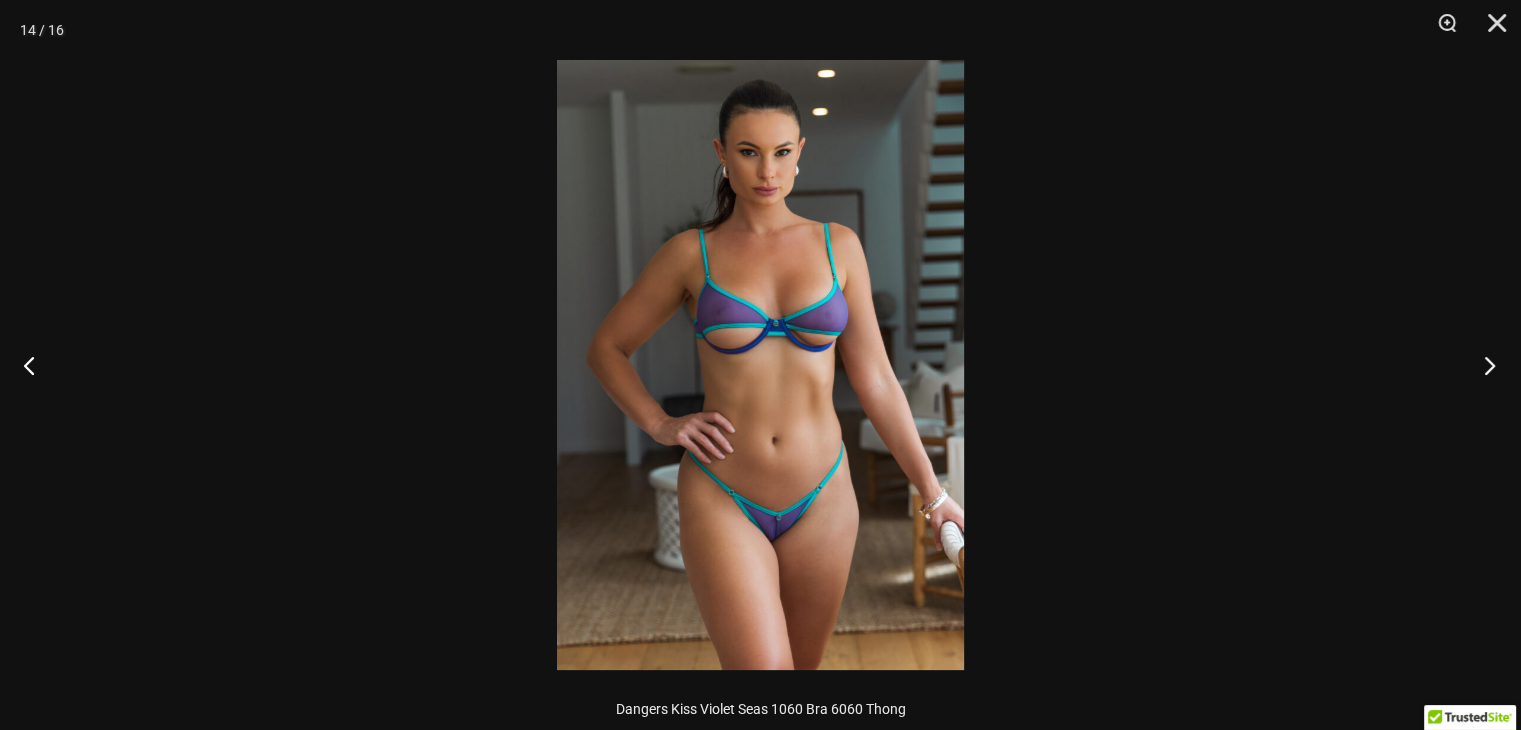 click at bounding box center [1483, 365] 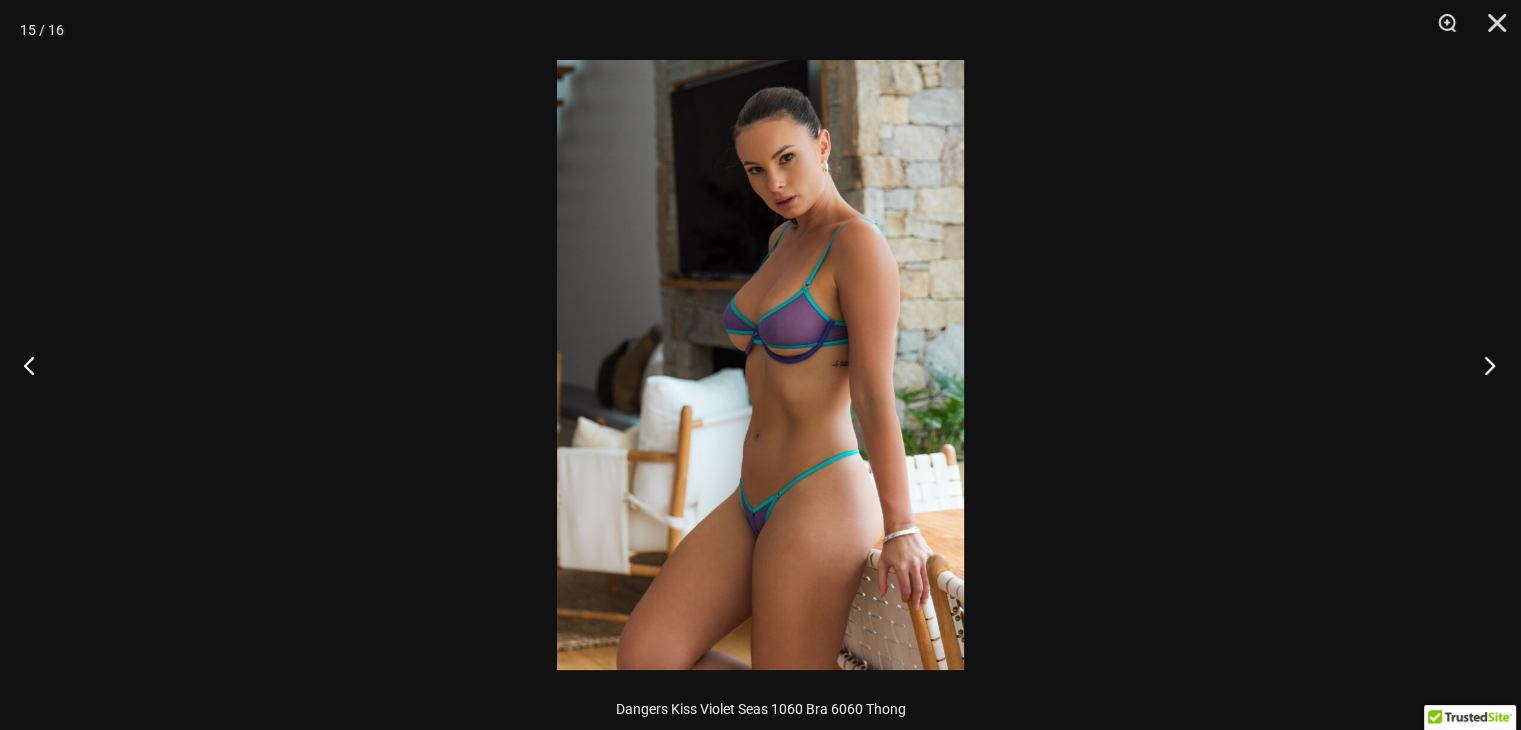 click at bounding box center (1483, 365) 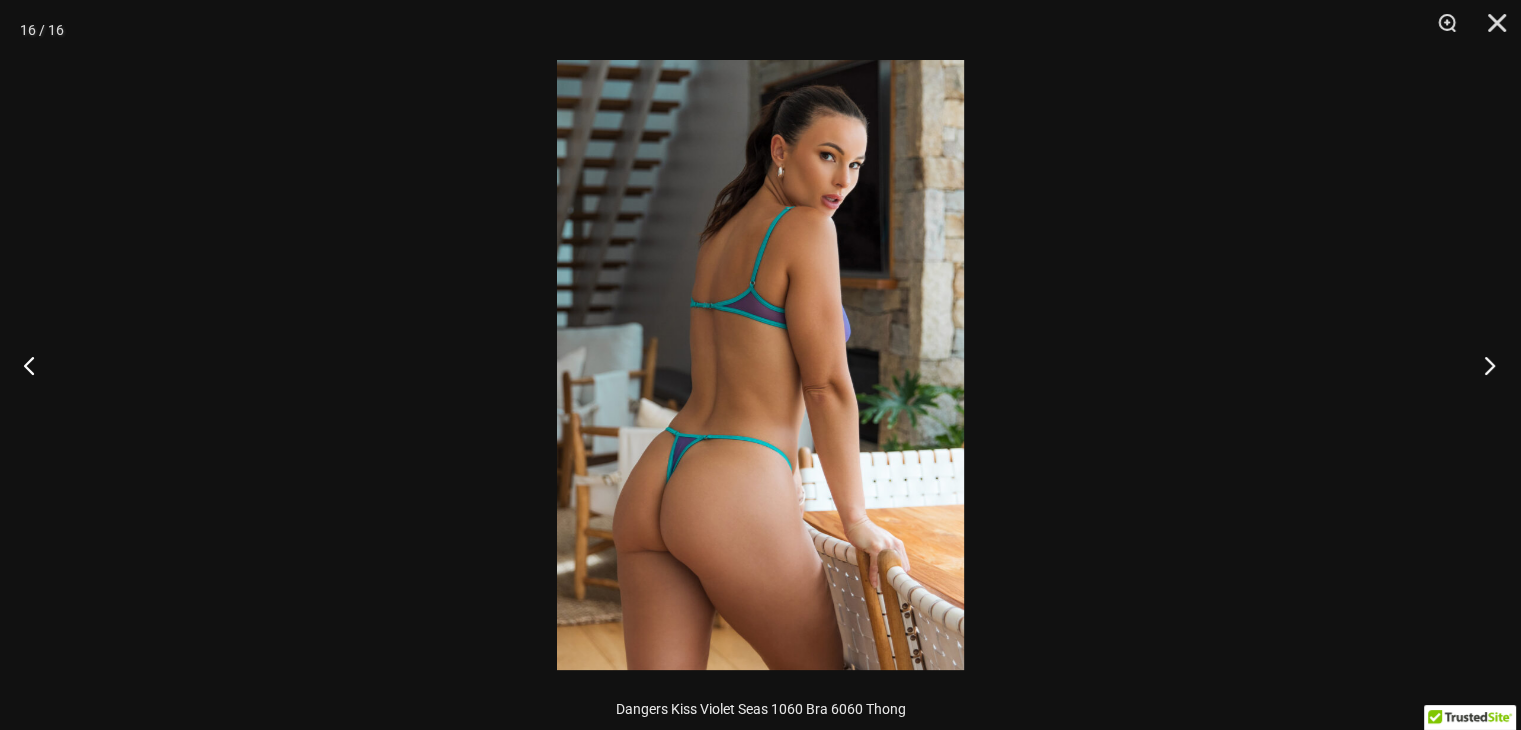 click at bounding box center (1483, 365) 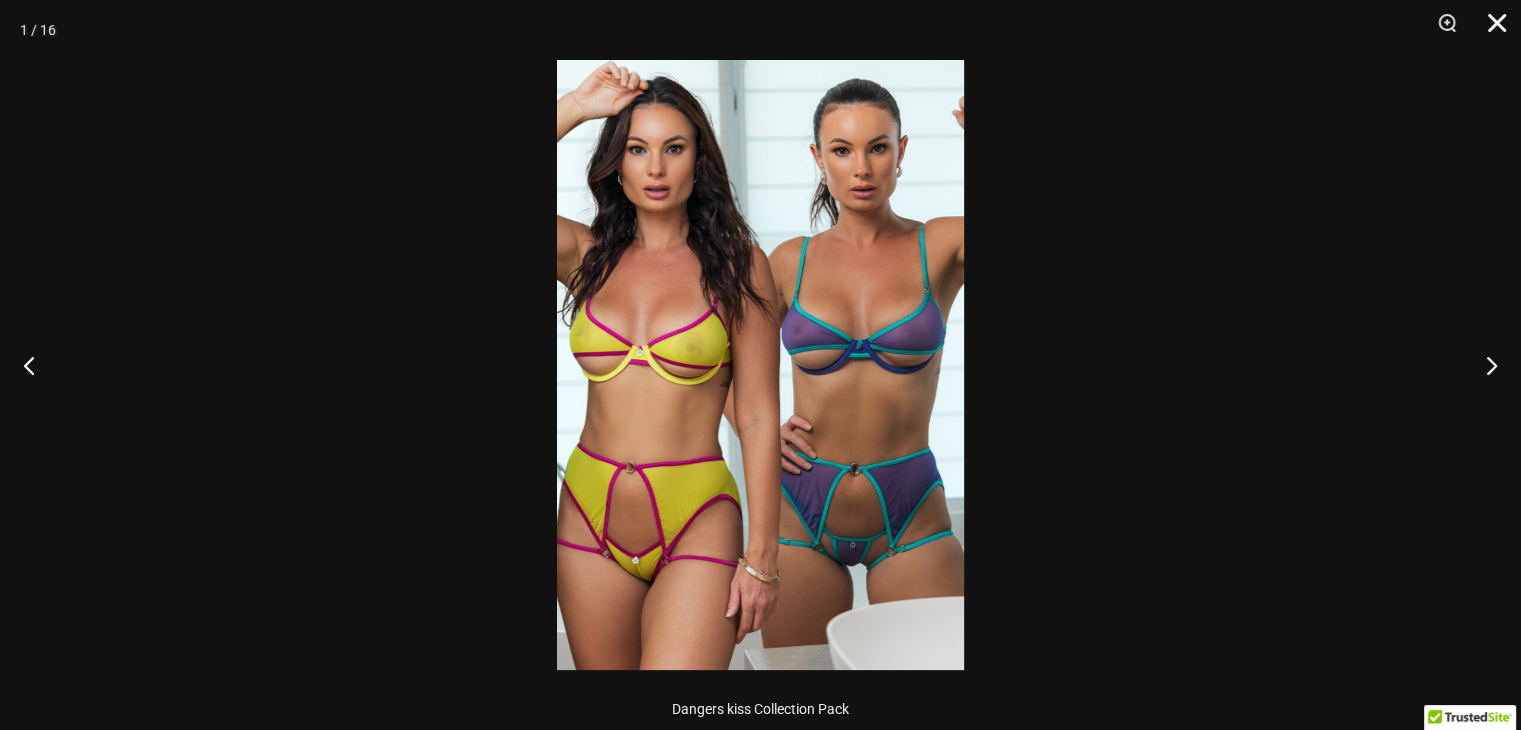click at bounding box center (1490, 30) 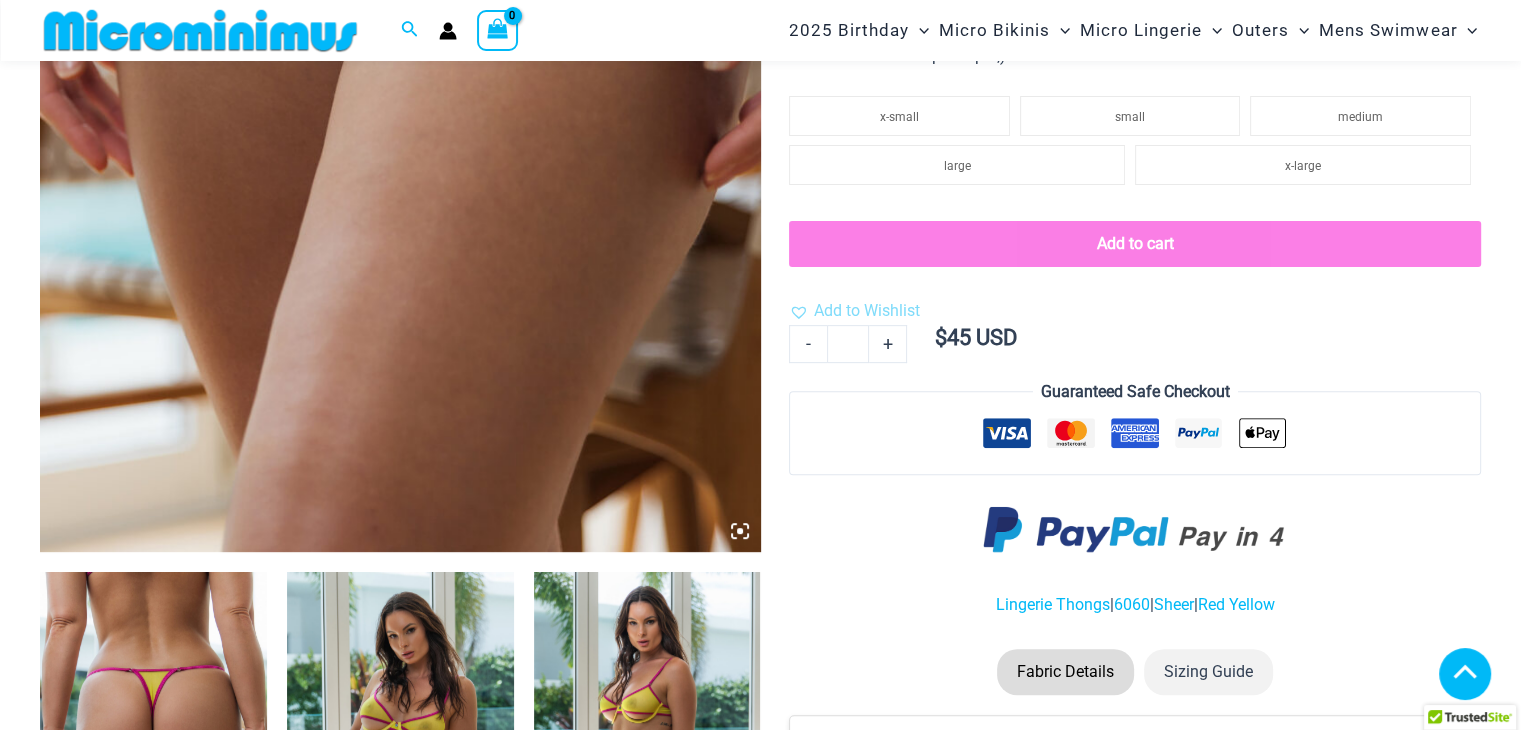 scroll, scrollTop: 686, scrollLeft: 0, axis: vertical 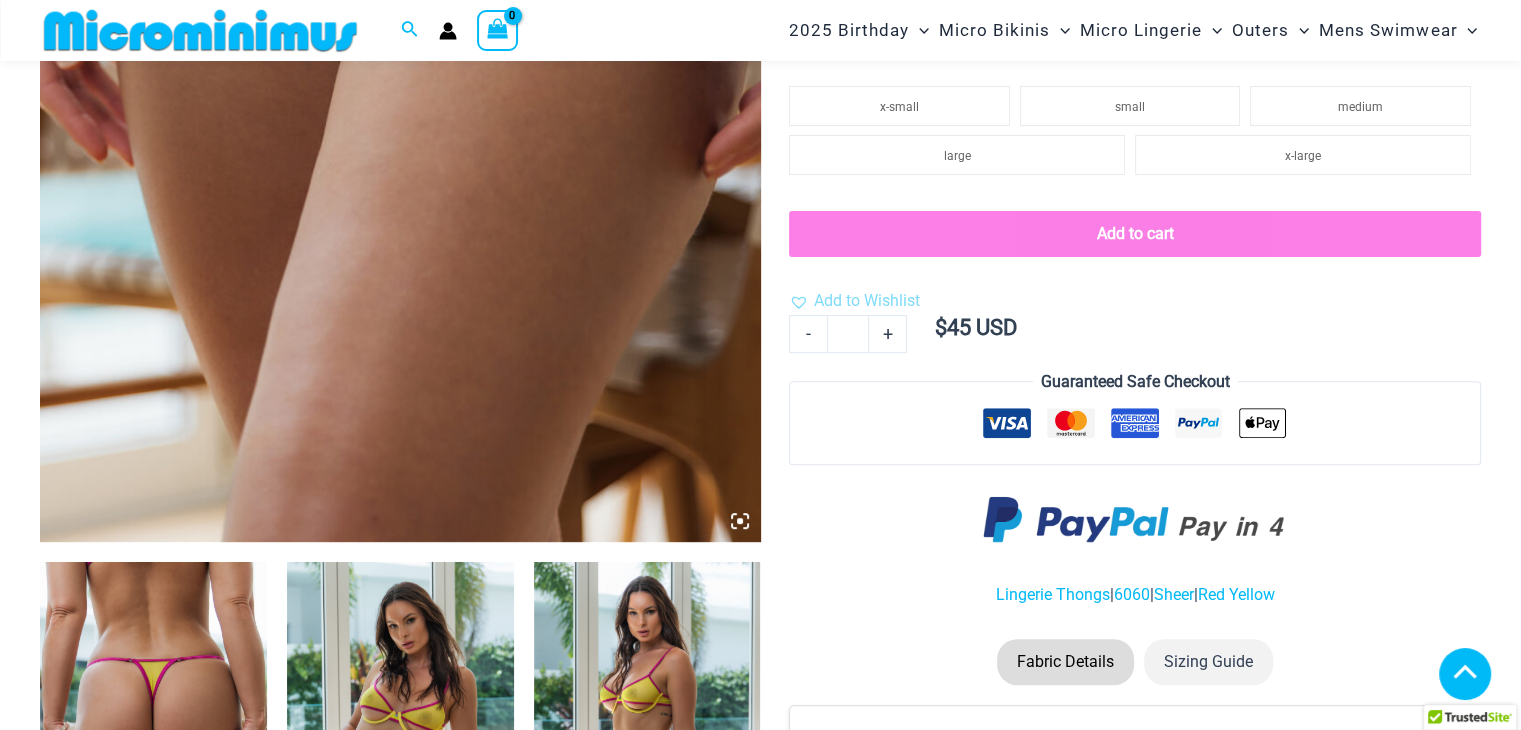 click 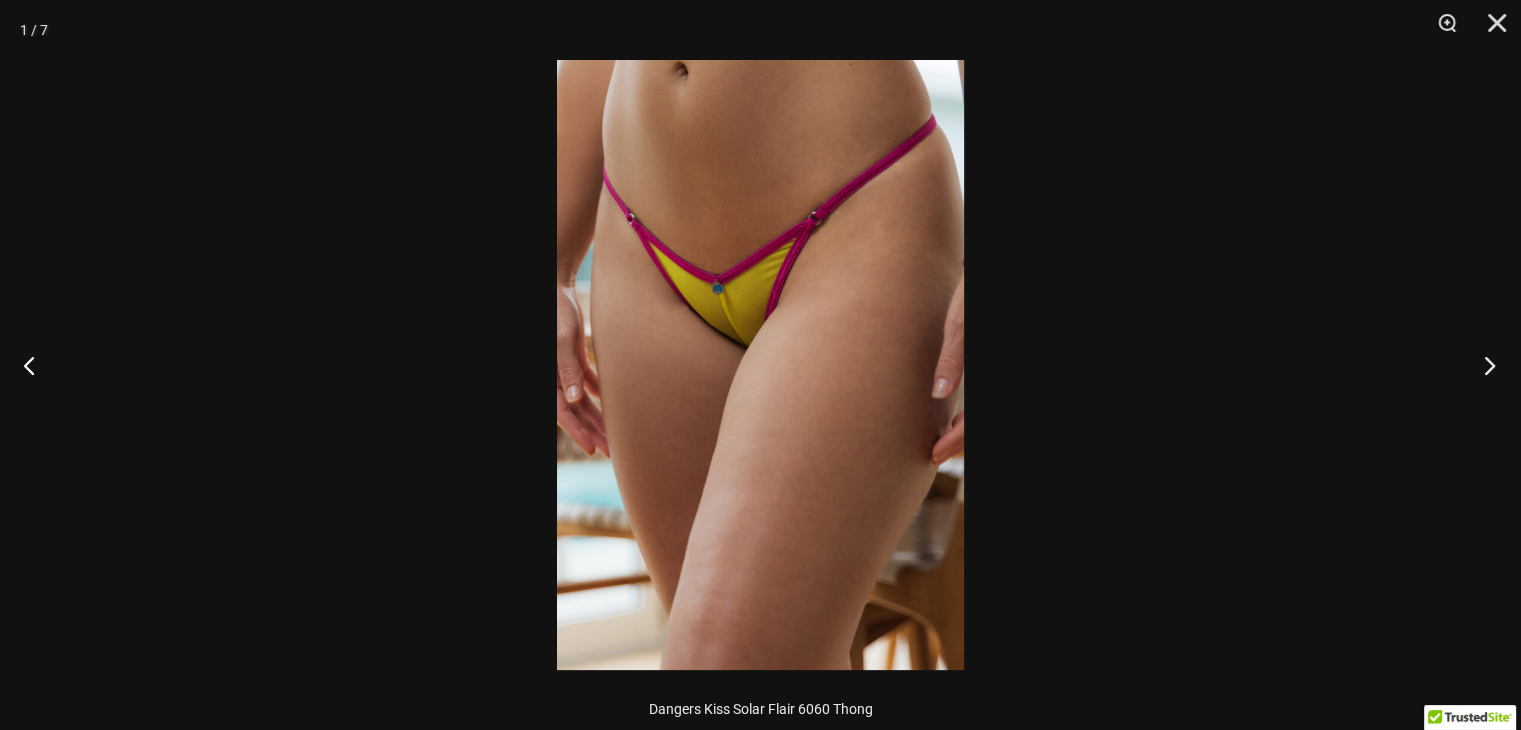 click at bounding box center (1483, 365) 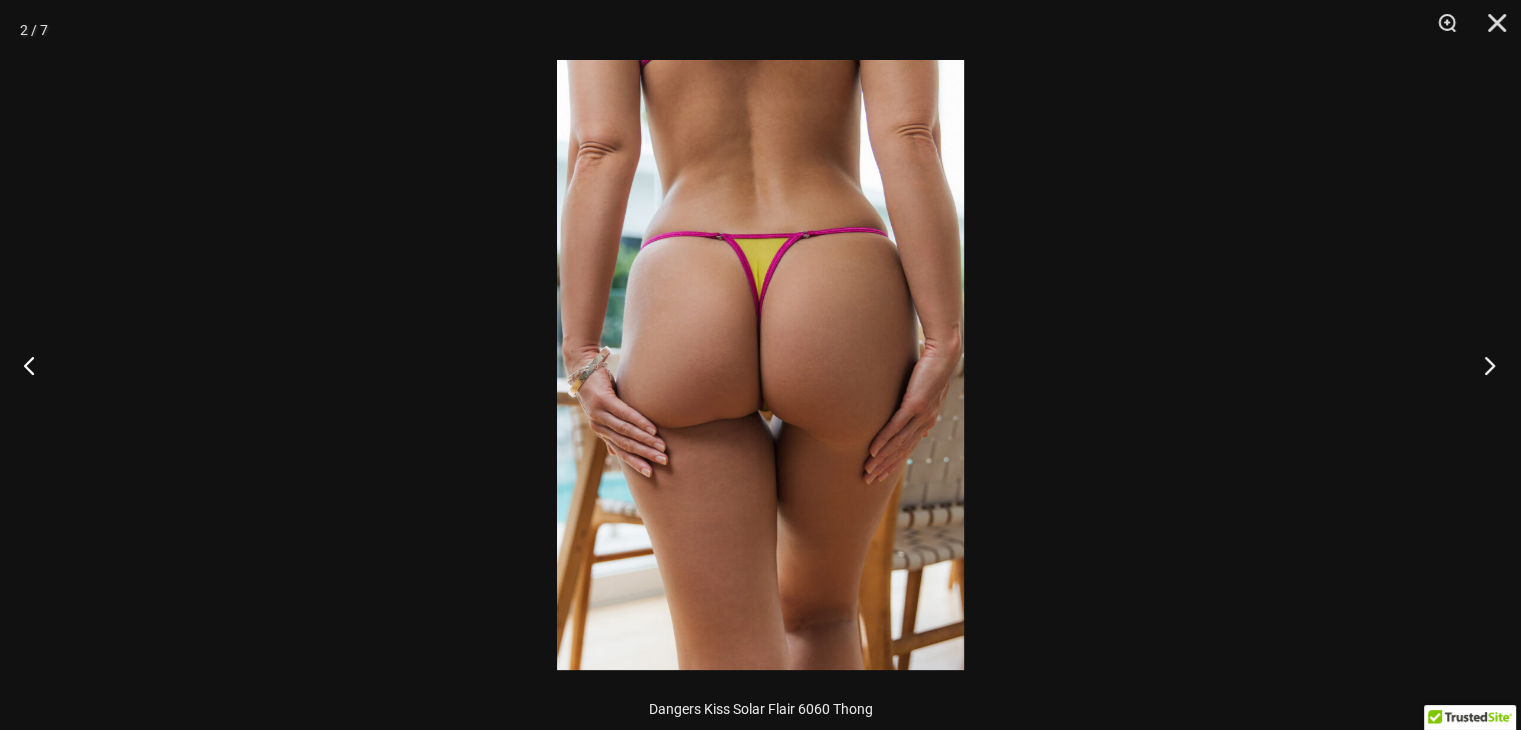 click at bounding box center (1483, 365) 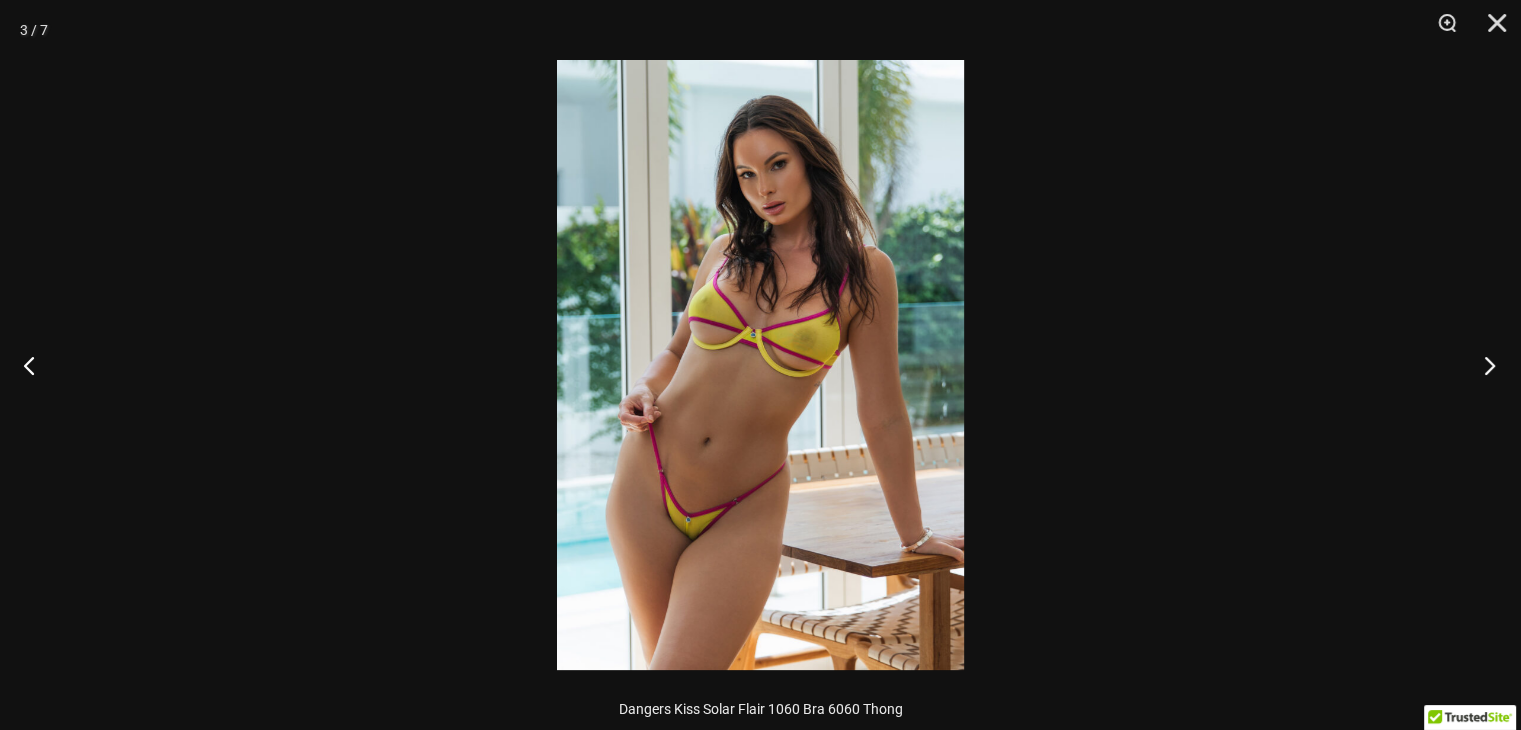 click at bounding box center (1483, 365) 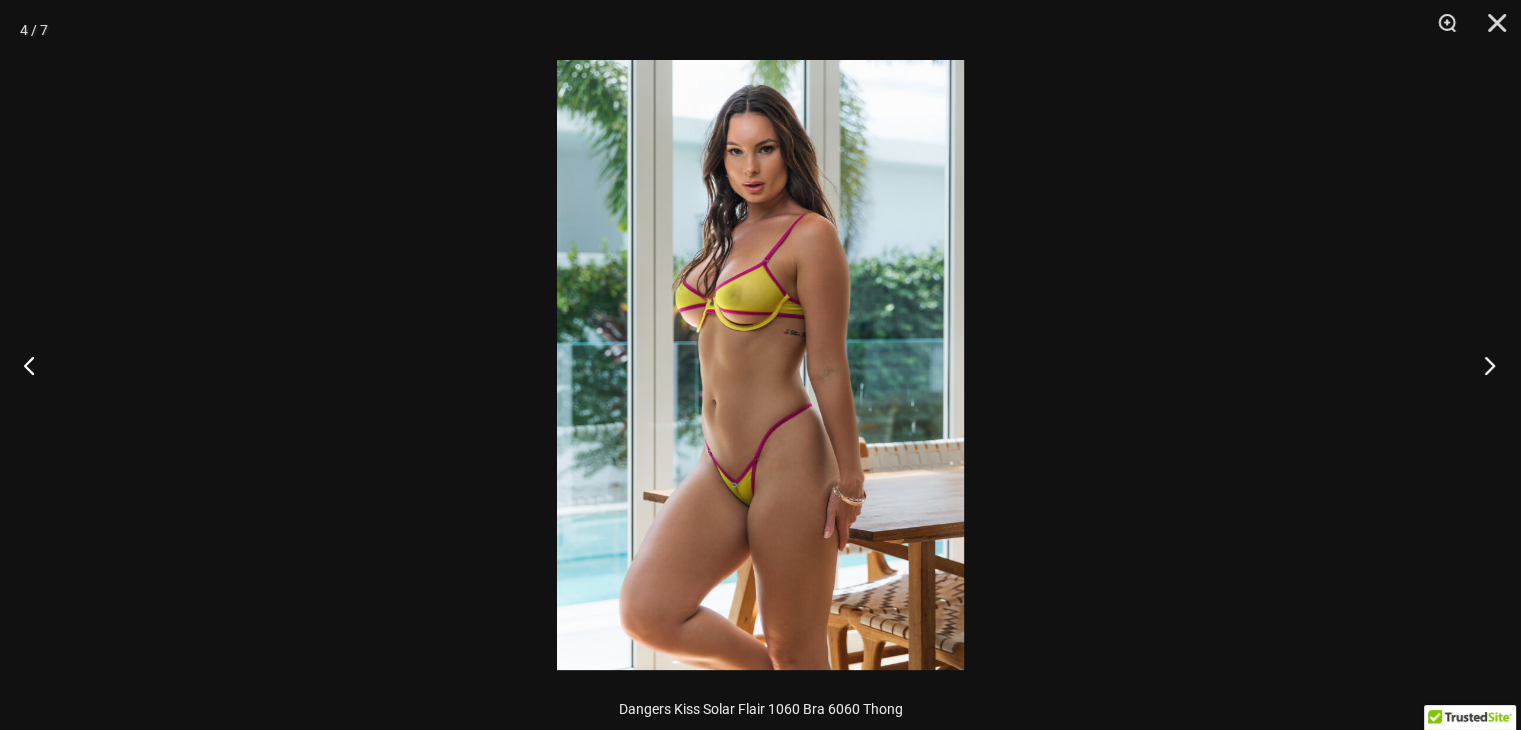 click at bounding box center (1483, 365) 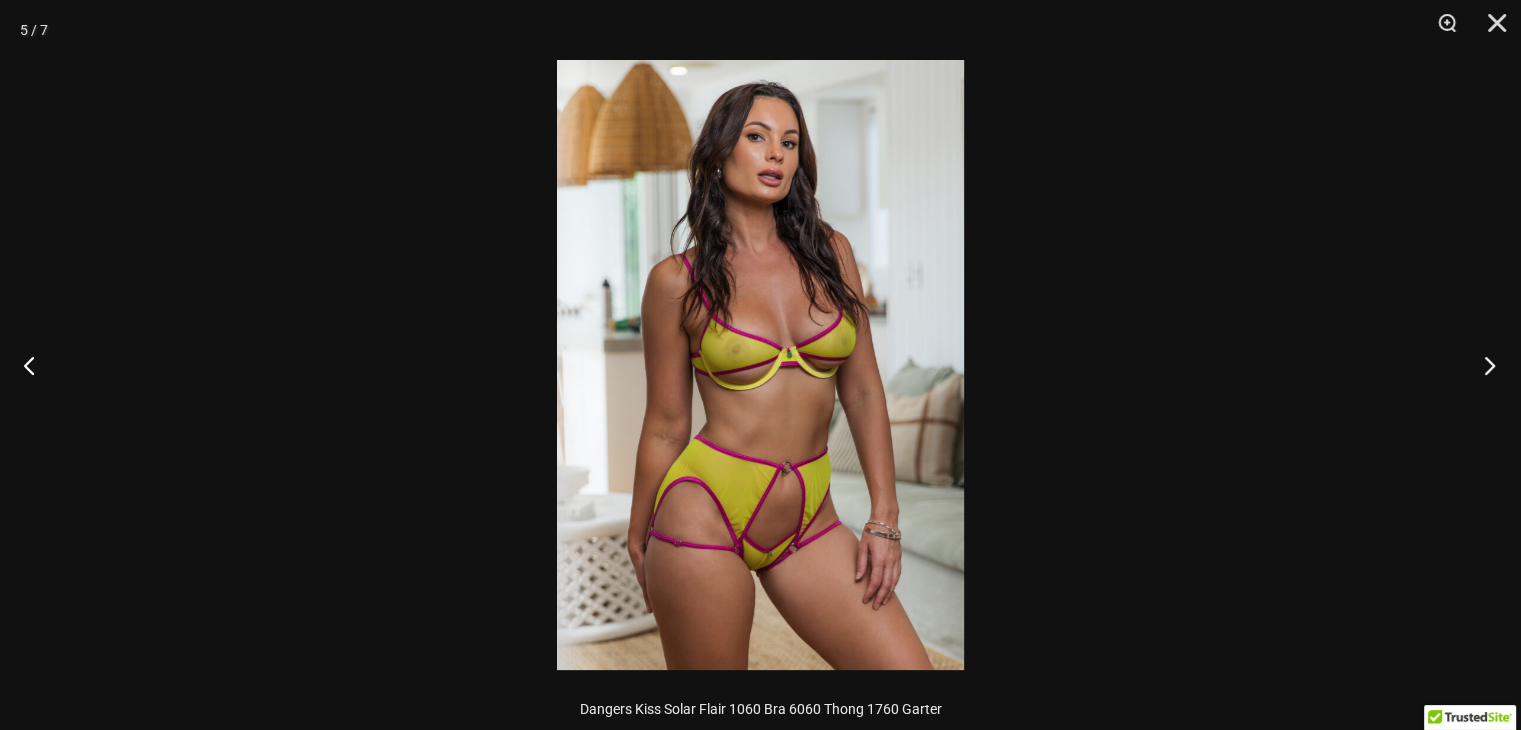 click at bounding box center (1483, 365) 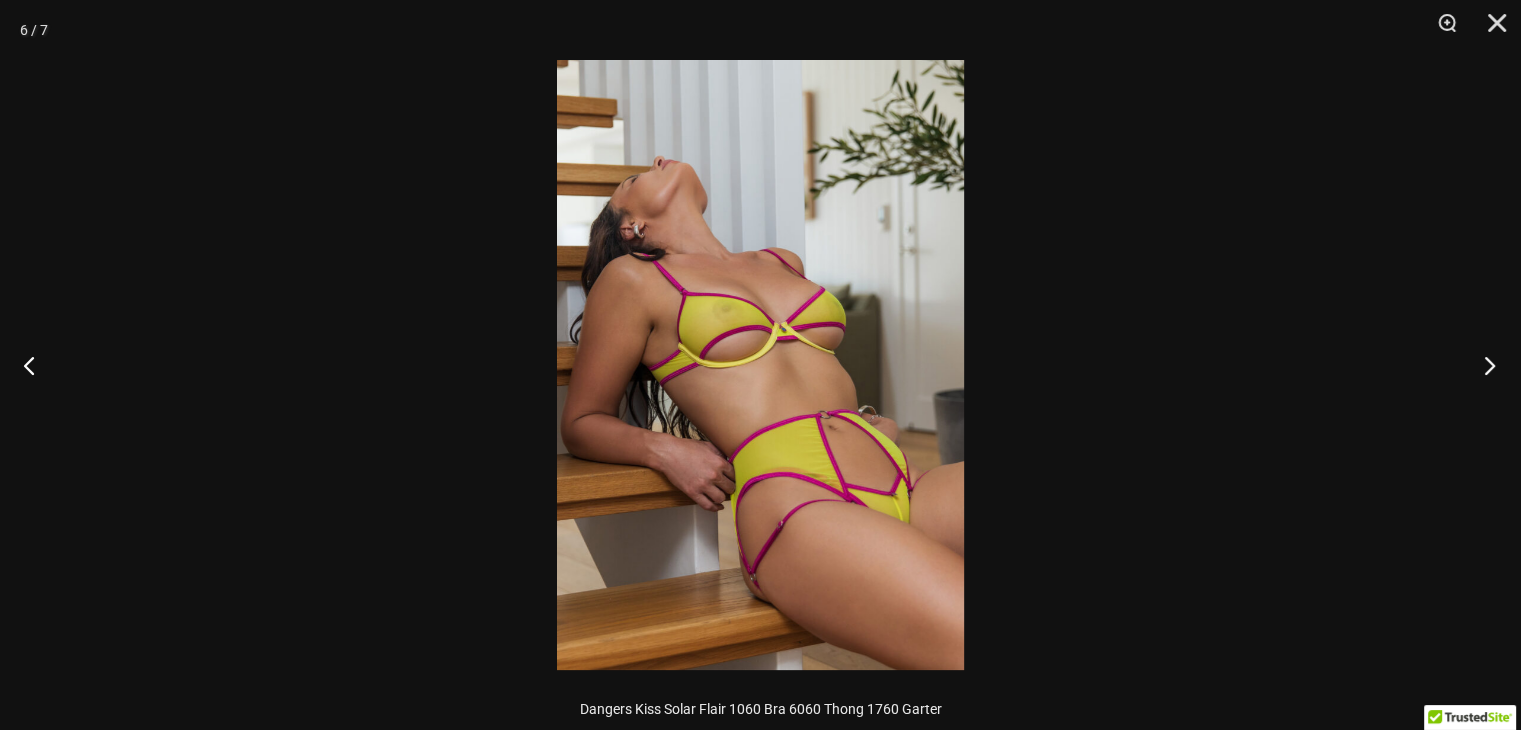 click at bounding box center (1483, 365) 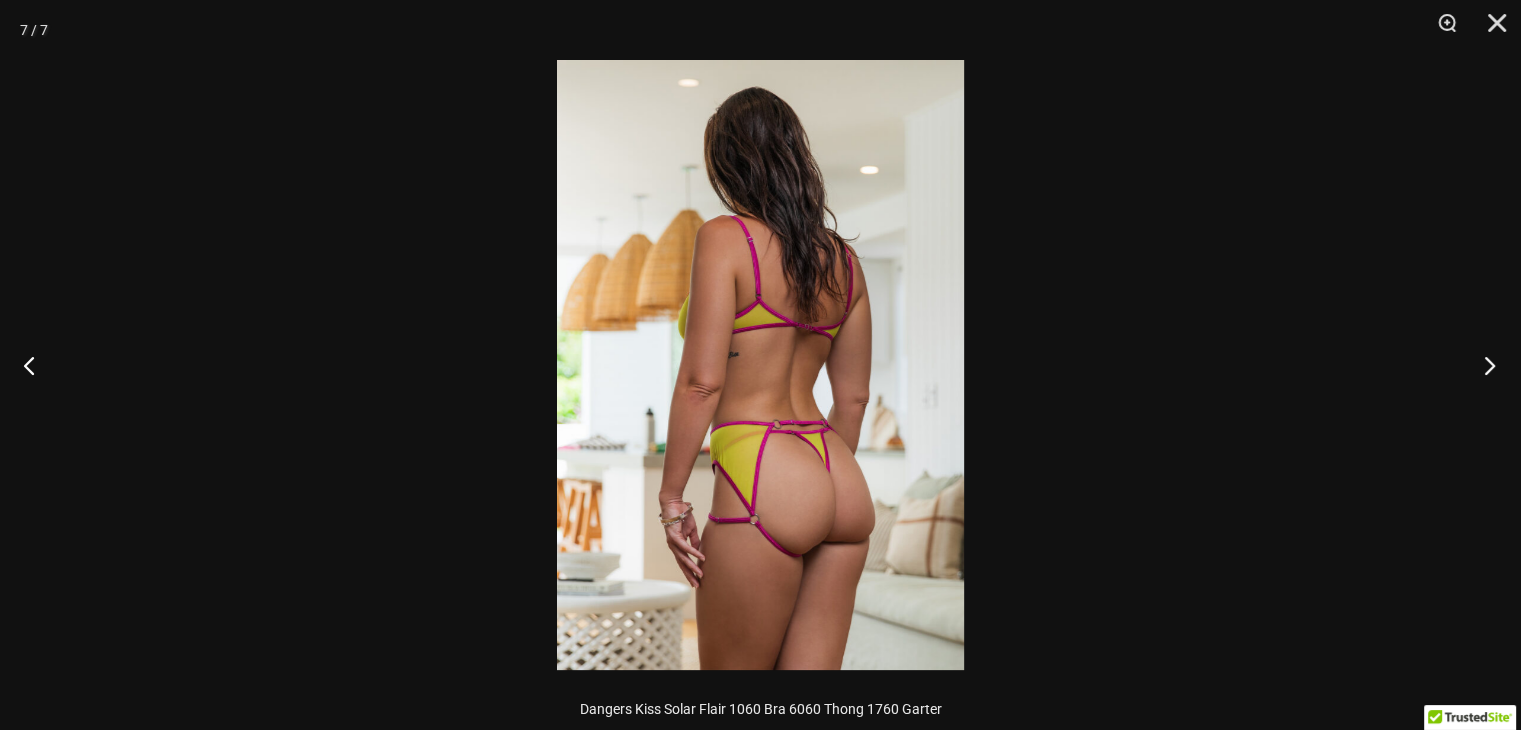 click at bounding box center [1483, 365] 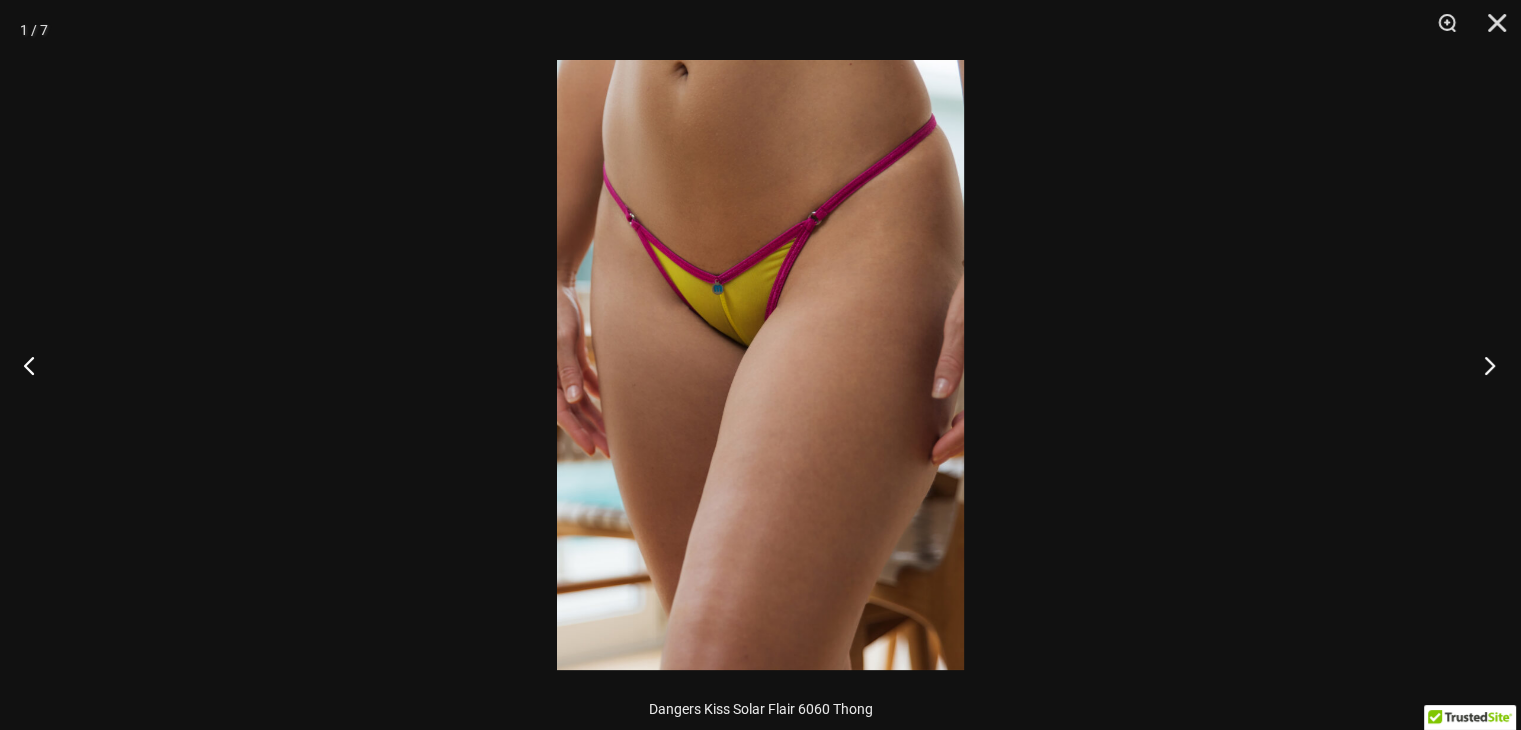 click at bounding box center [1483, 365] 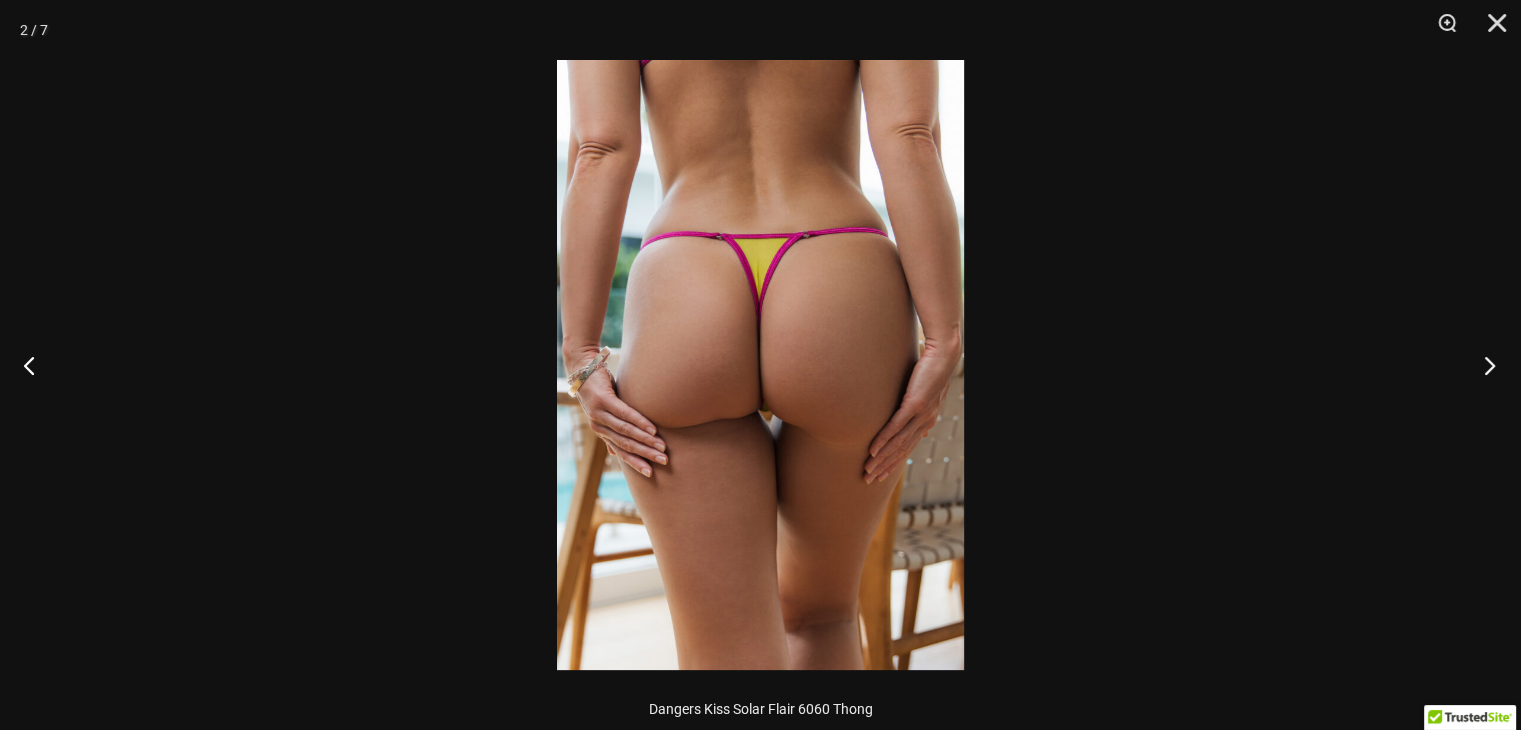 click at bounding box center (1483, 365) 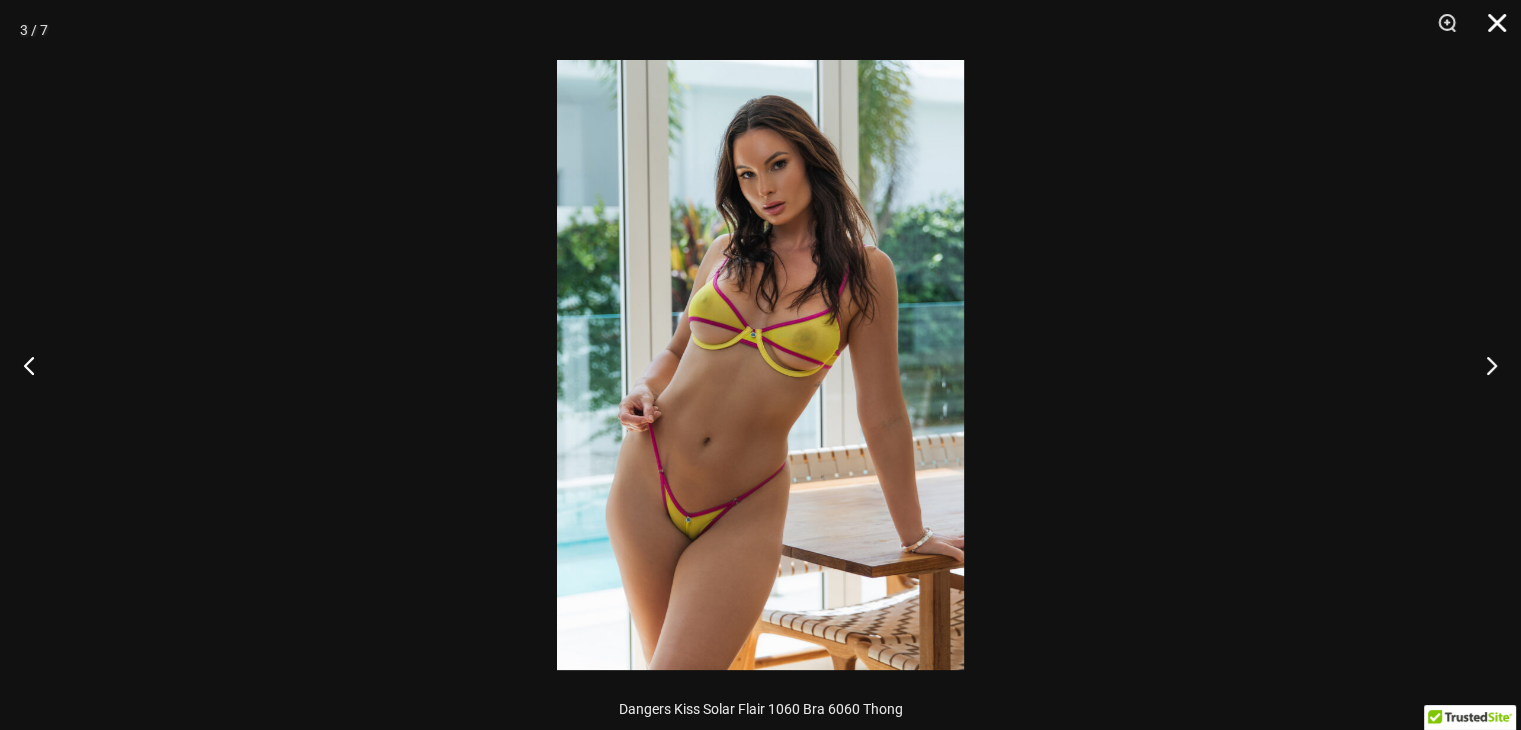 click at bounding box center (1490, 30) 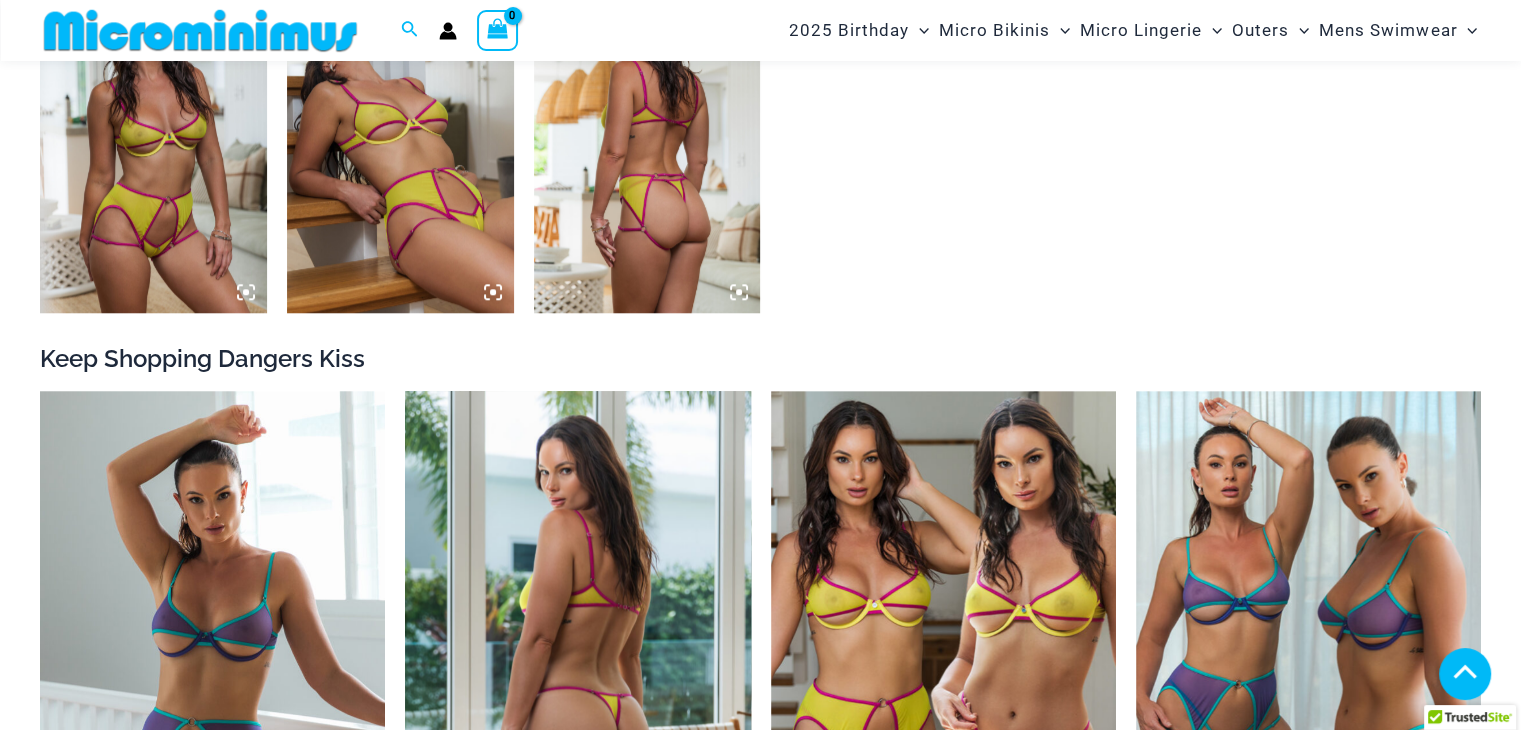 scroll, scrollTop: 1486, scrollLeft: 0, axis: vertical 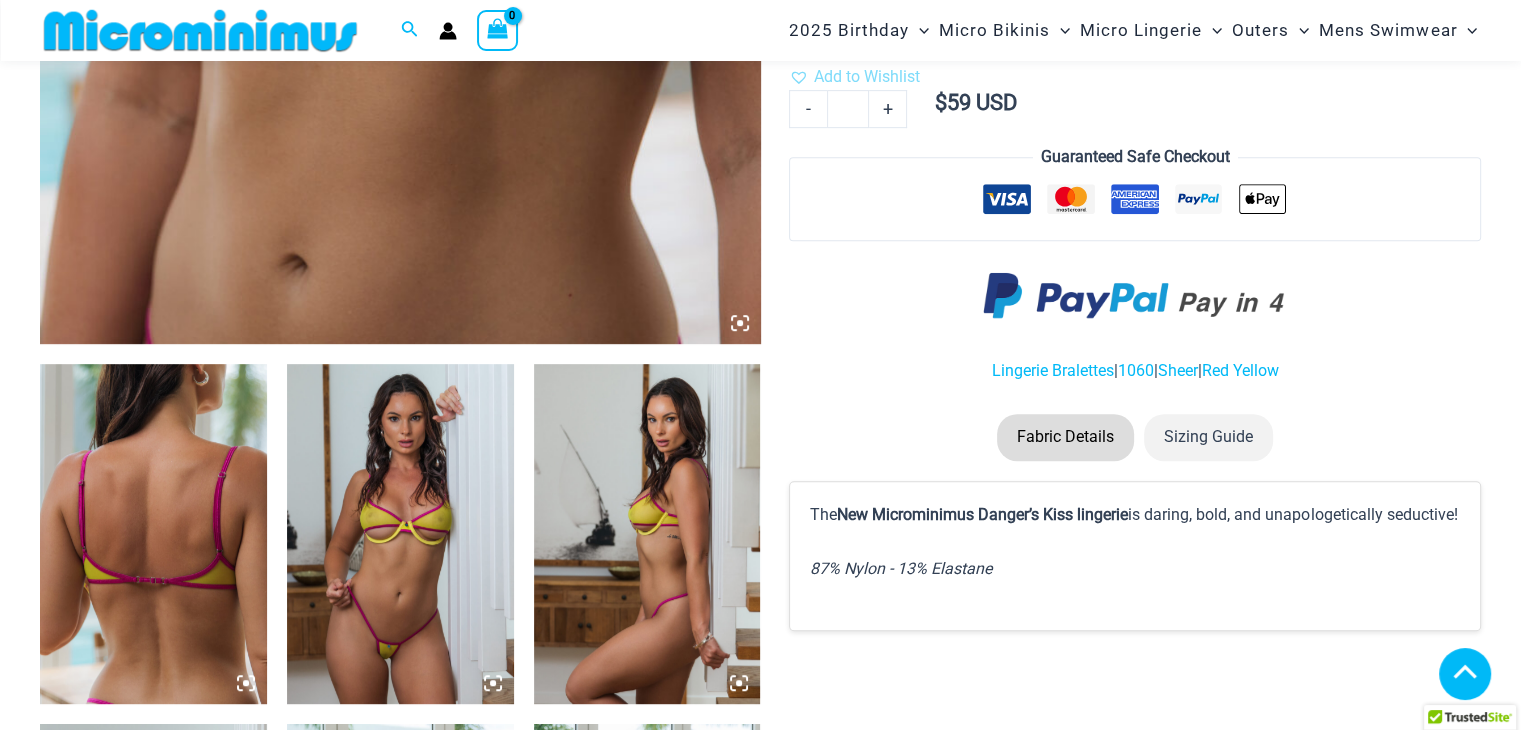 click 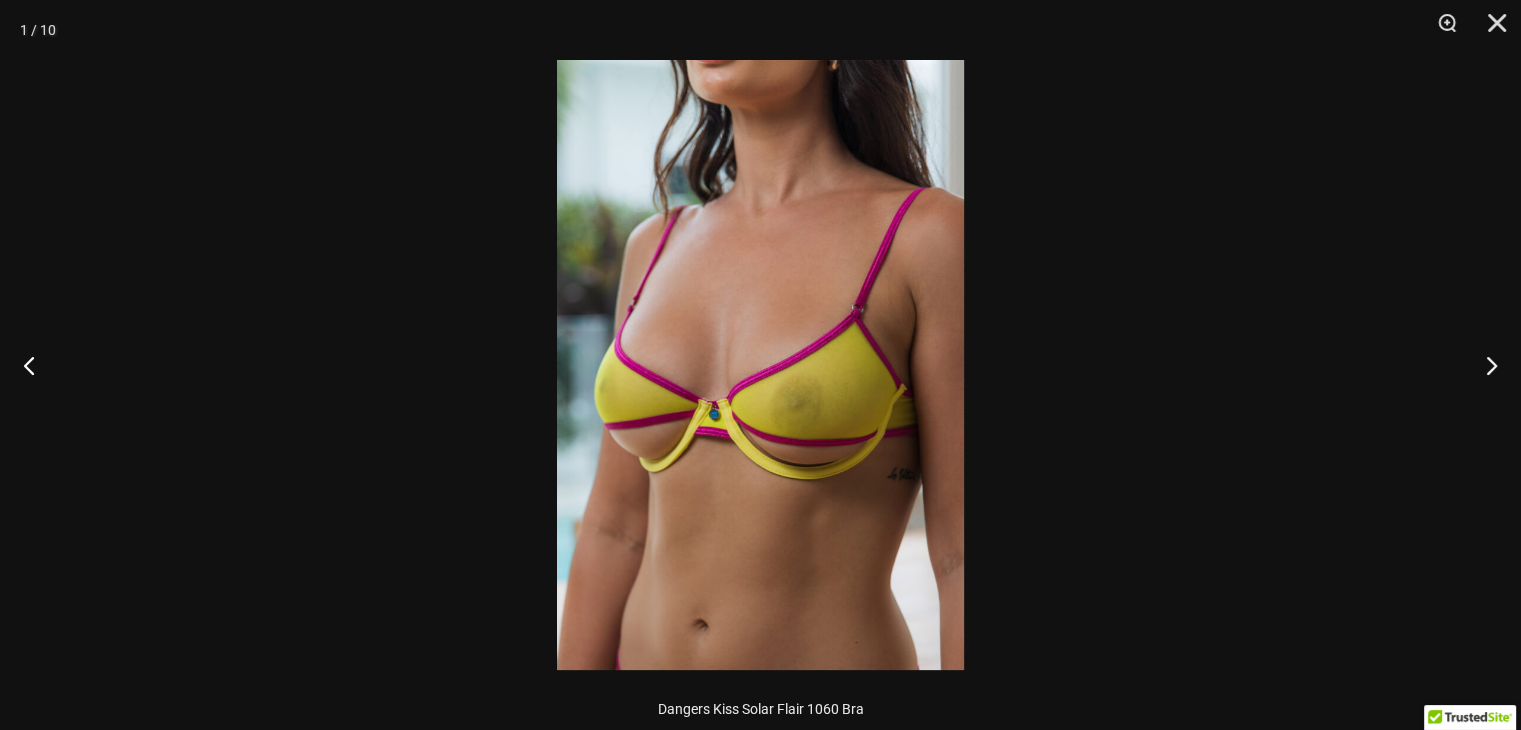 click at bounding box center (760, 365) 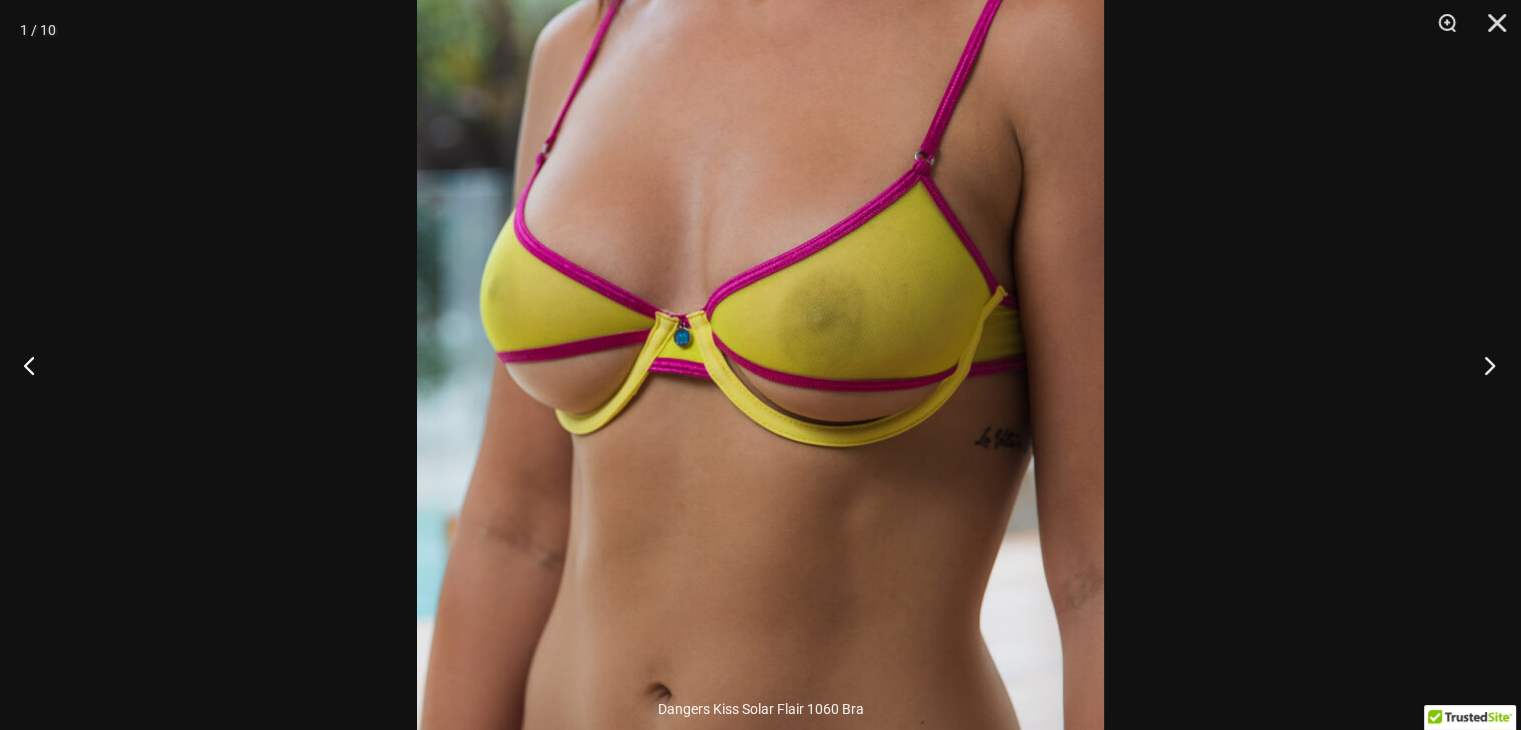 click at bounding box center (1483, 365) 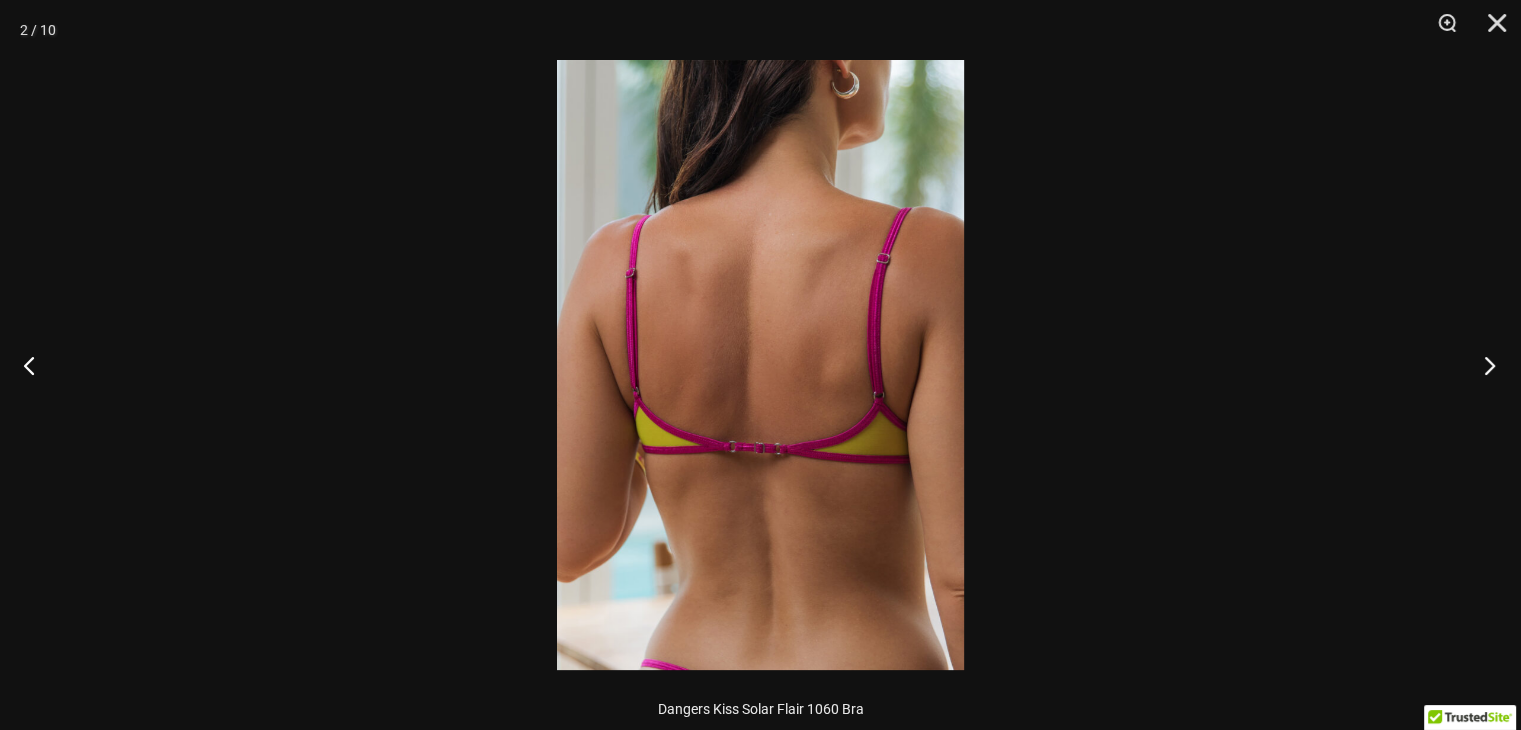 click at bounding box center [1483, 365] 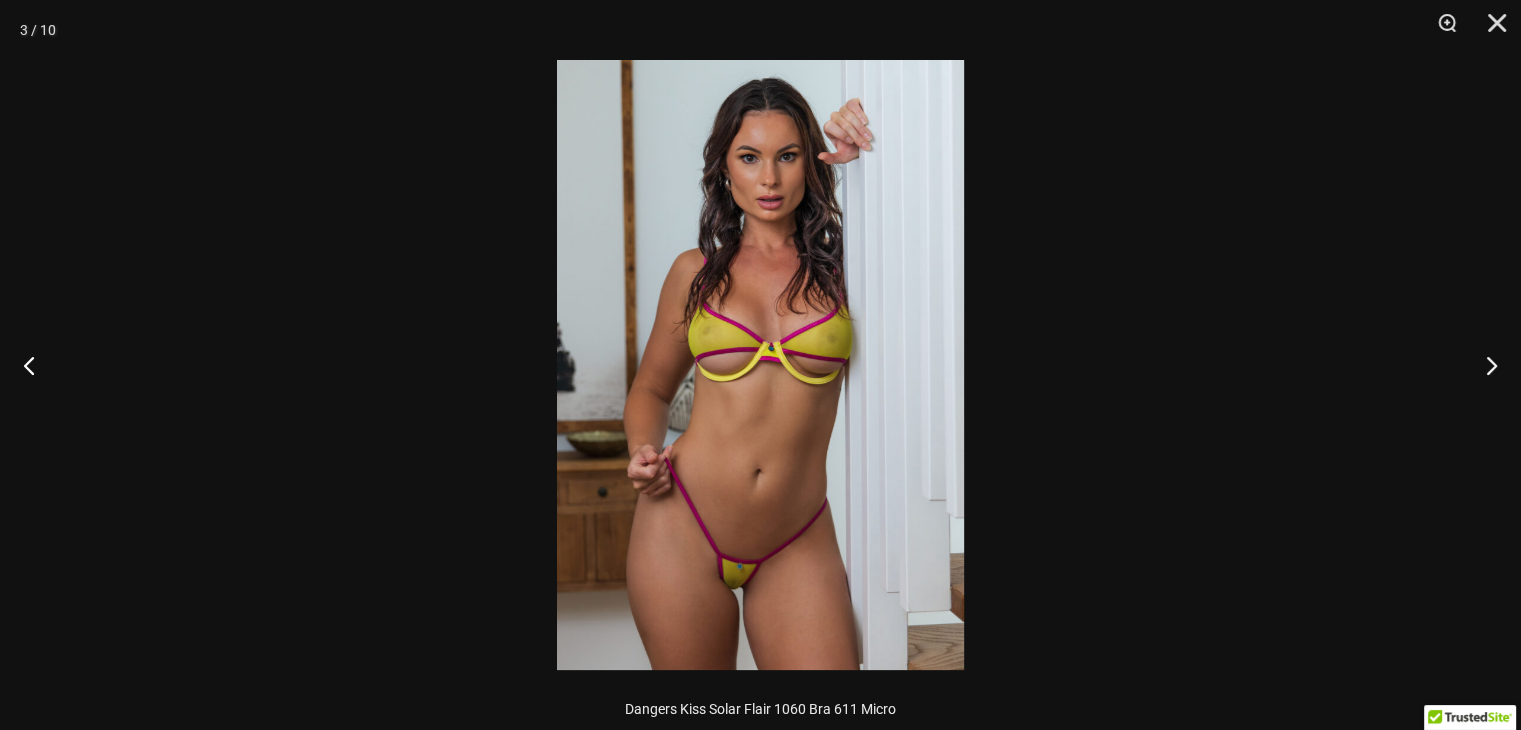 drag, startPoint x: 1497, startPoint y: 243, endPoint x: 1100, endPoint y: 221, distance: 397.6091 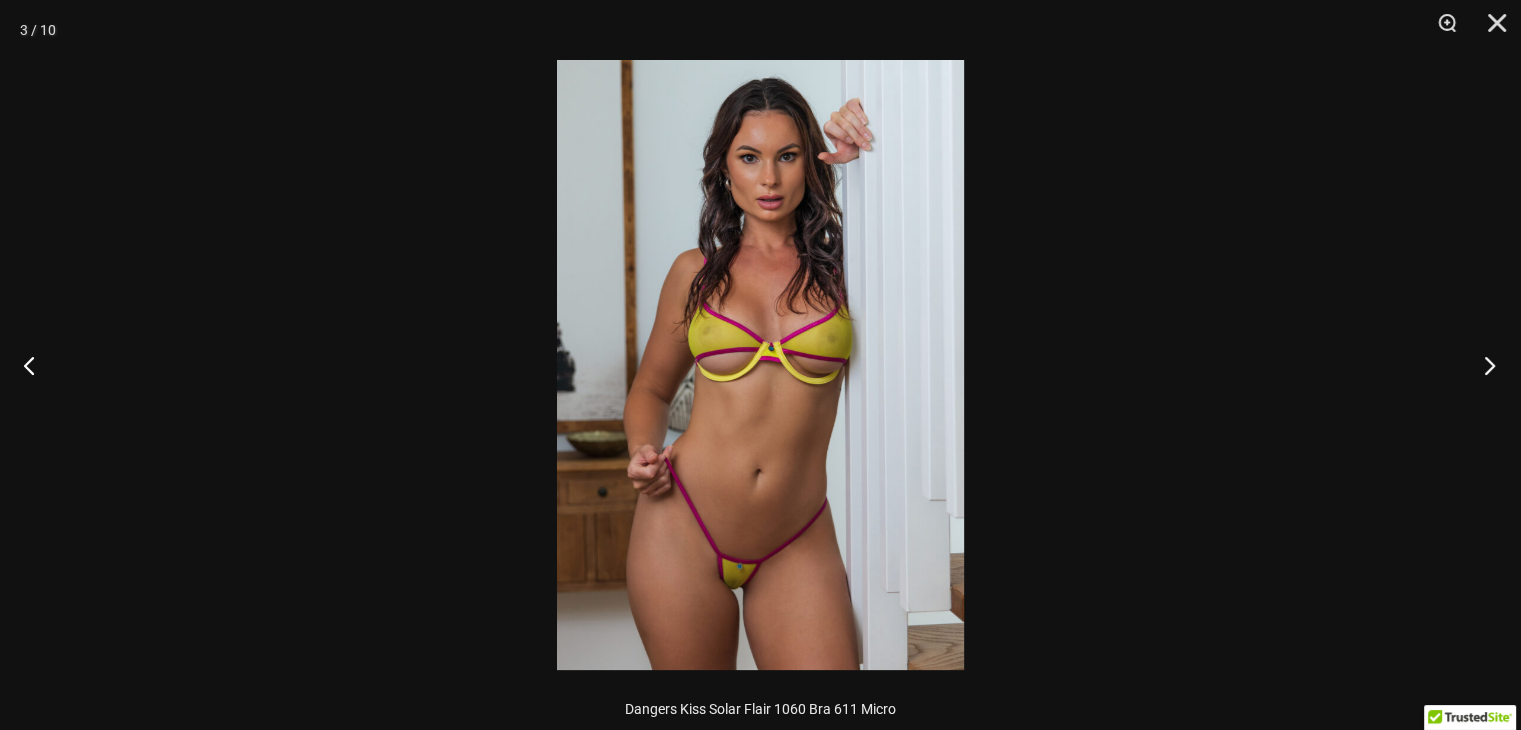 click at bounding box center [1483, 365] 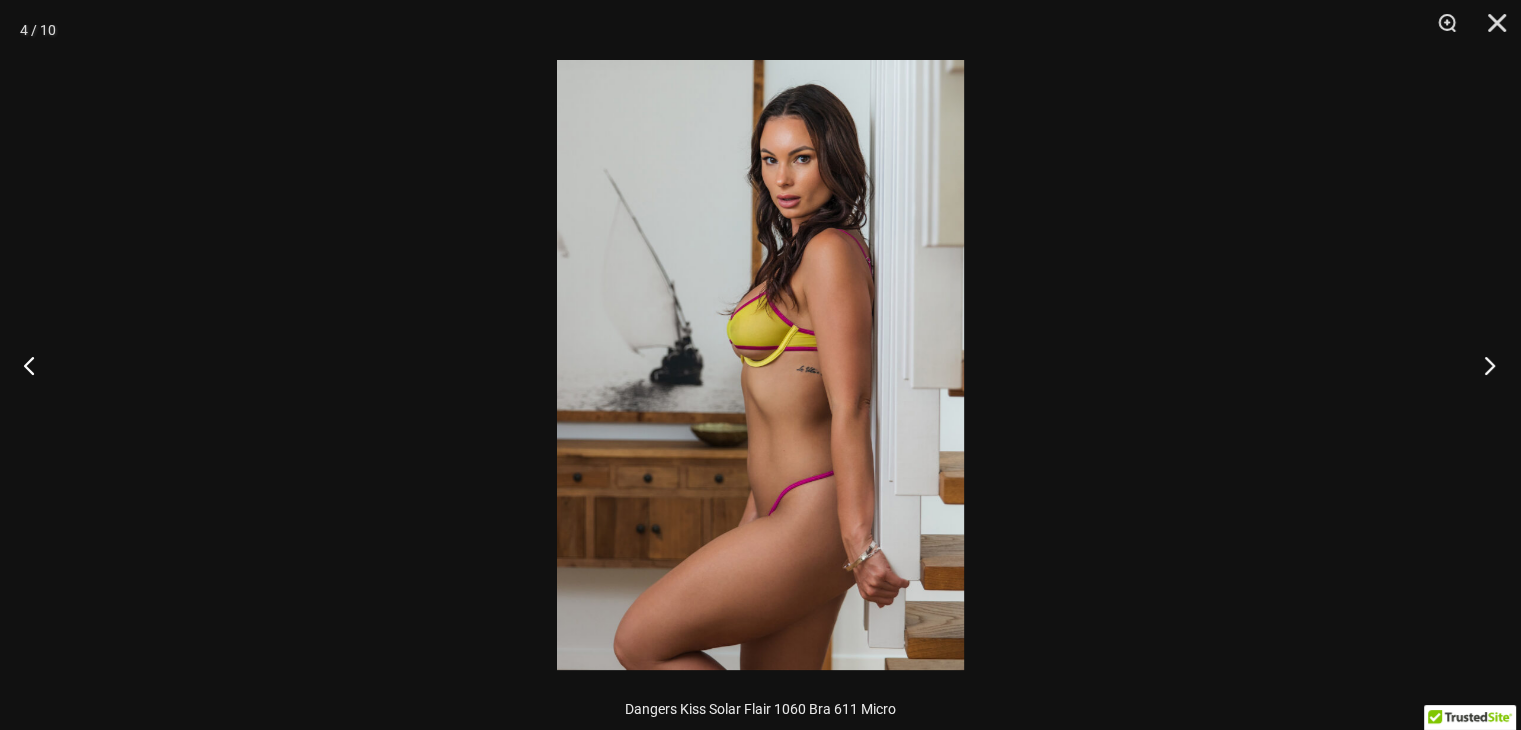 click at bounding box center [1483, 365] 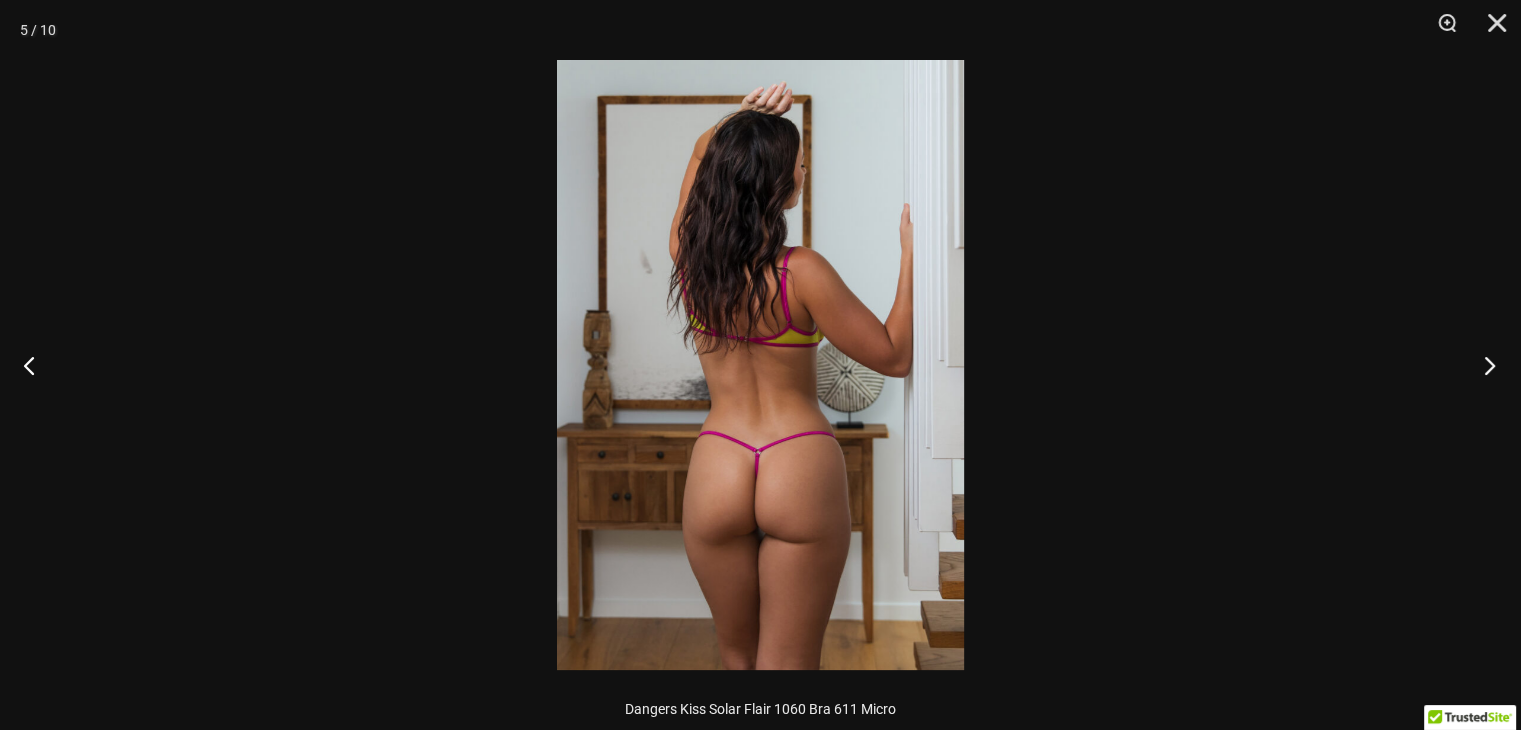 click at bounding box center [1483, 365] 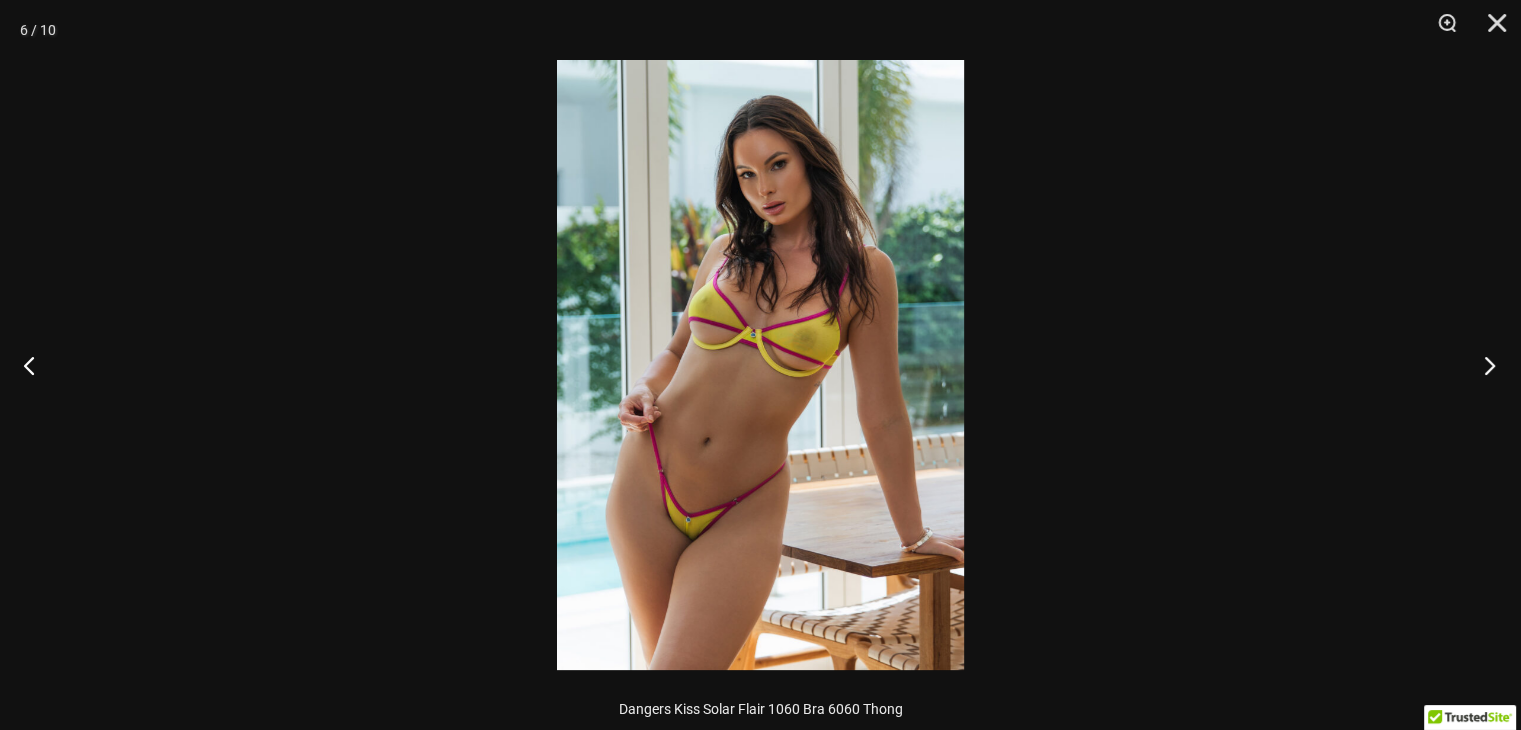 click at bounding box center (1483, 365) 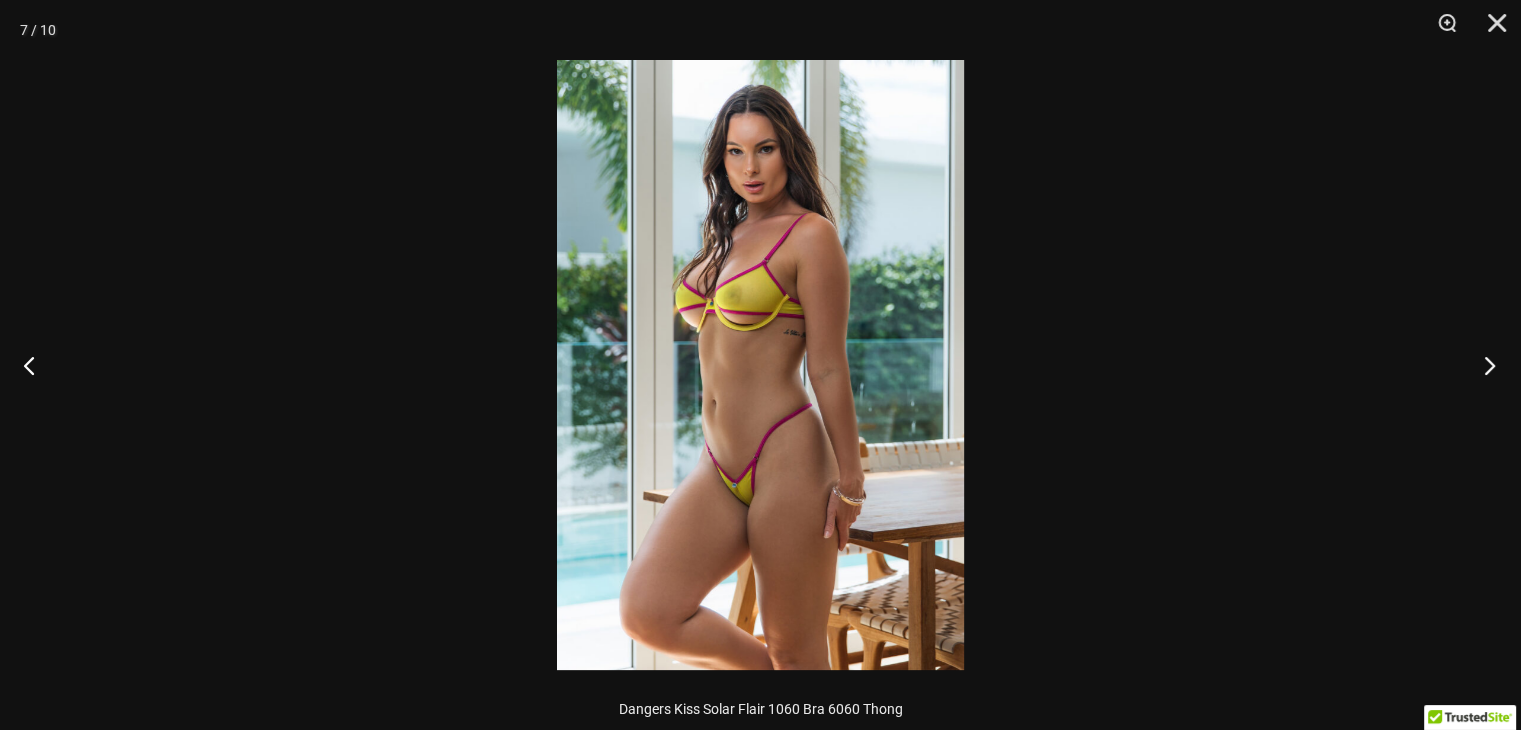 click at bounding box center [1483, 365] 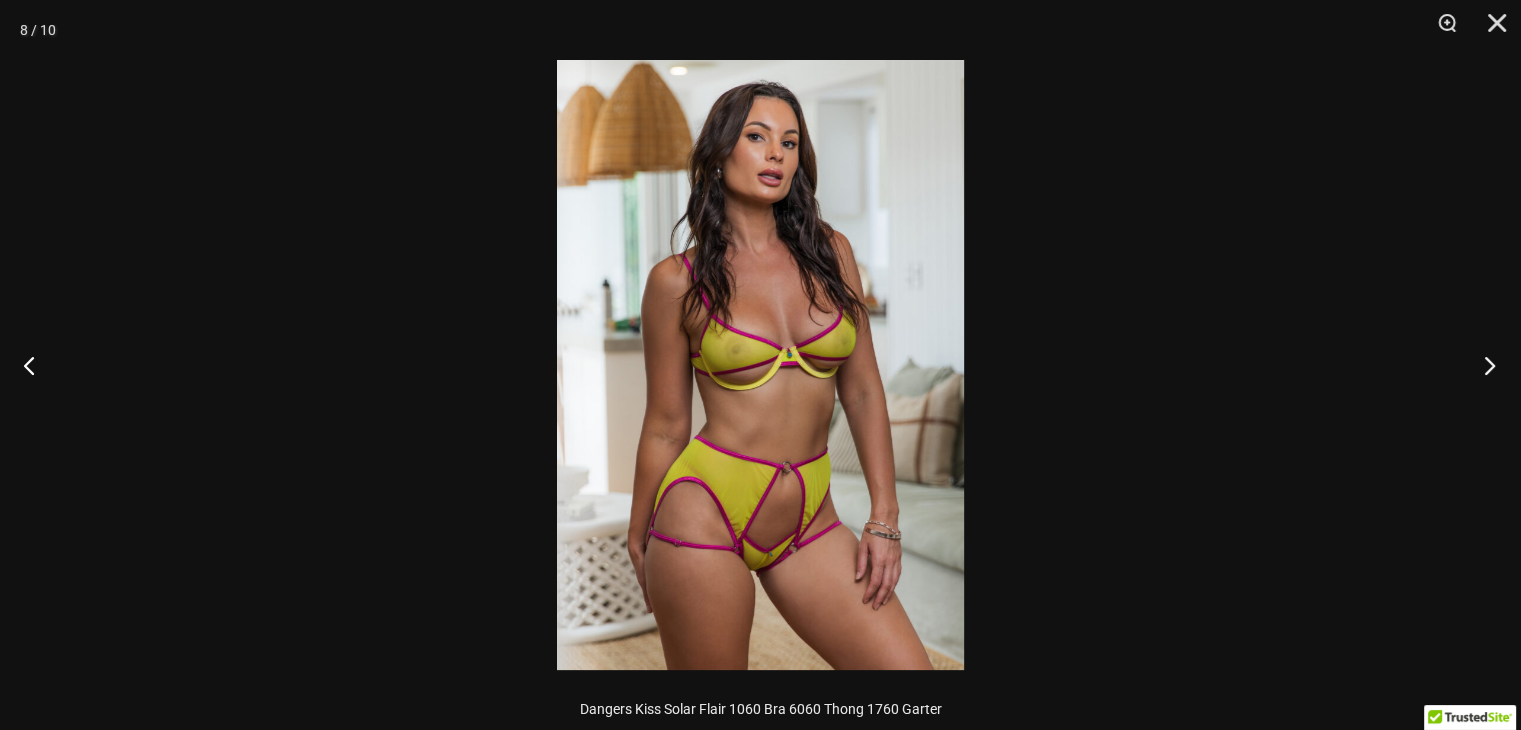 click at bounding box center [1483, 365] 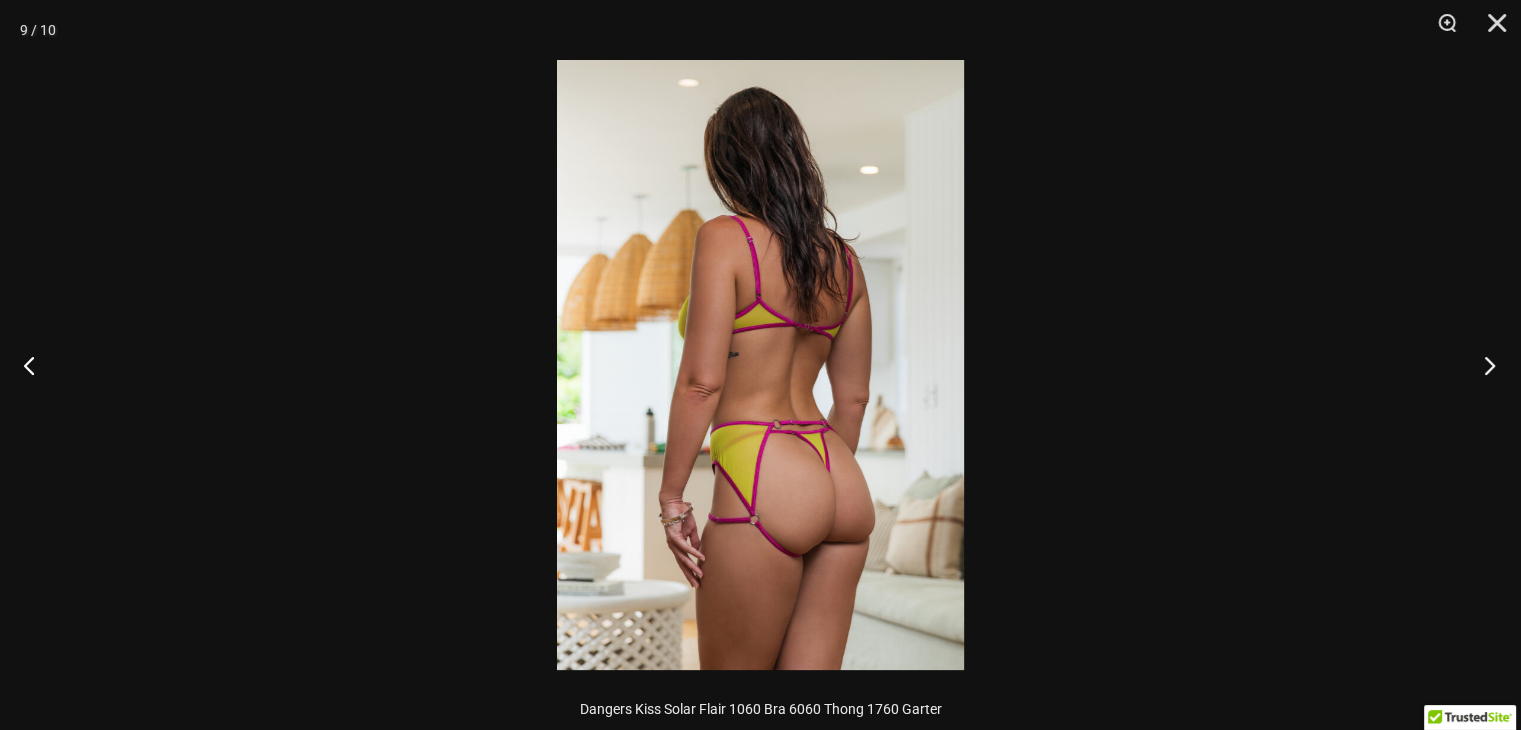 click at bounding box center [1483, 365] 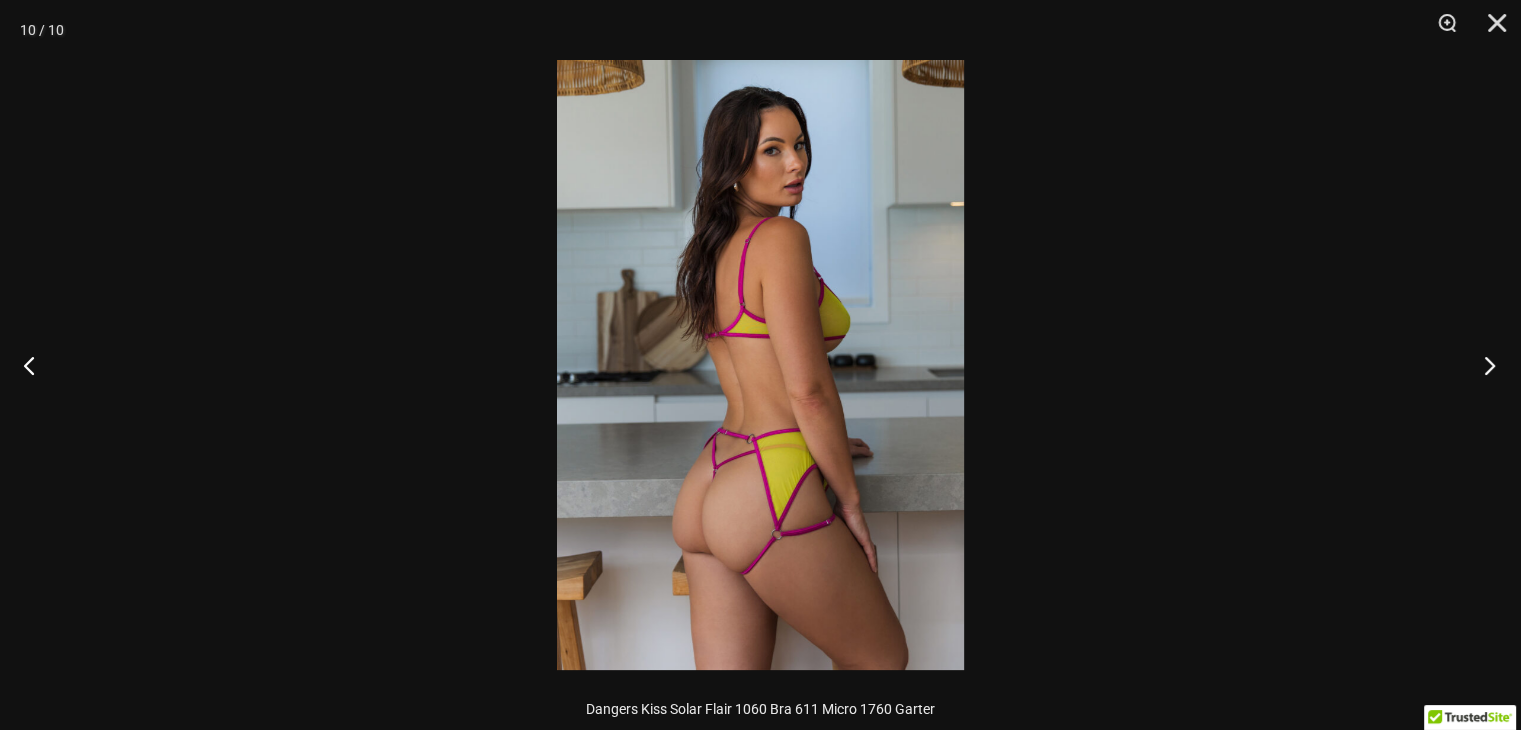 click at bounding box center [1483, 365] 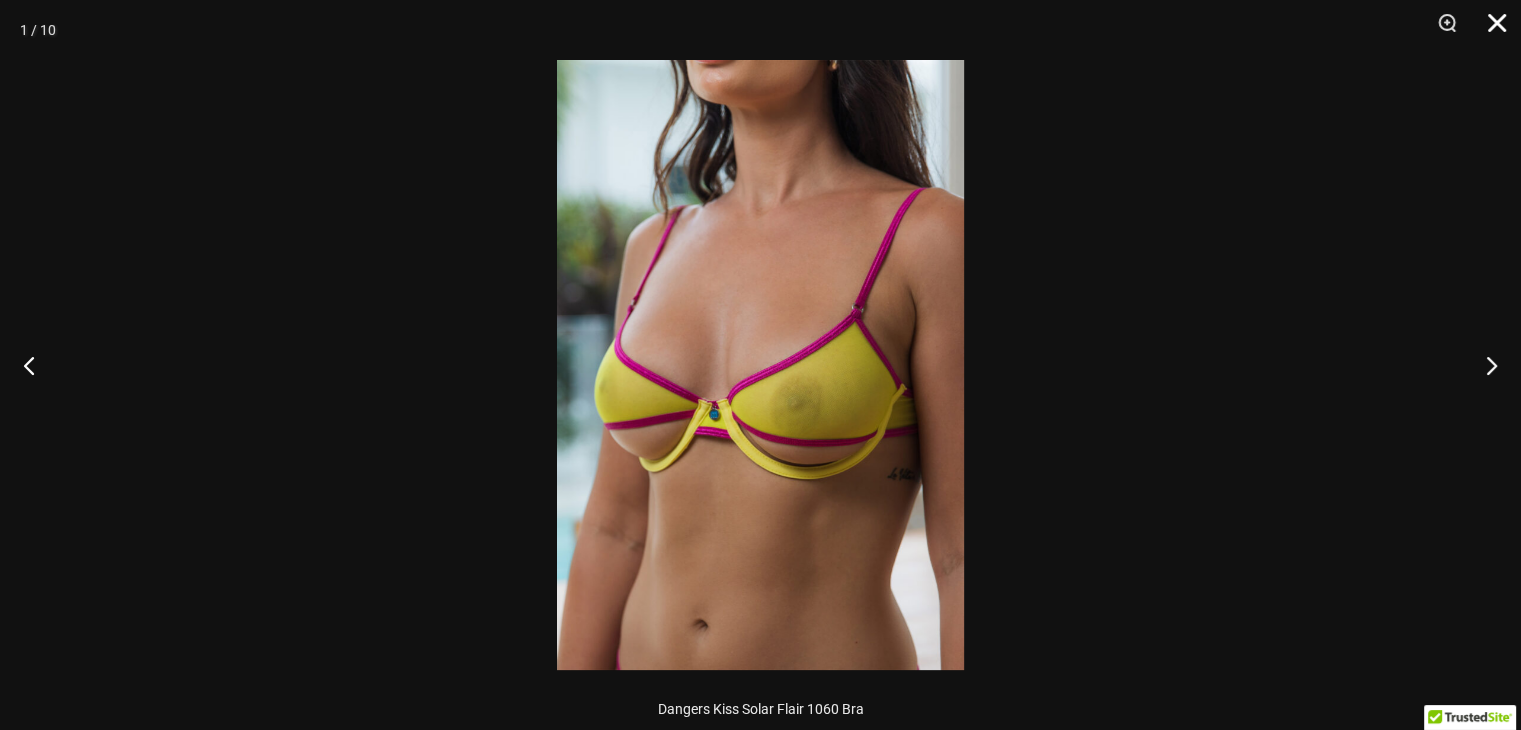 click at bounding box center (1490, 30) 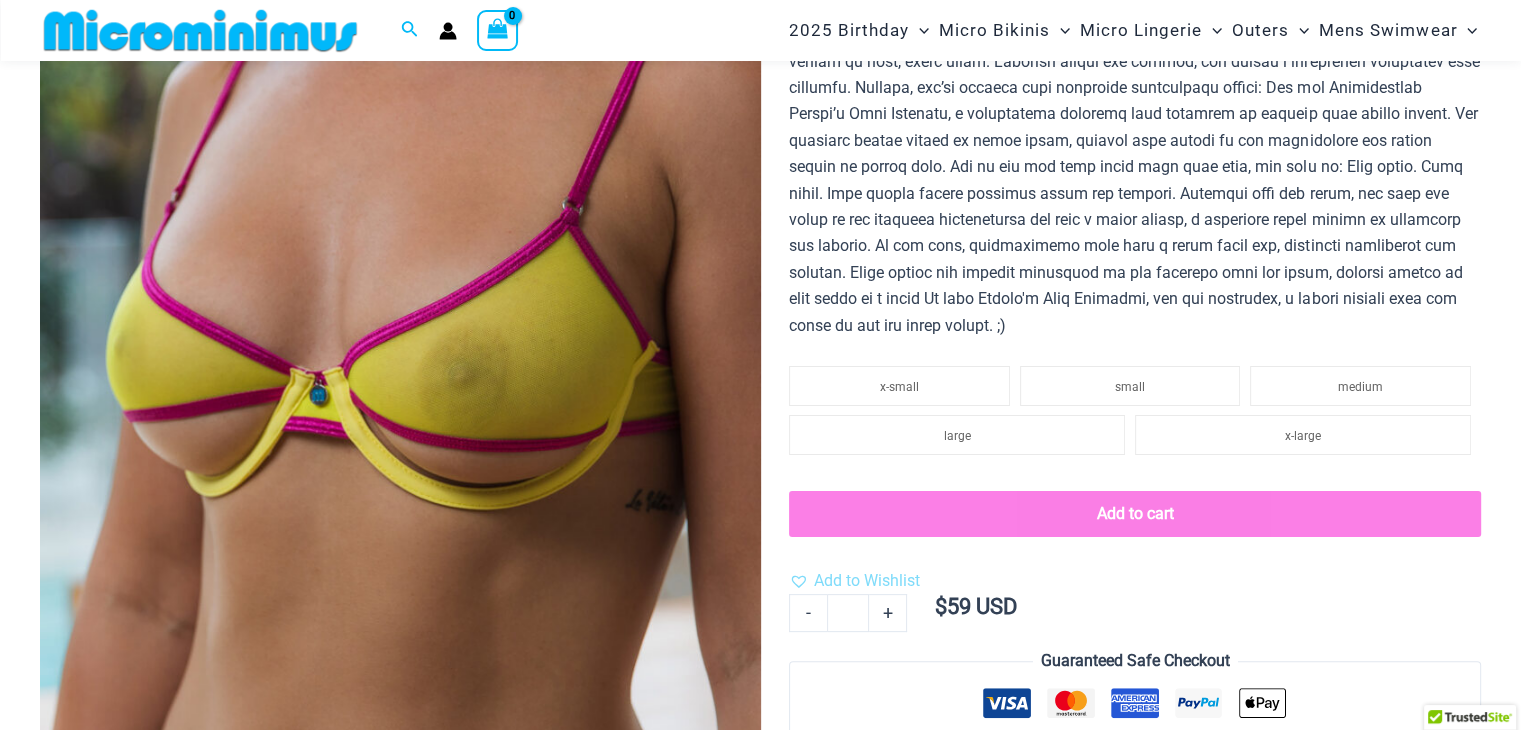 scroll, scrollTop: 384, scrollLeft: 0, axis: vertical 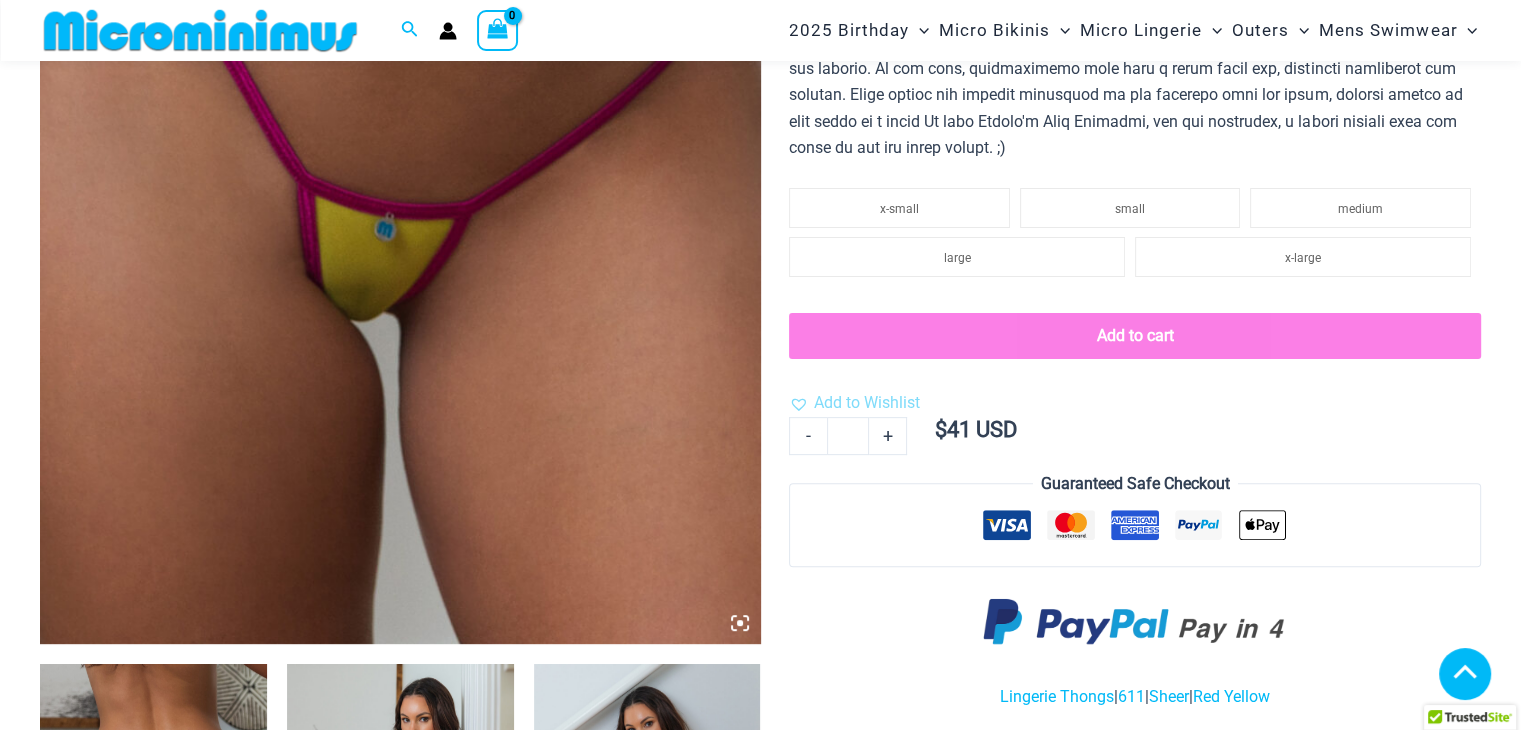 click 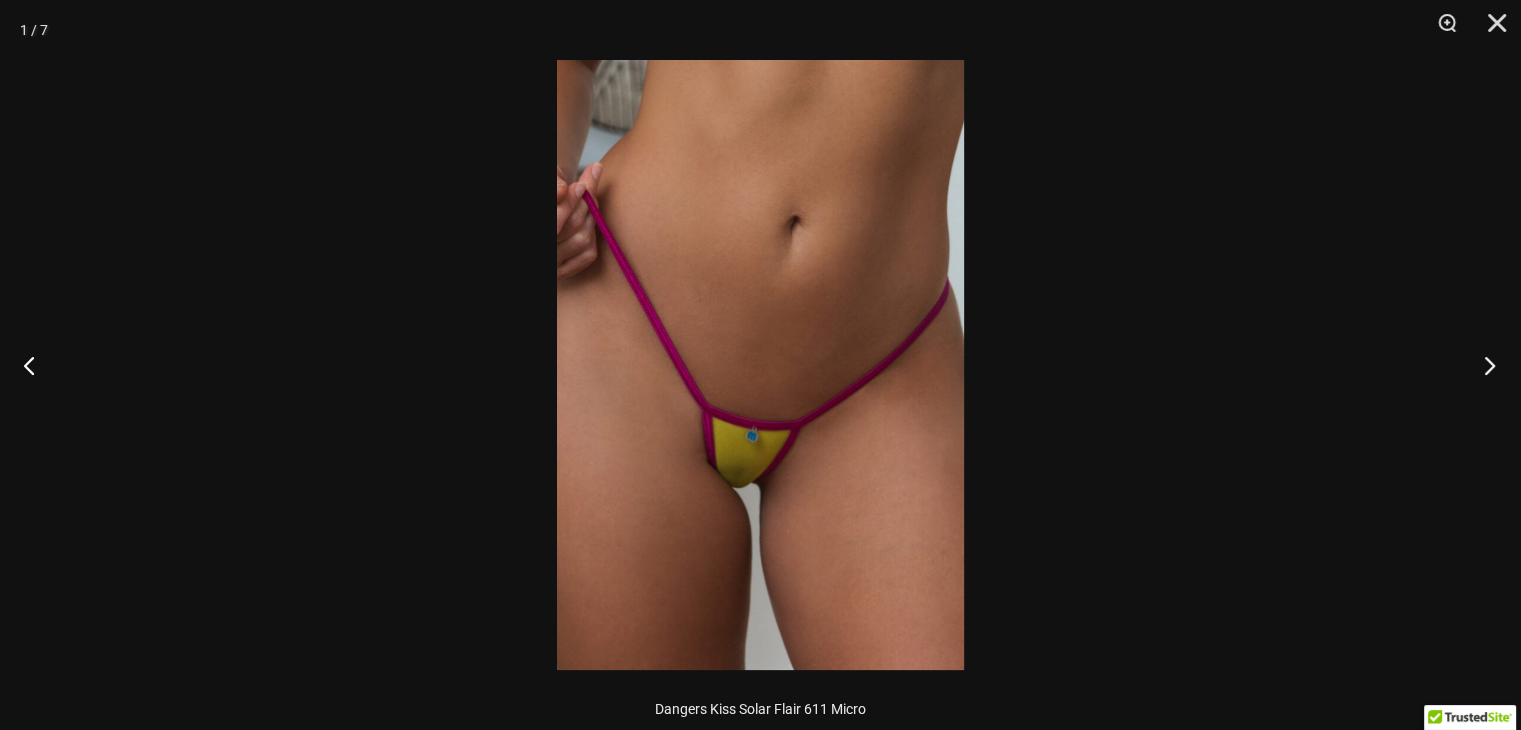 click at bounding box center (1483, 365) 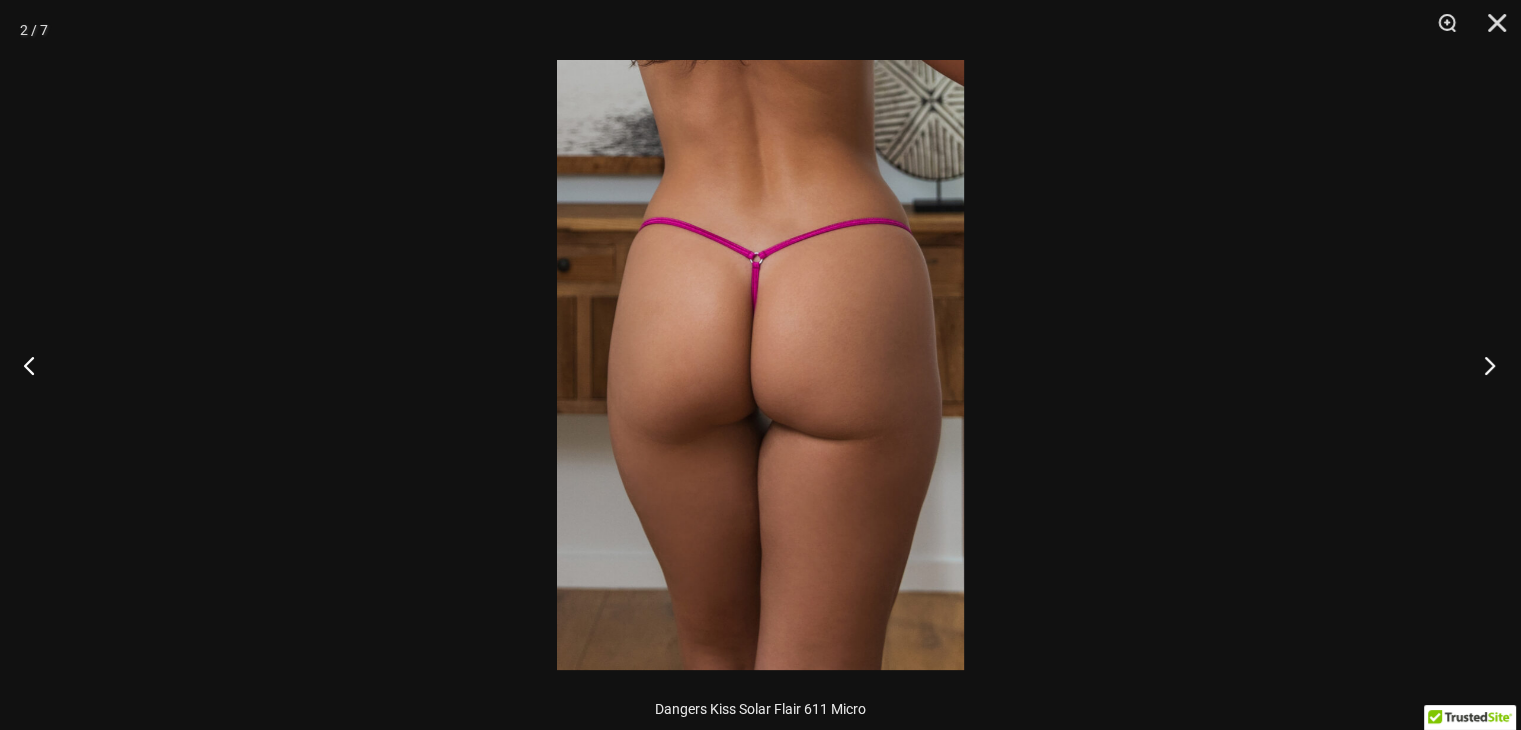 click at bounding box center (1483, 365) 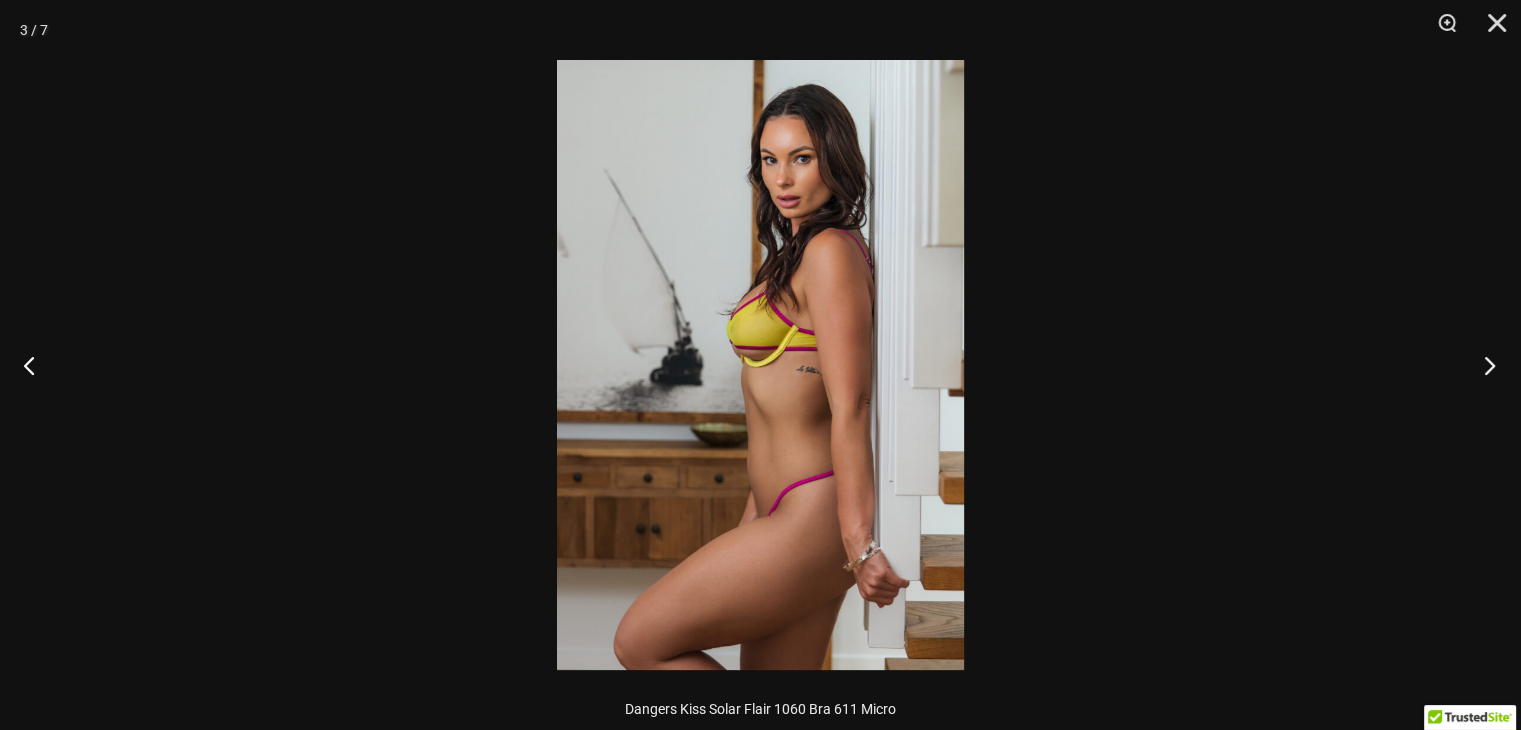 click at bounding box center [1483, 365] 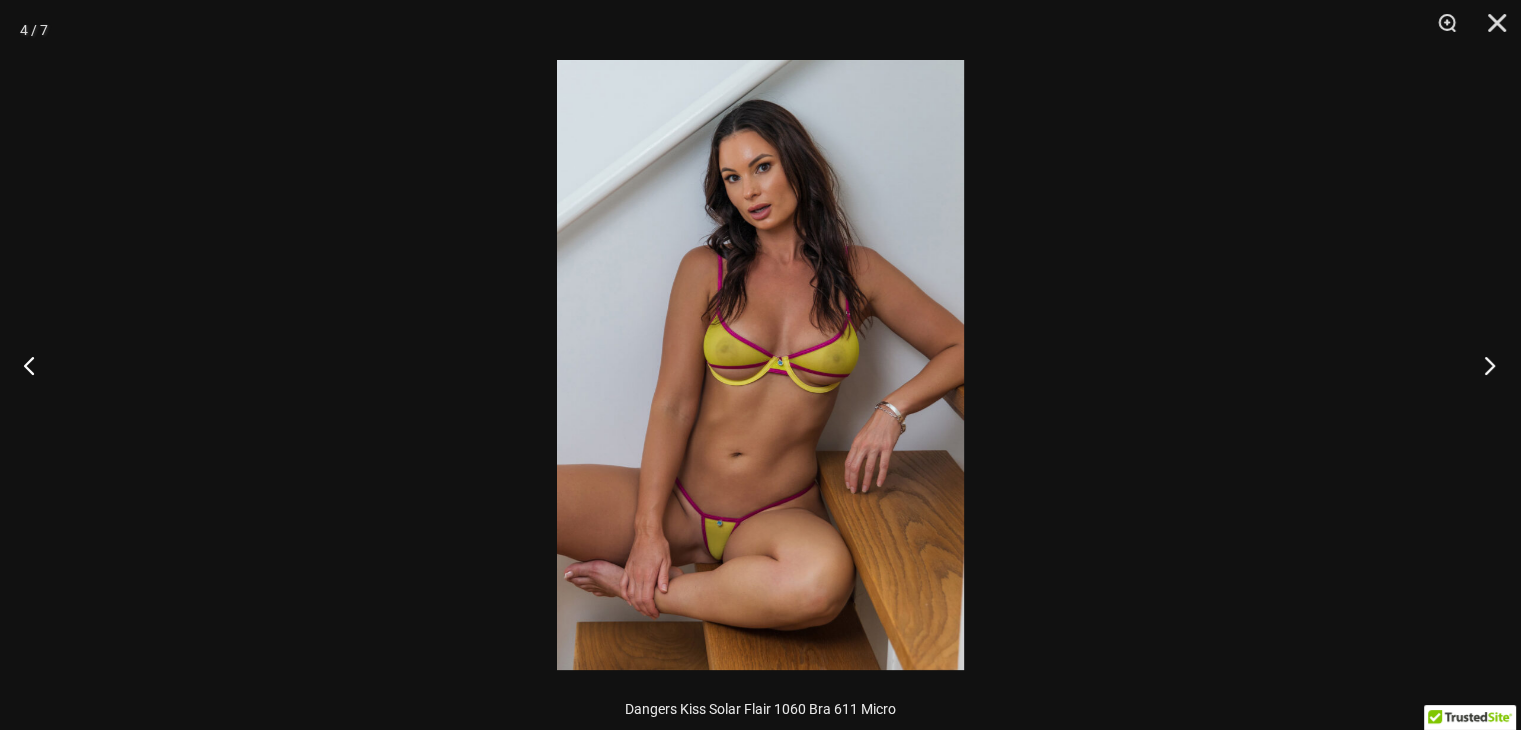 click at bounding box center (1483, 365) 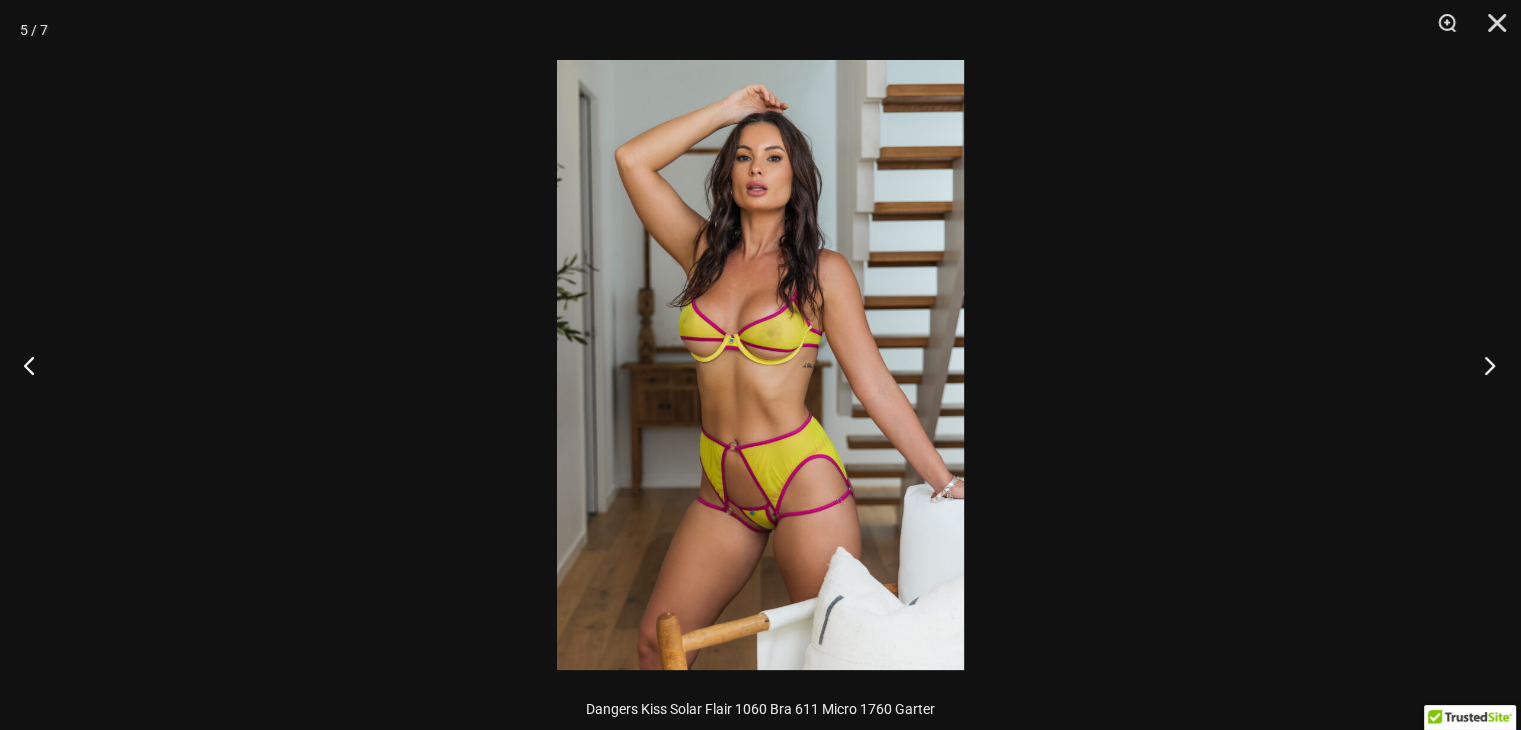 click at bounding box center [1483, 365] 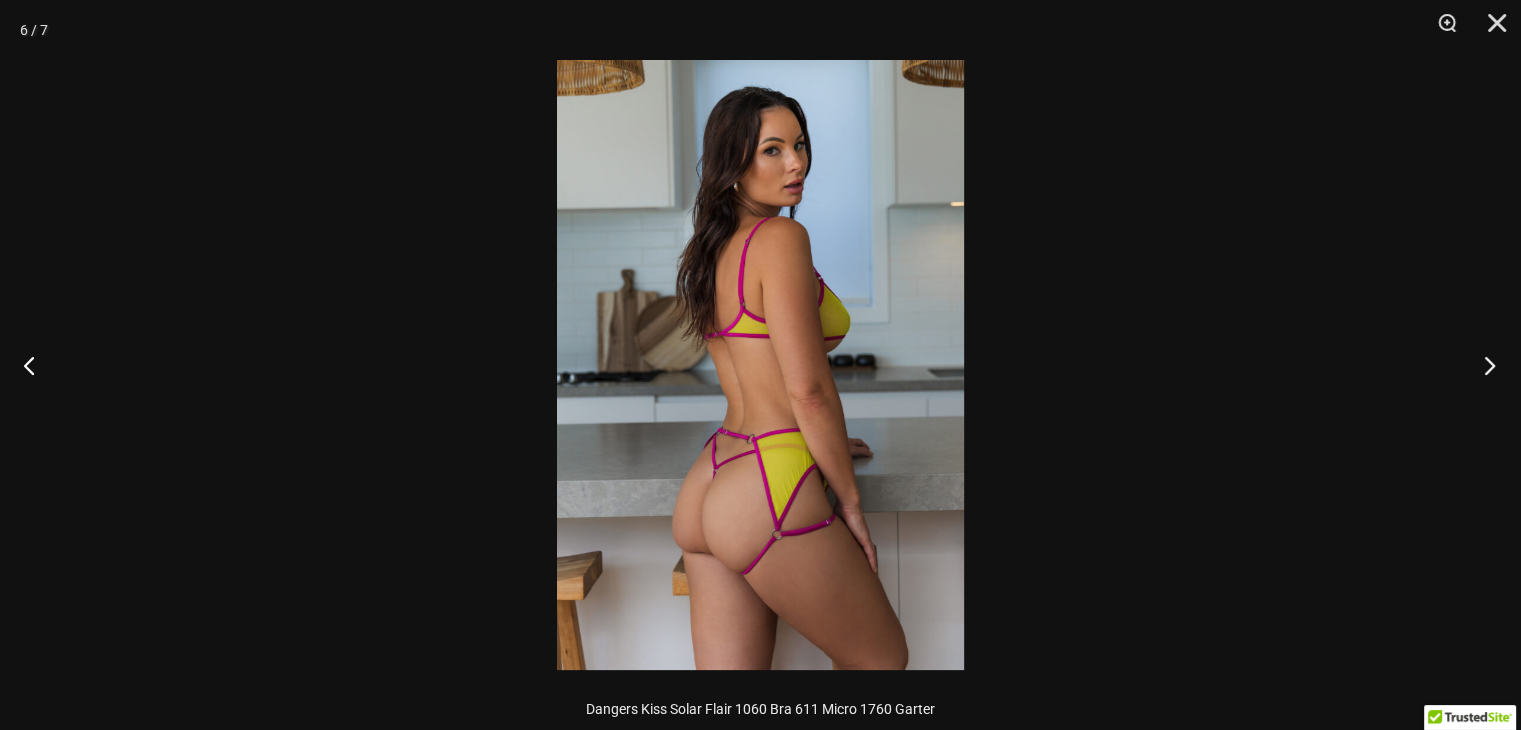 click at bounding box center [1483, 365] 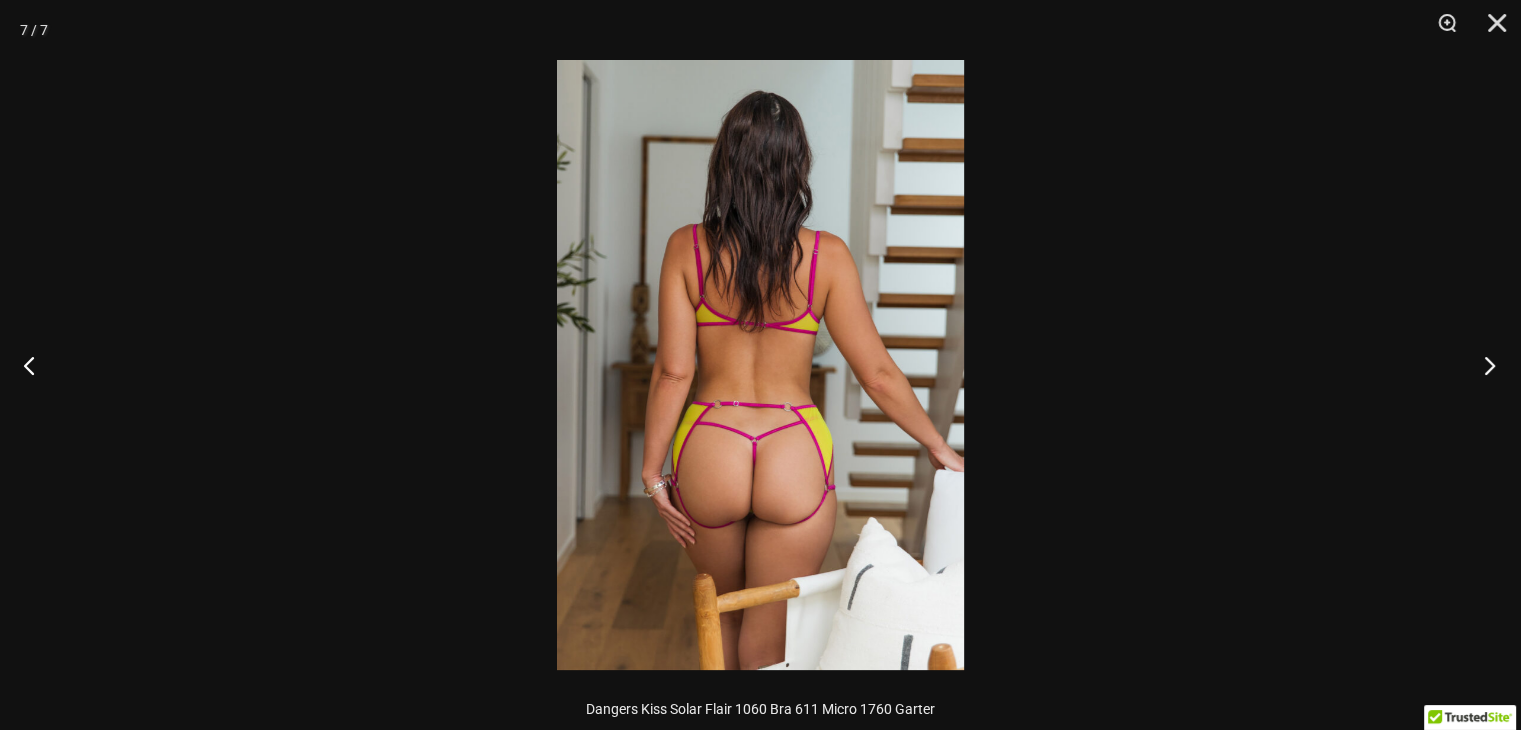 click at bounding box center (1483, 365) 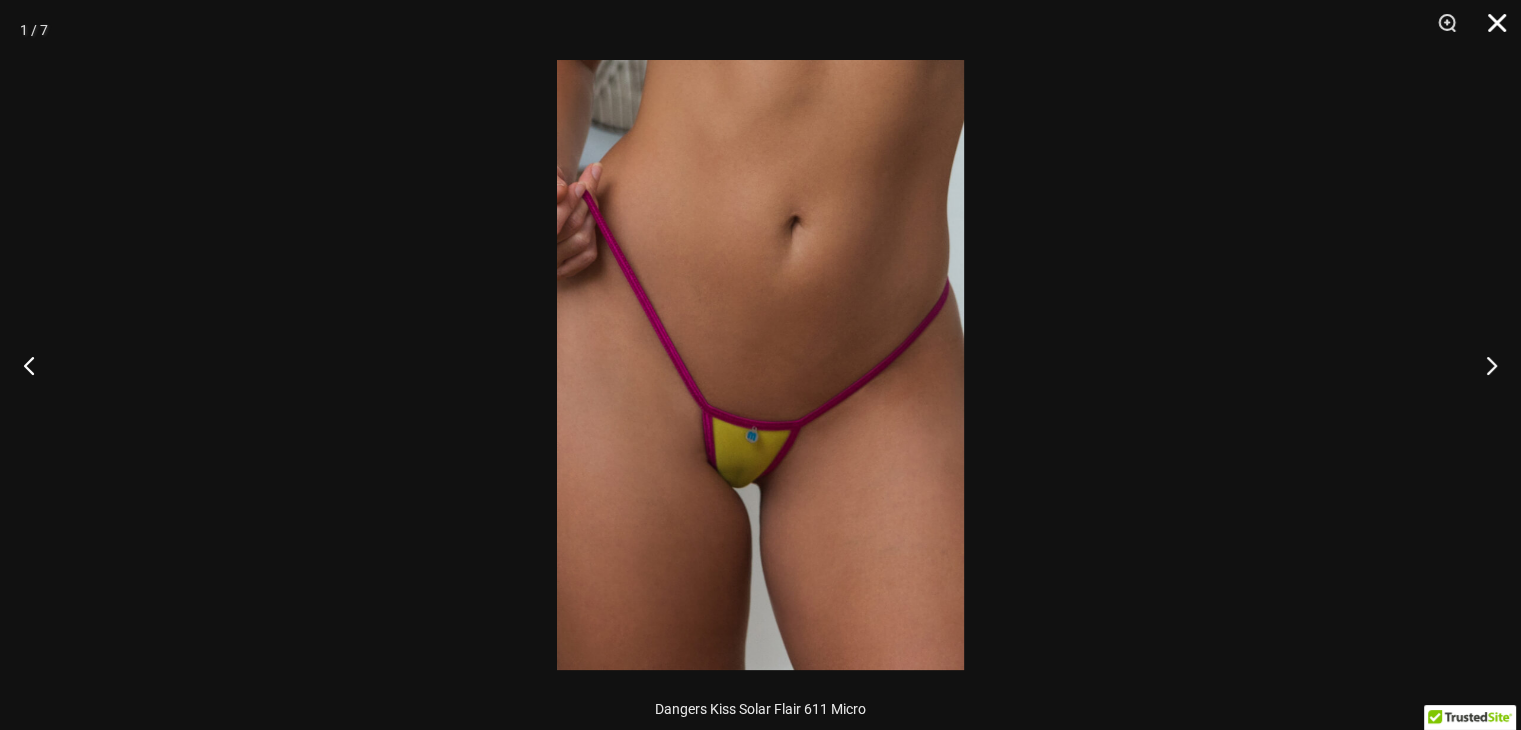 click at bounding box center (1490, 30) 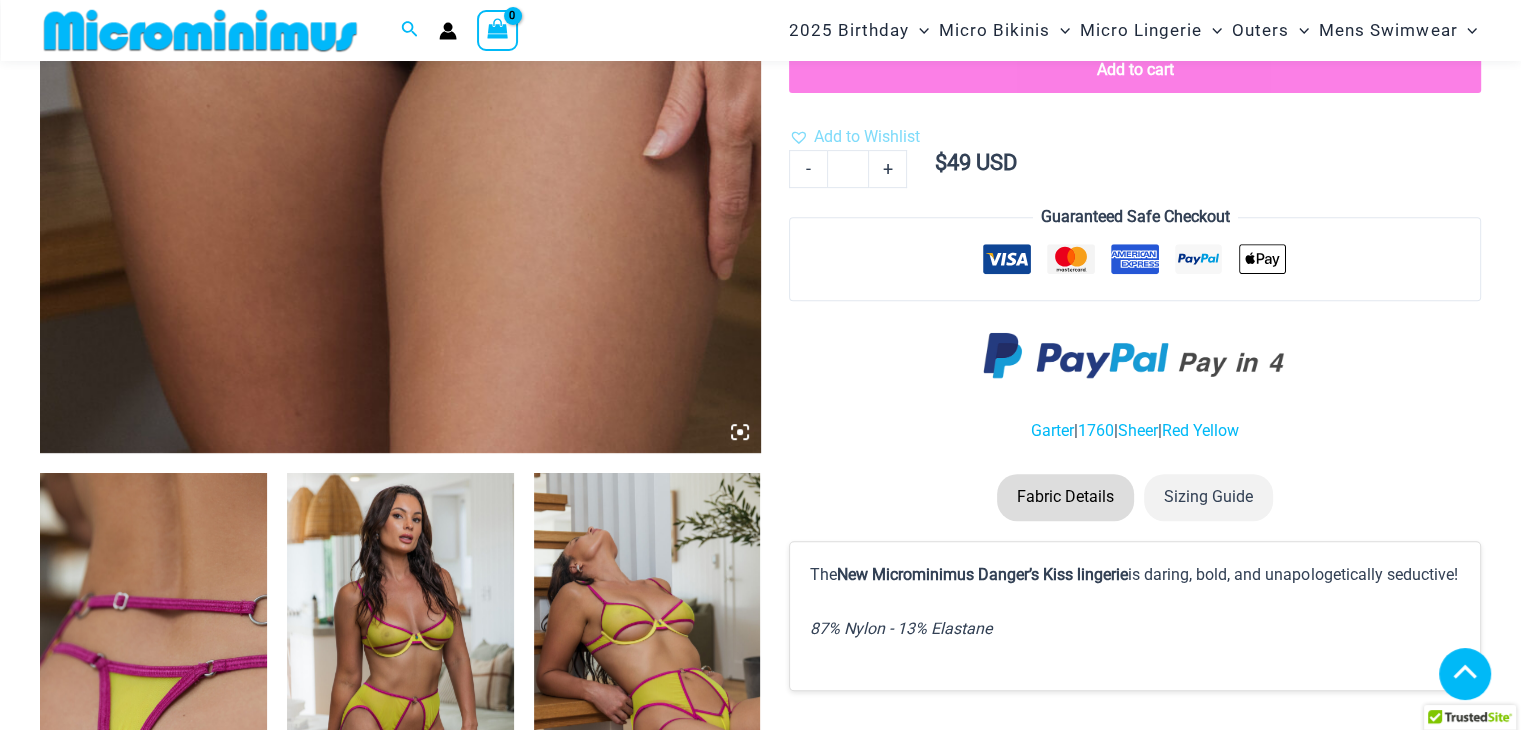 scroll, scrollTop: 784, scrollLeft: 0, axis: vertical 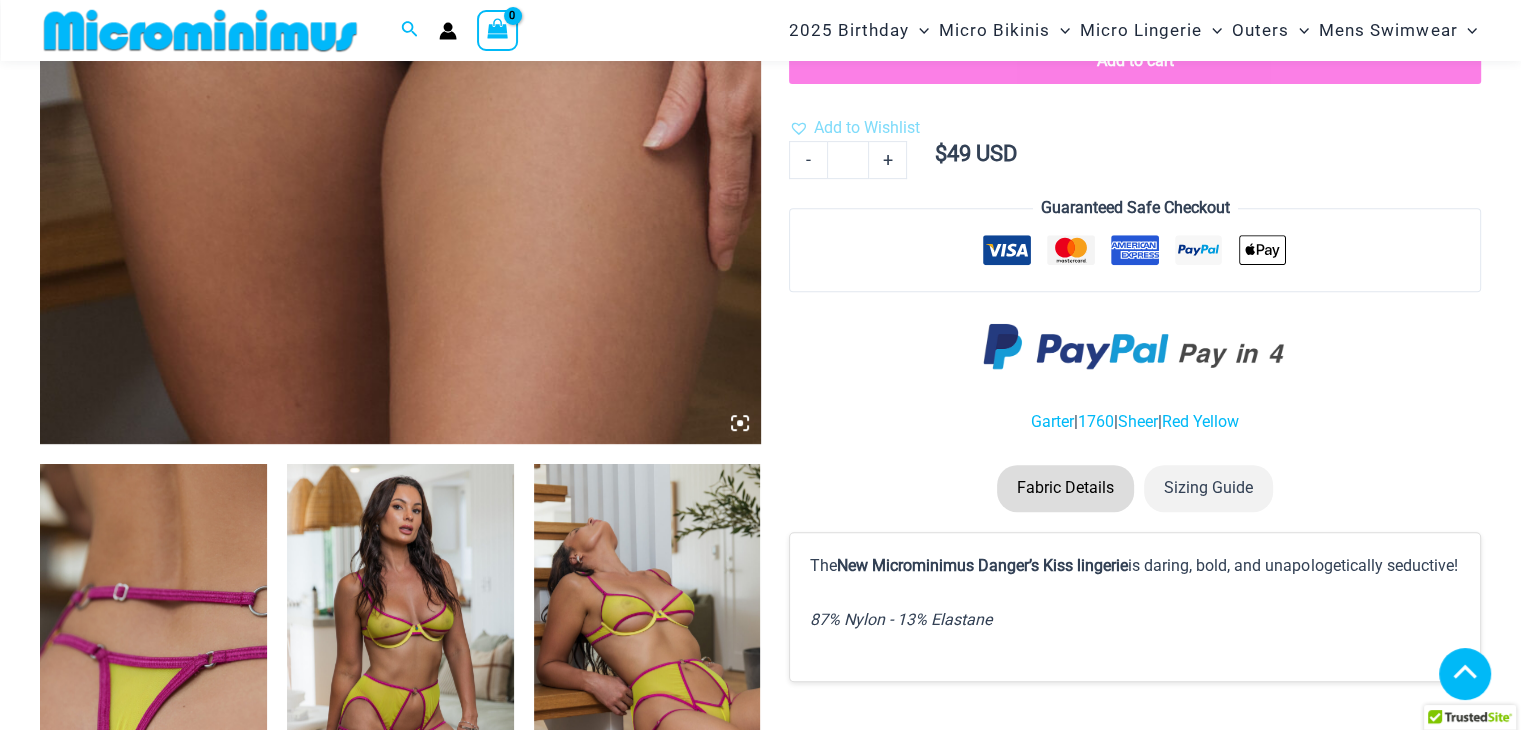 click 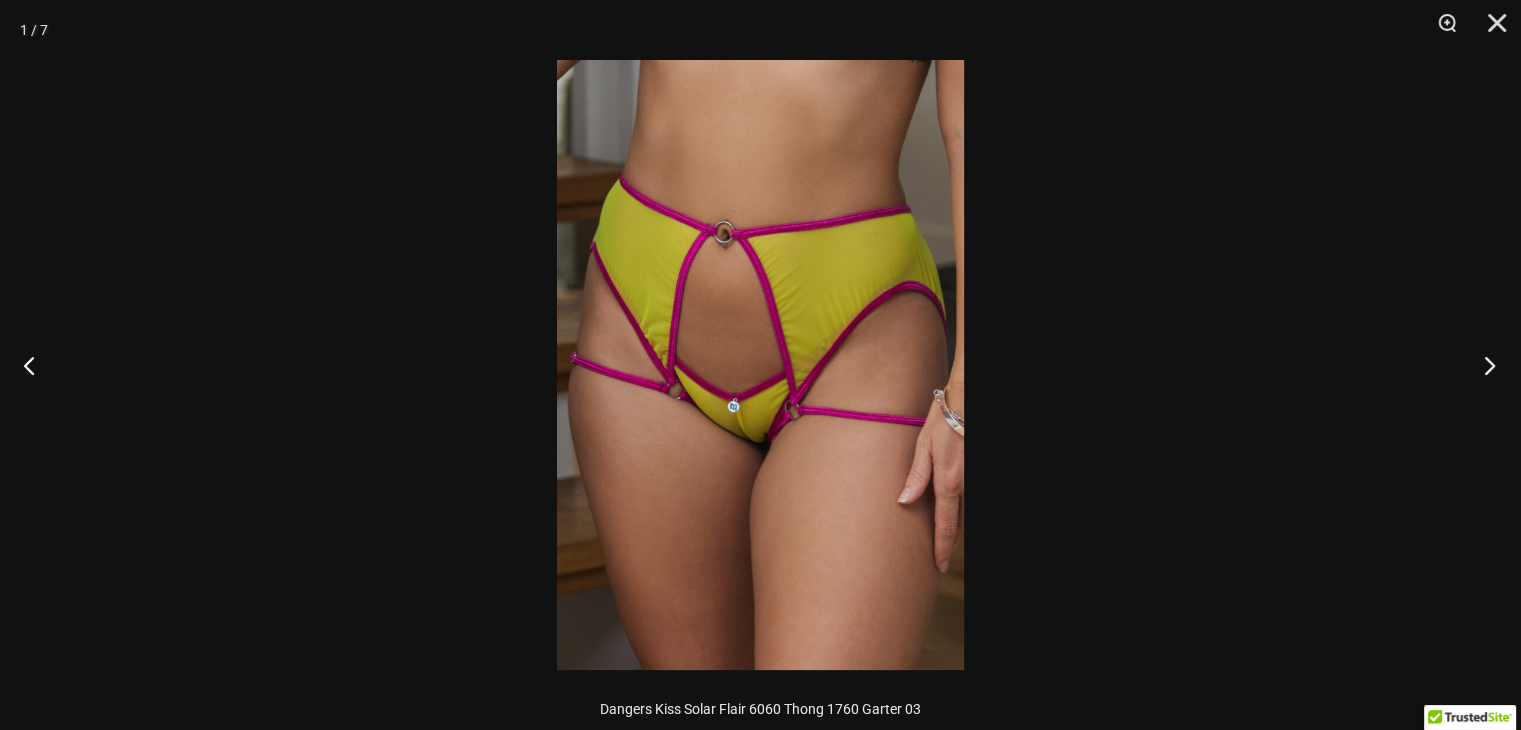 click at bounding box center (1483, 365) 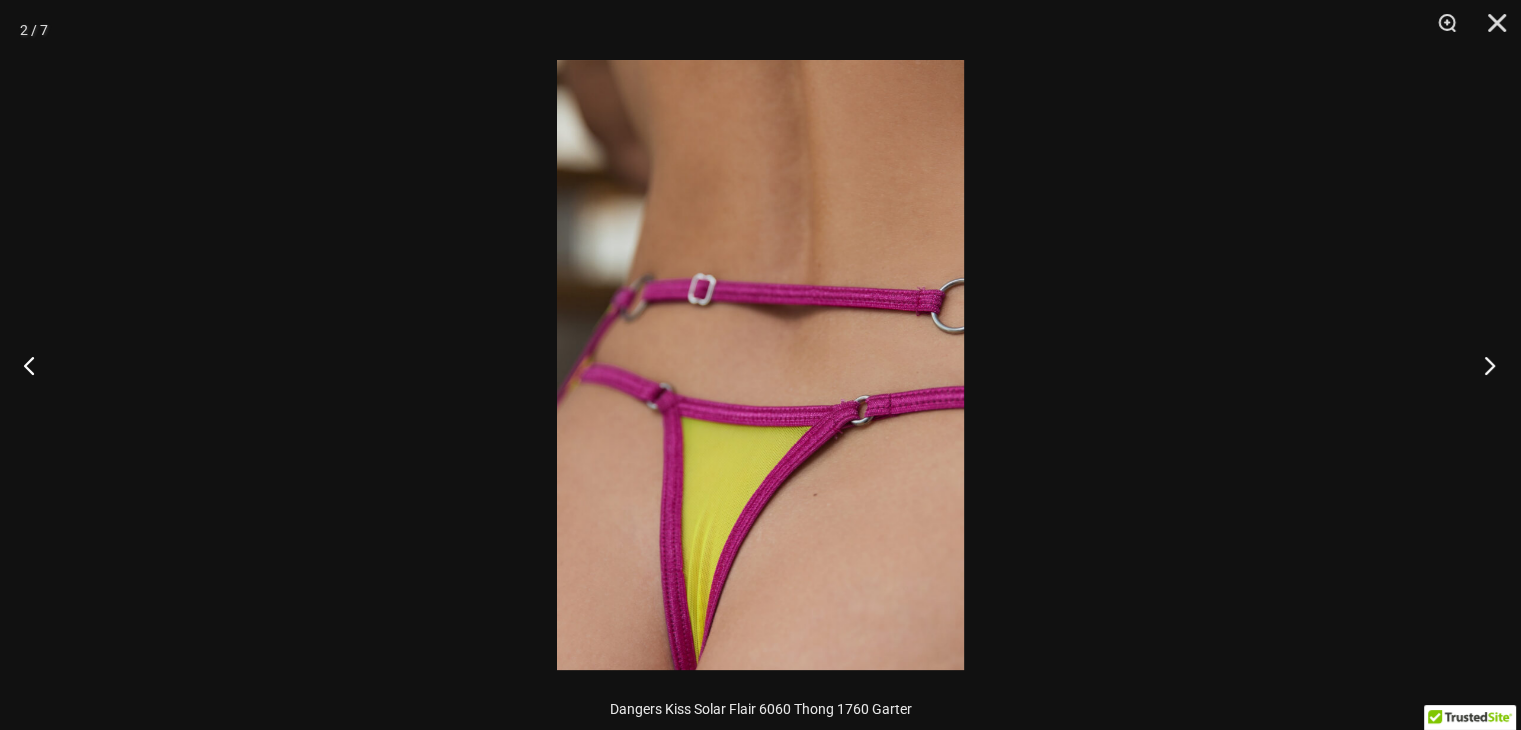click at bounding box center (1483, 365) 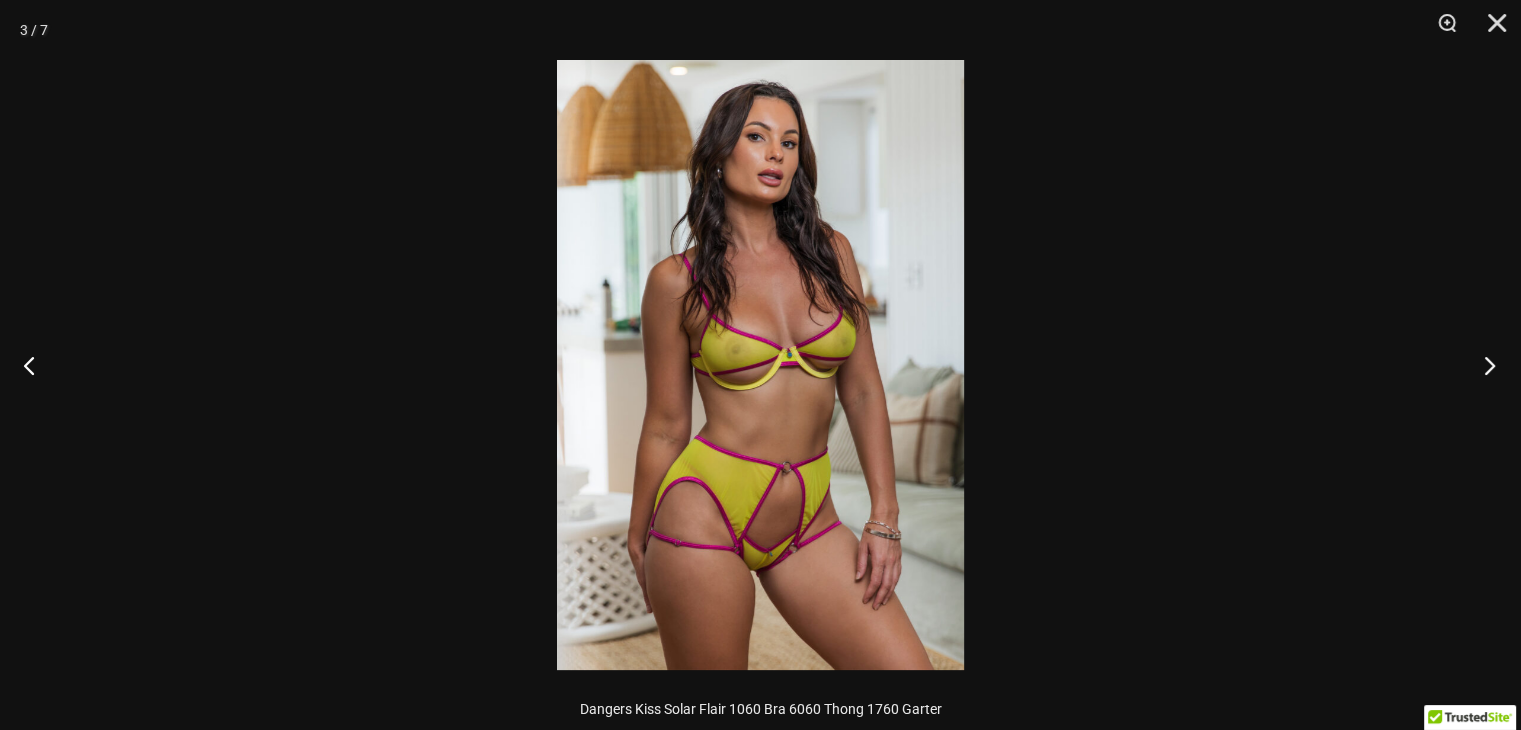 click at bounding box center [1483, 365] 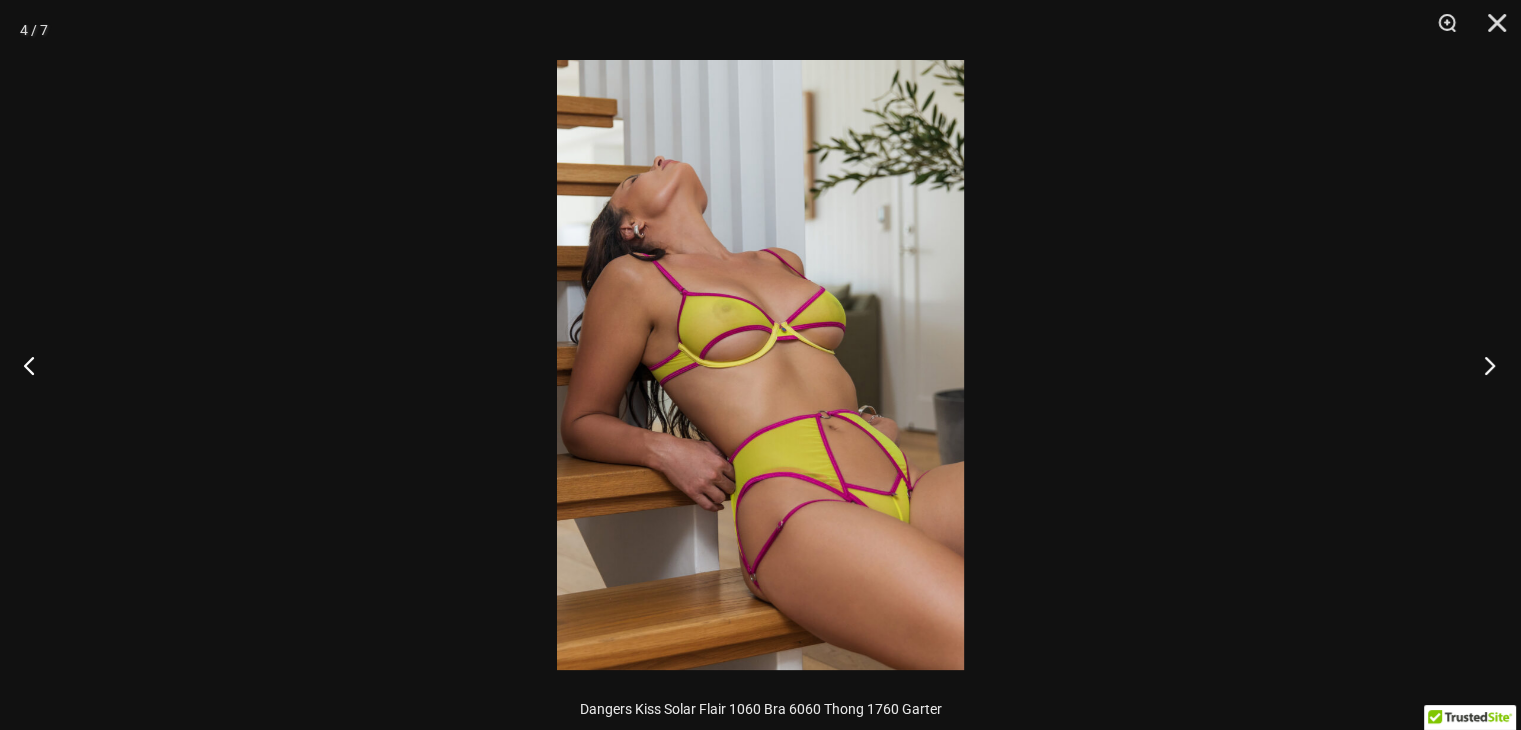 click at bounding box center (1483, 365) 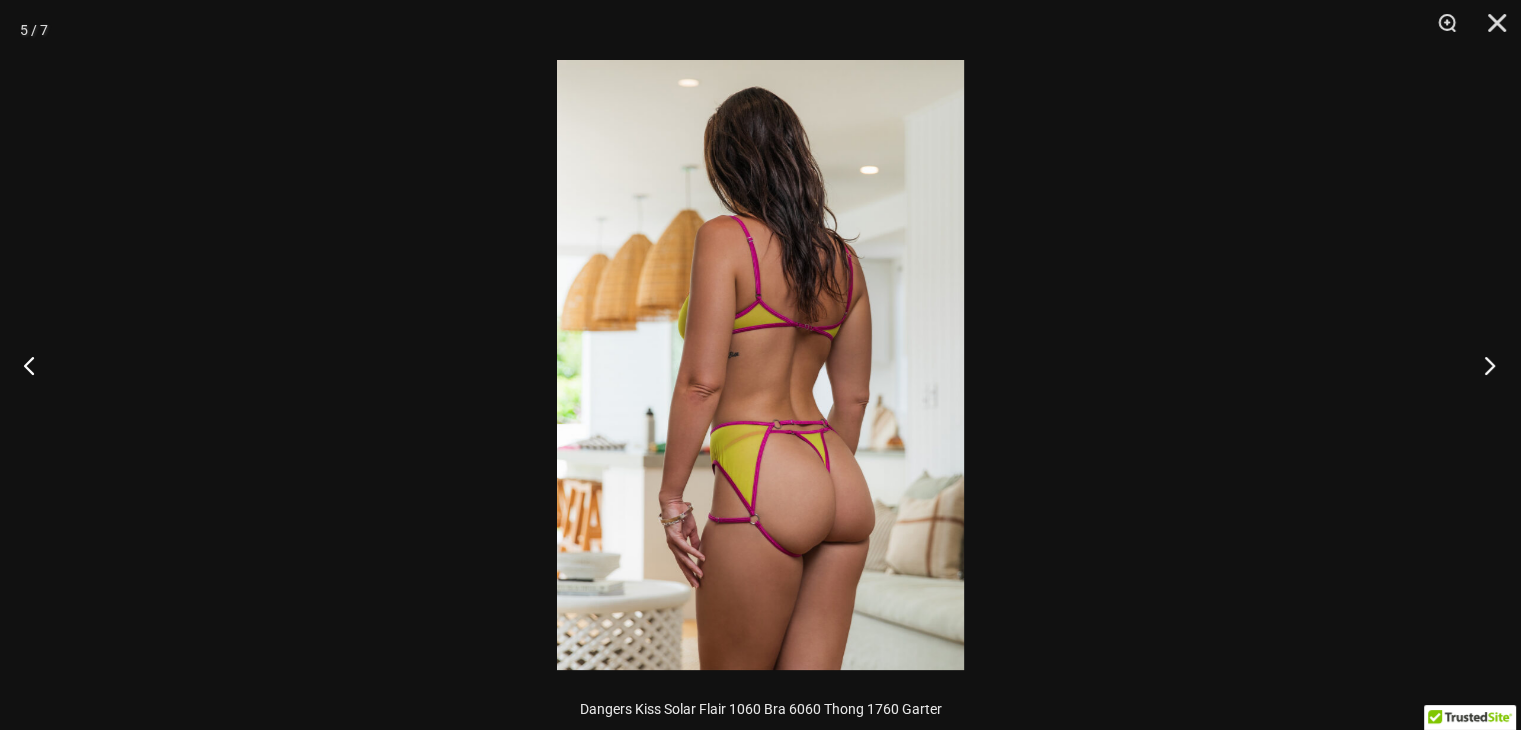 click at bounding box center [1483, 365] 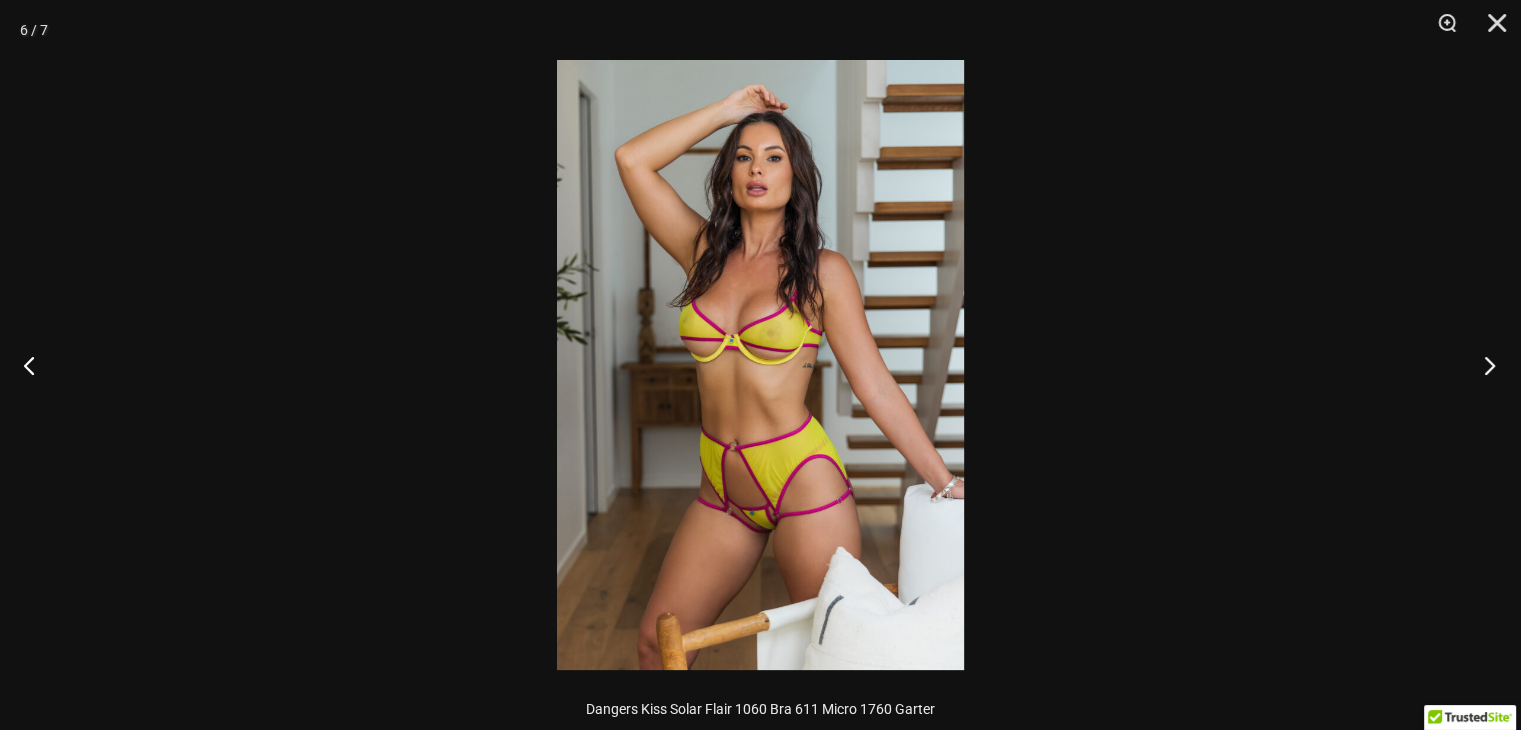 click at bounding box center [1483, 365] 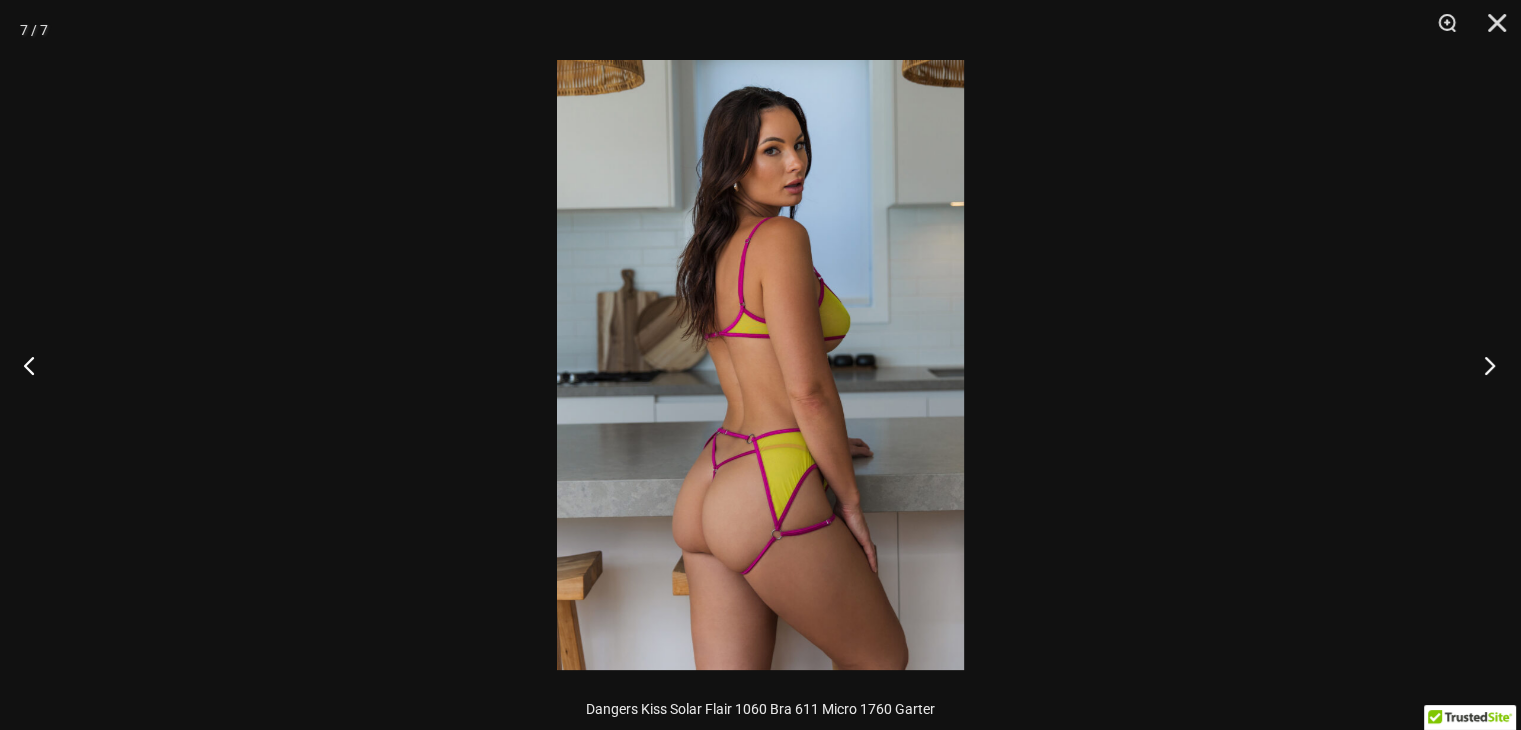 click at bounding box center (1483, 365) 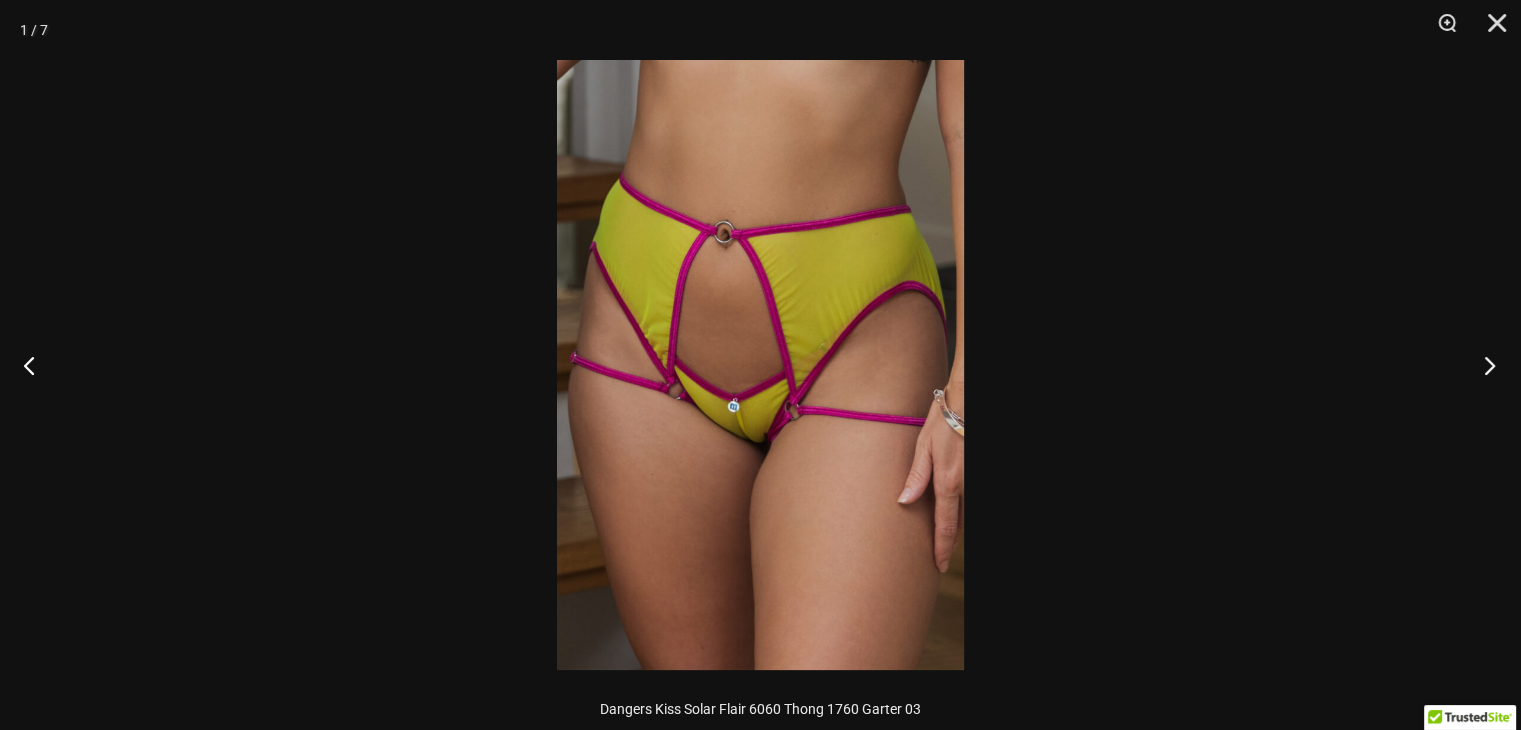 click at bounding box center (1483, 365) 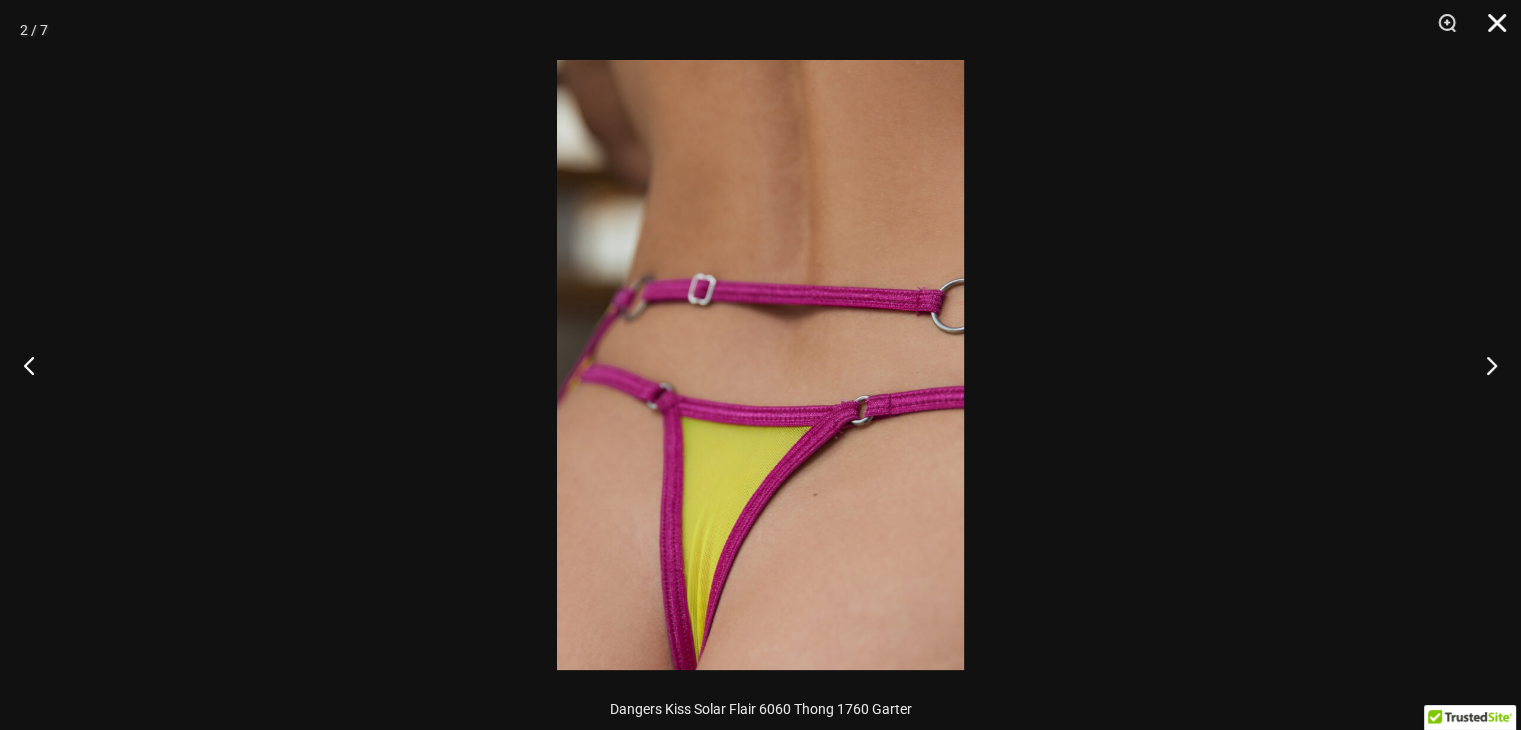 click at bounding box center [1490, 30] 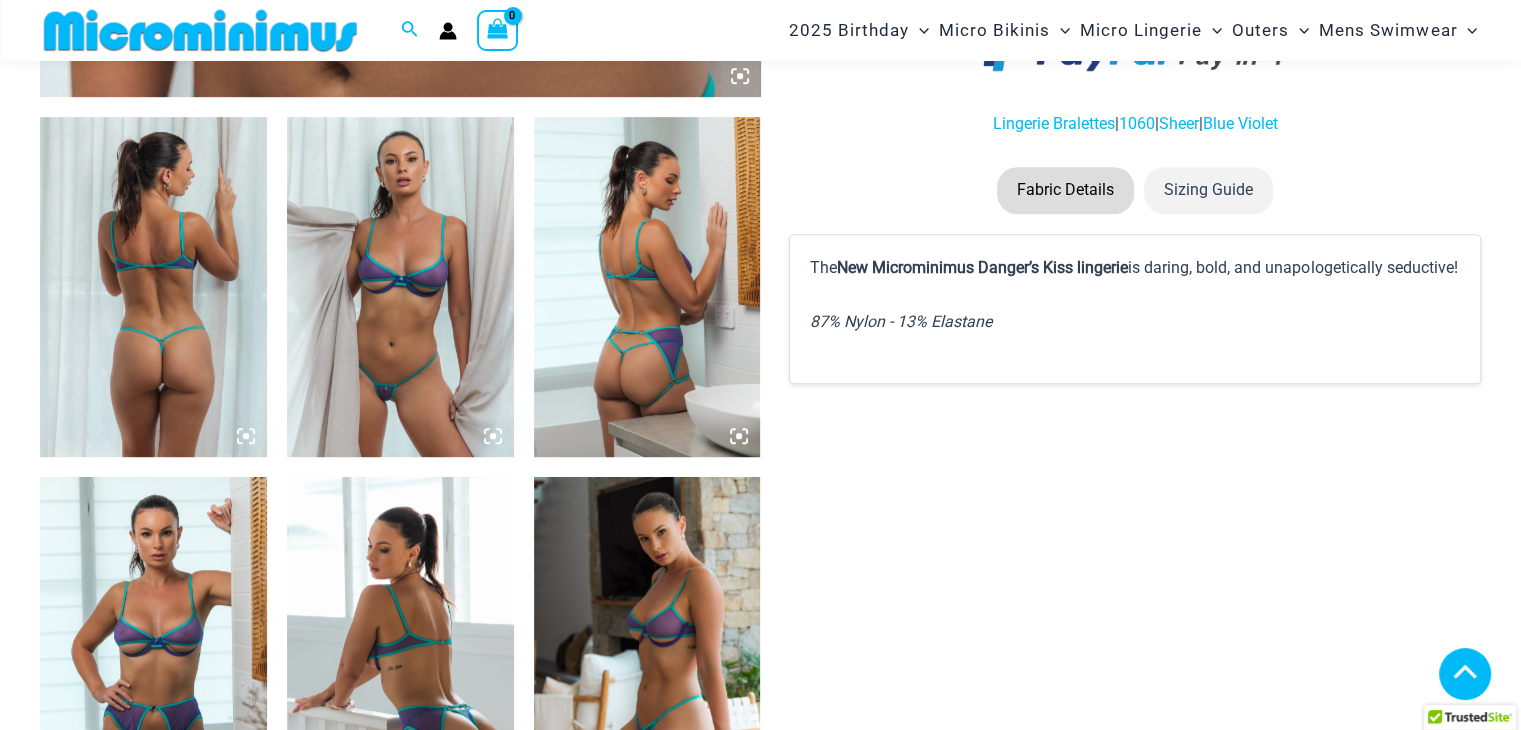 scroll, scrollTop: 884, scrollLeft: 0, axis: vertical 